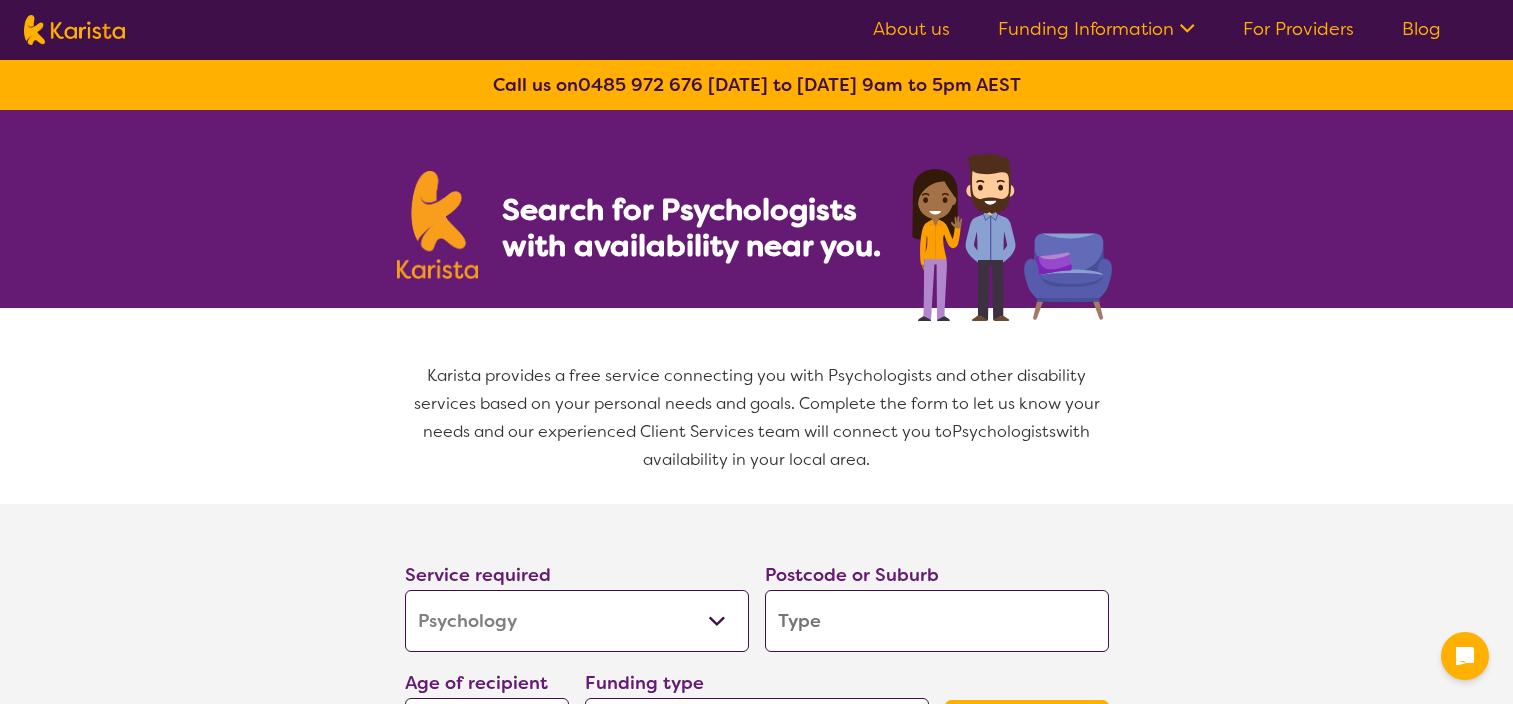 select on "Psychology" 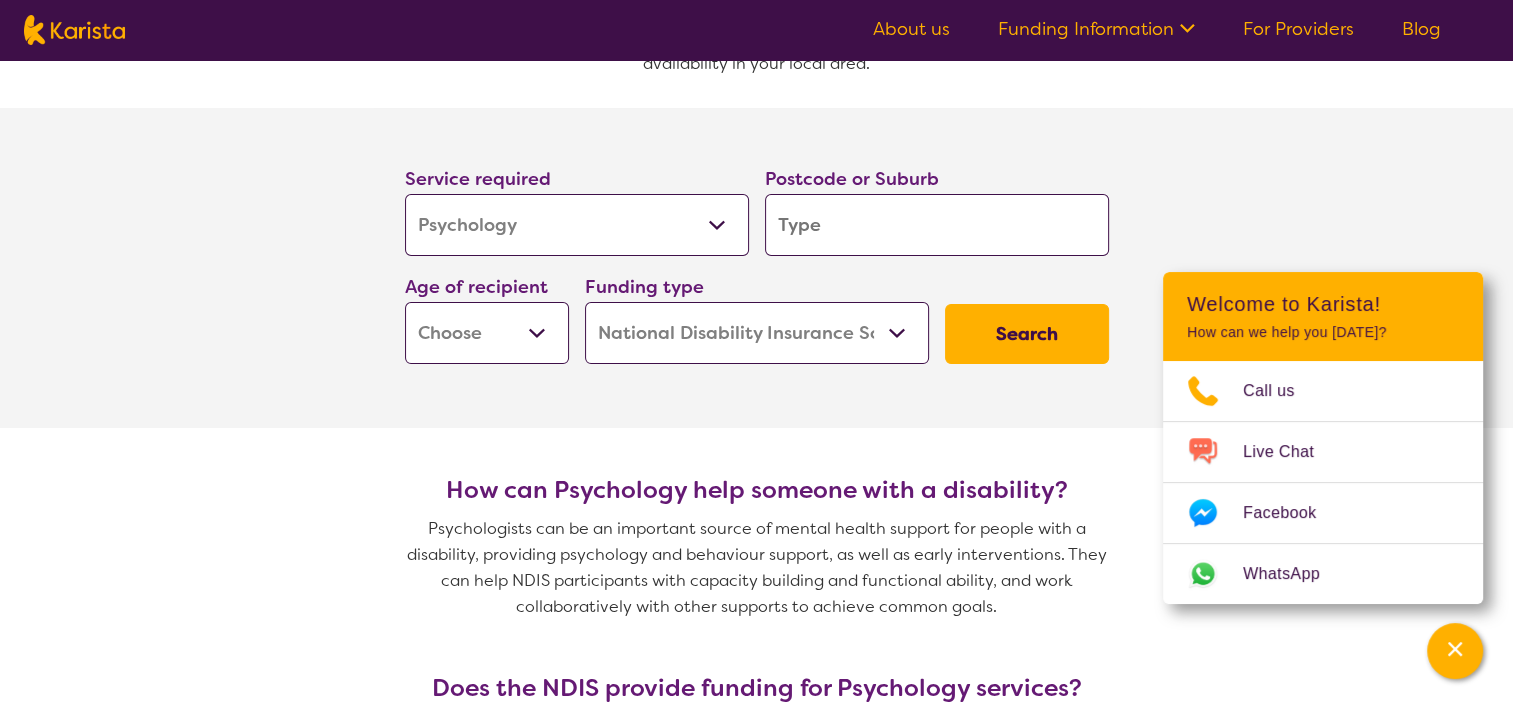 scroll, scrollTop: 400, scrollLeft: 0, axis: vertical 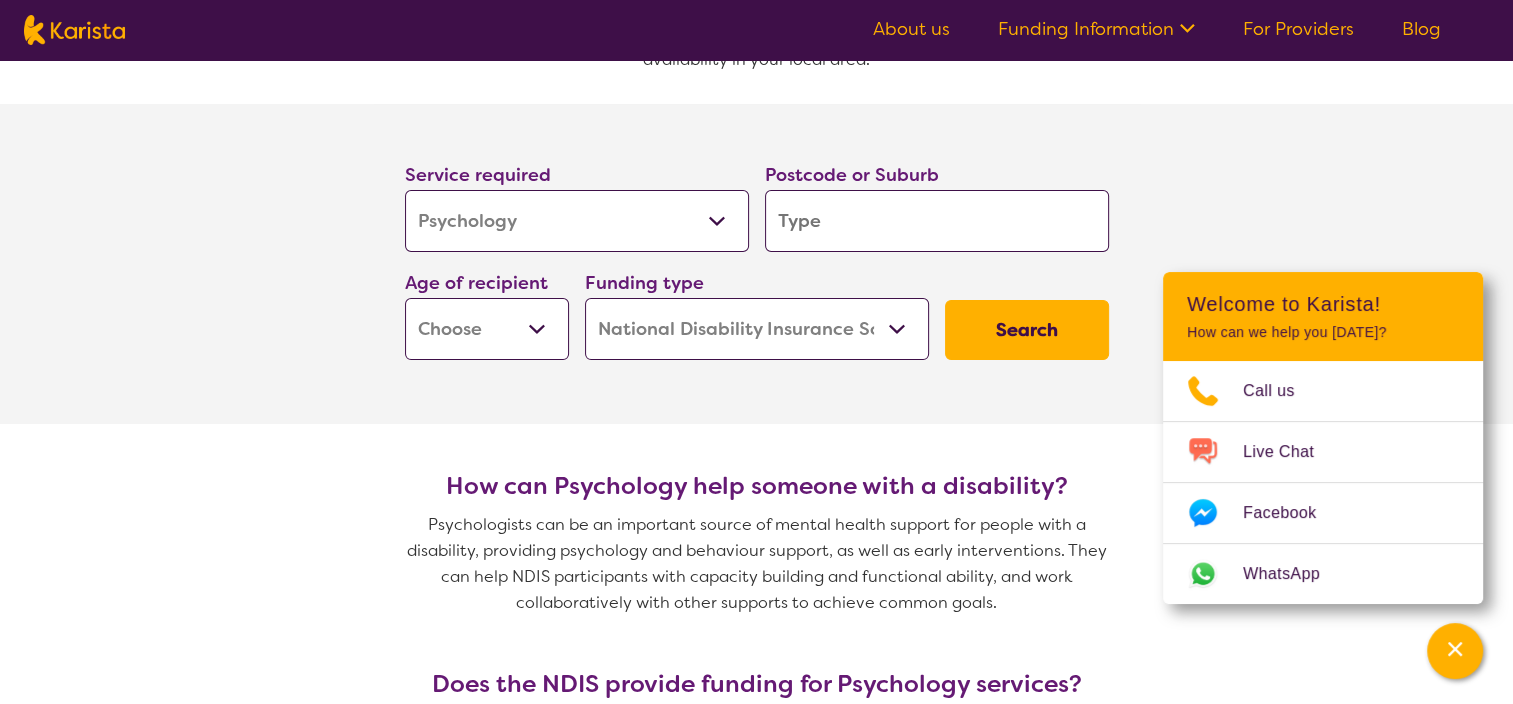 click on "Early Childhood - 0 to 9 Child - 10 to 11 Adolescent - 12 to 17 Adult - 18 to 64 Aged - [DEMOGRAPHIC_DATA]+" at bounding box center (487, 329) 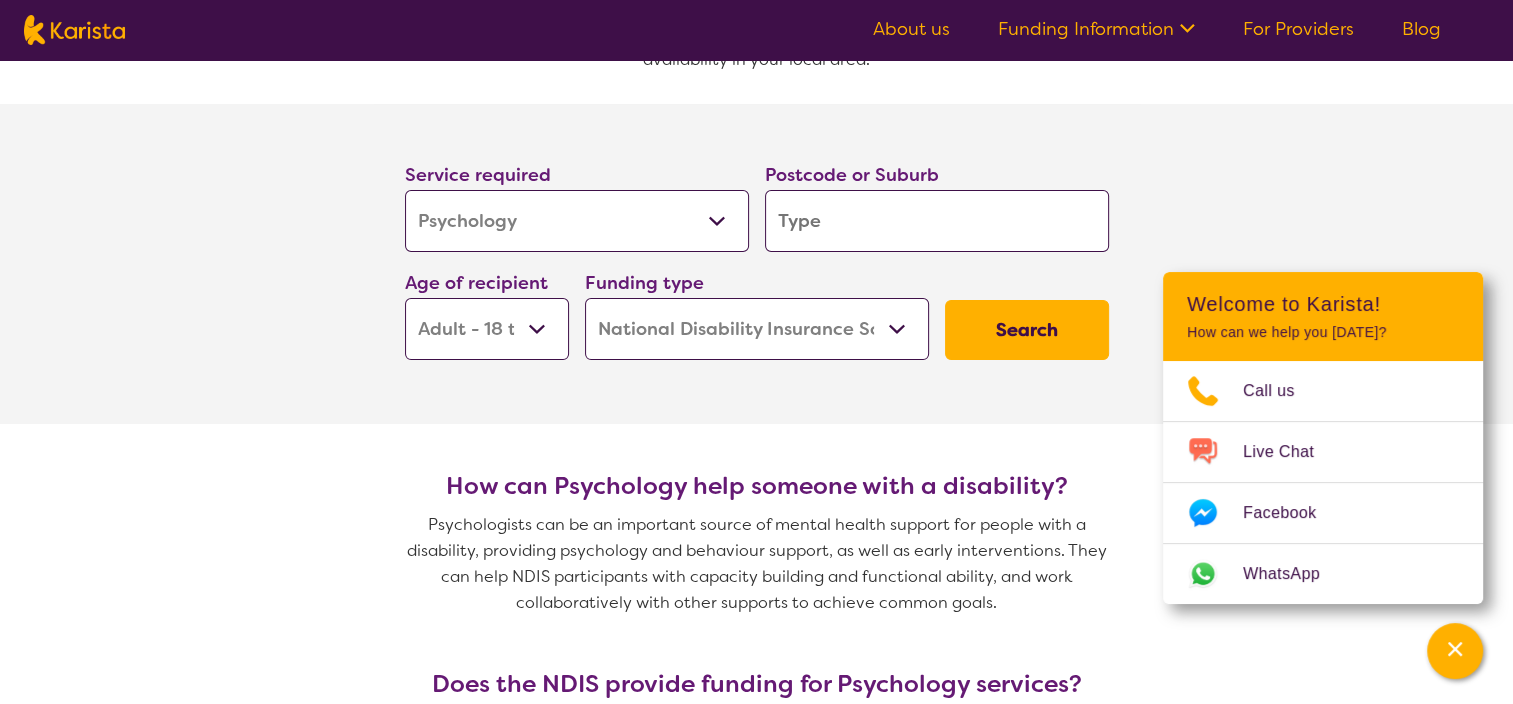 click on "Early Childhood - 0 to 9 Child - 10 to 11 Adolescent - 12 to 17 Adult - 18 to 64 Aged - [DEMOGRAPHIC_DATA]+" at bounding box center (487, 329) 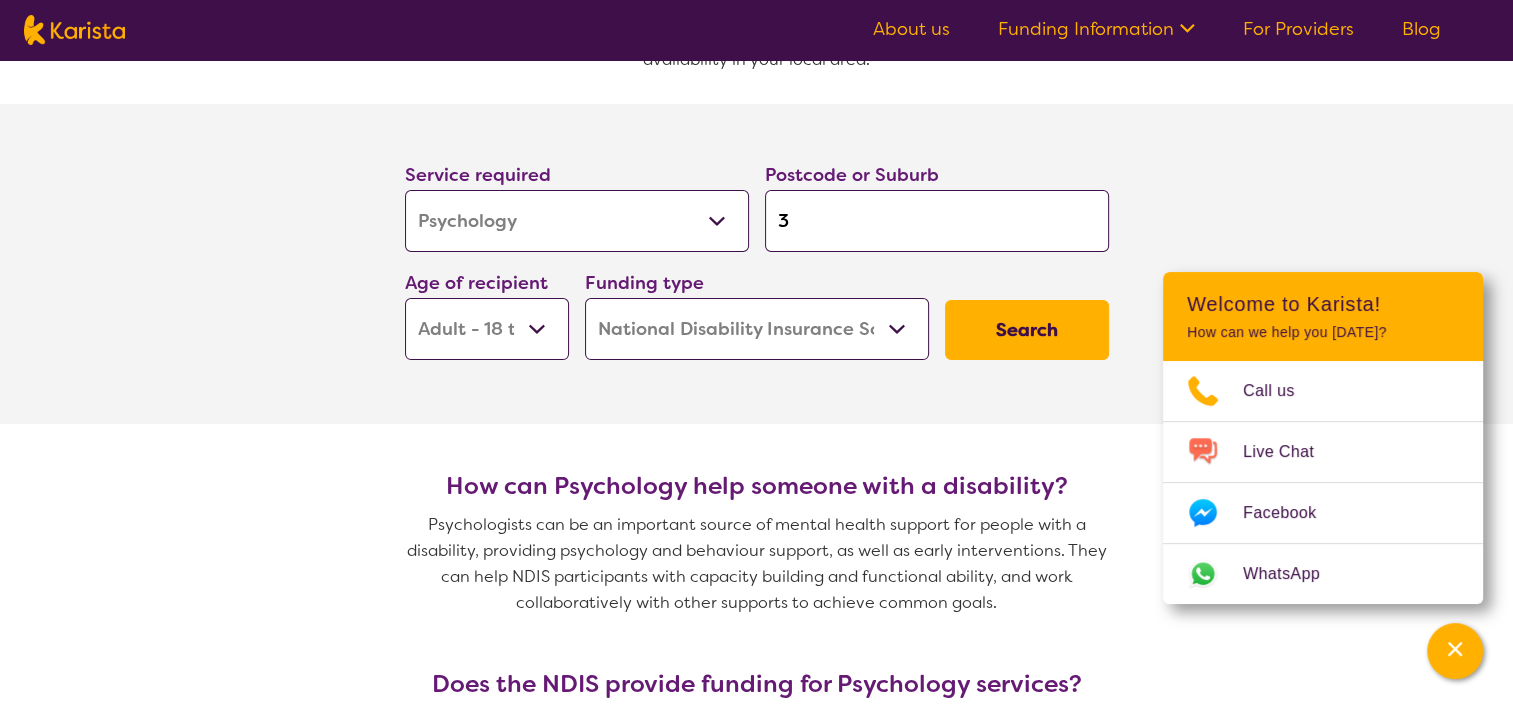 type on "31" 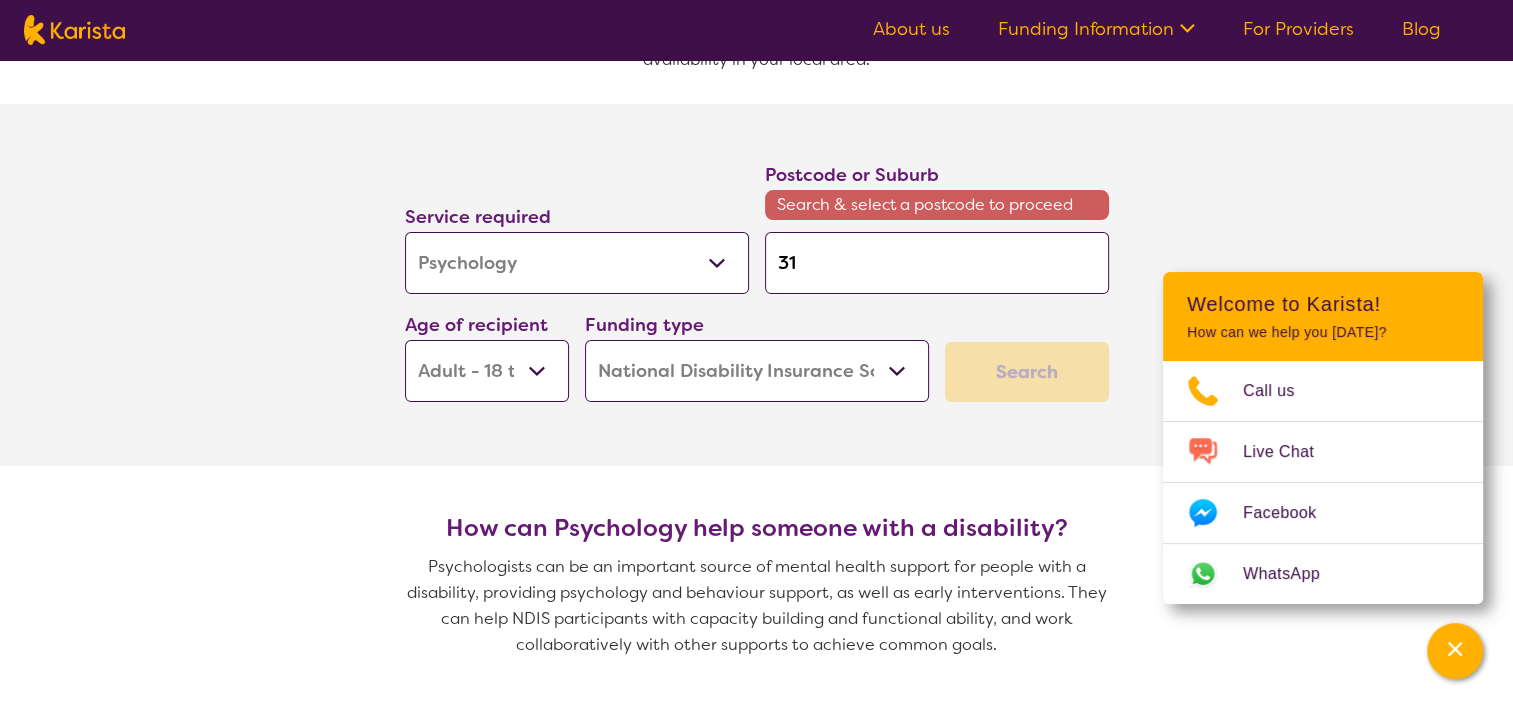 type on "313" 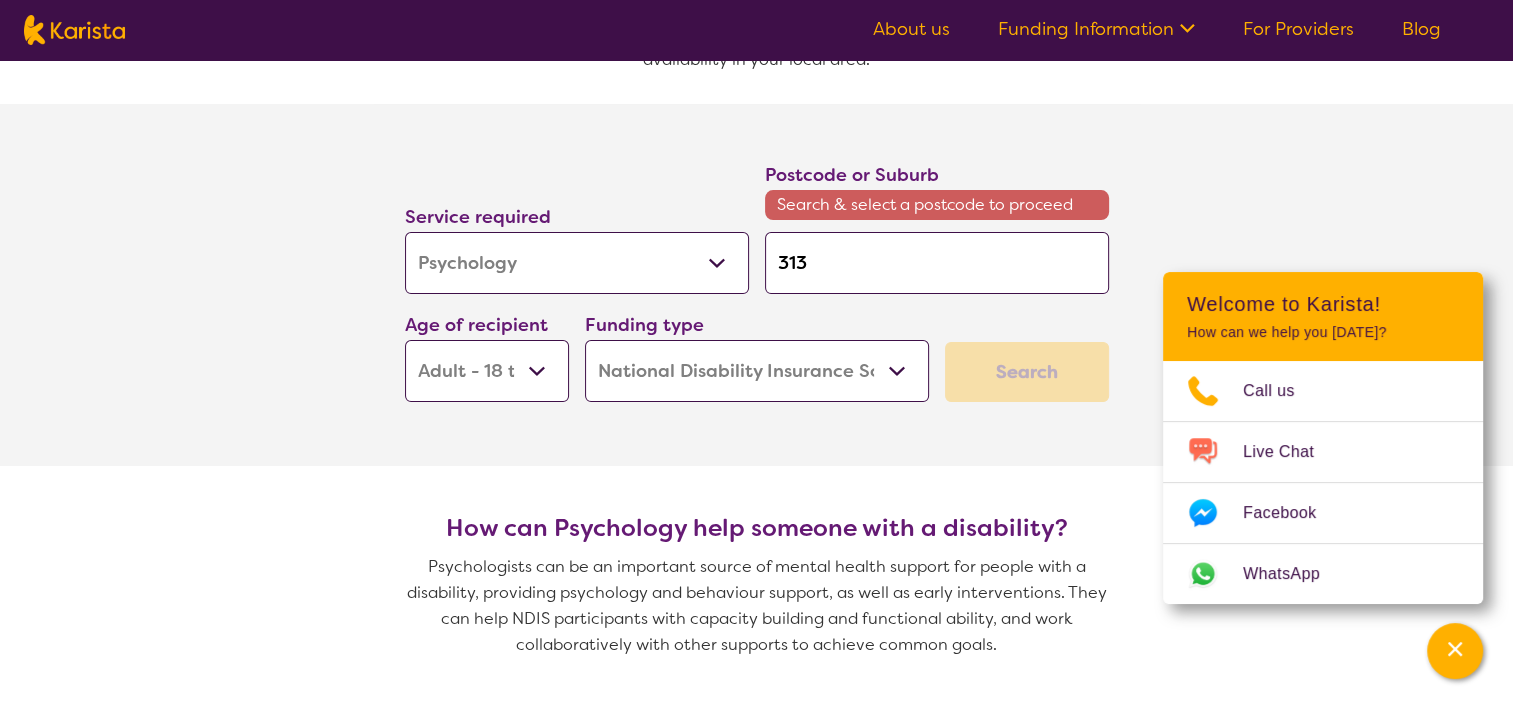 type on "3136" 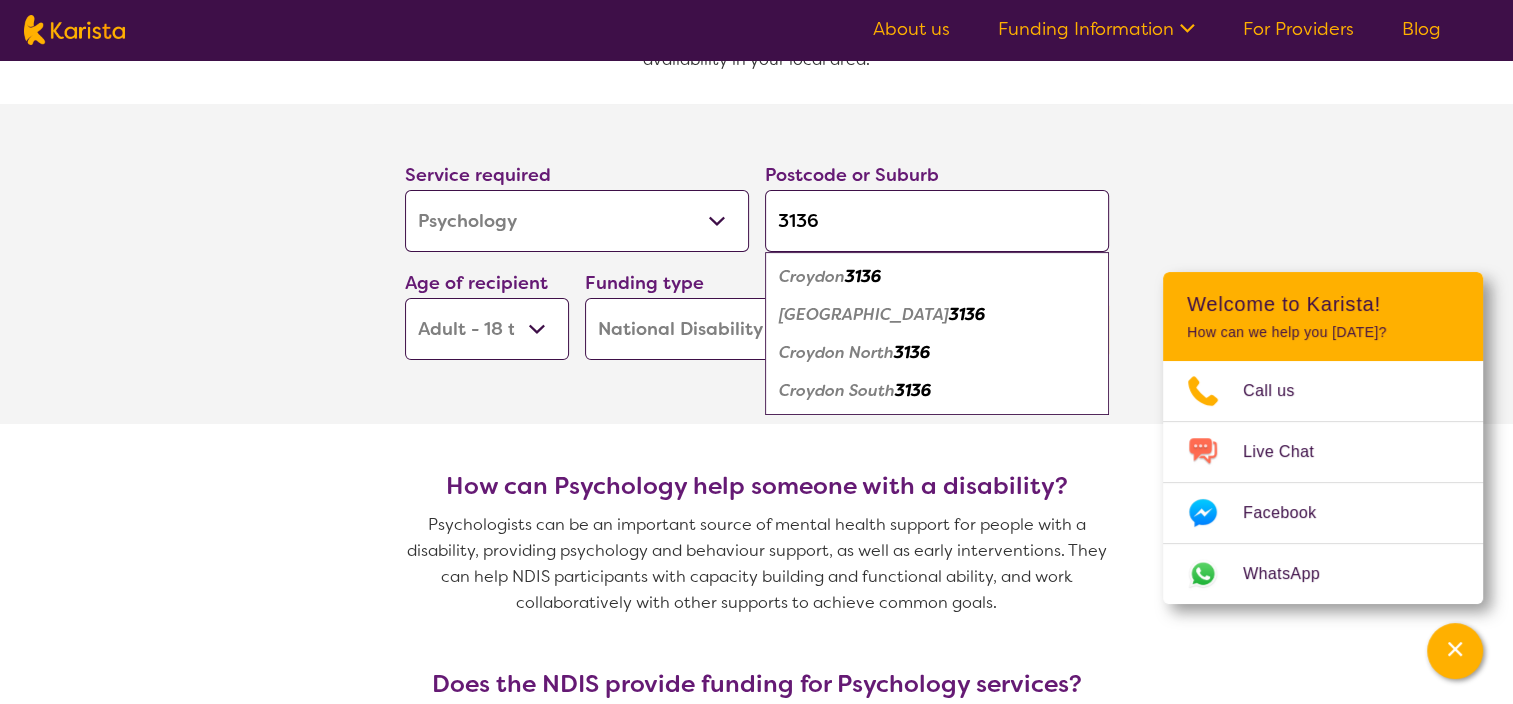 click on "Search" at bounding box center (1027, 330) 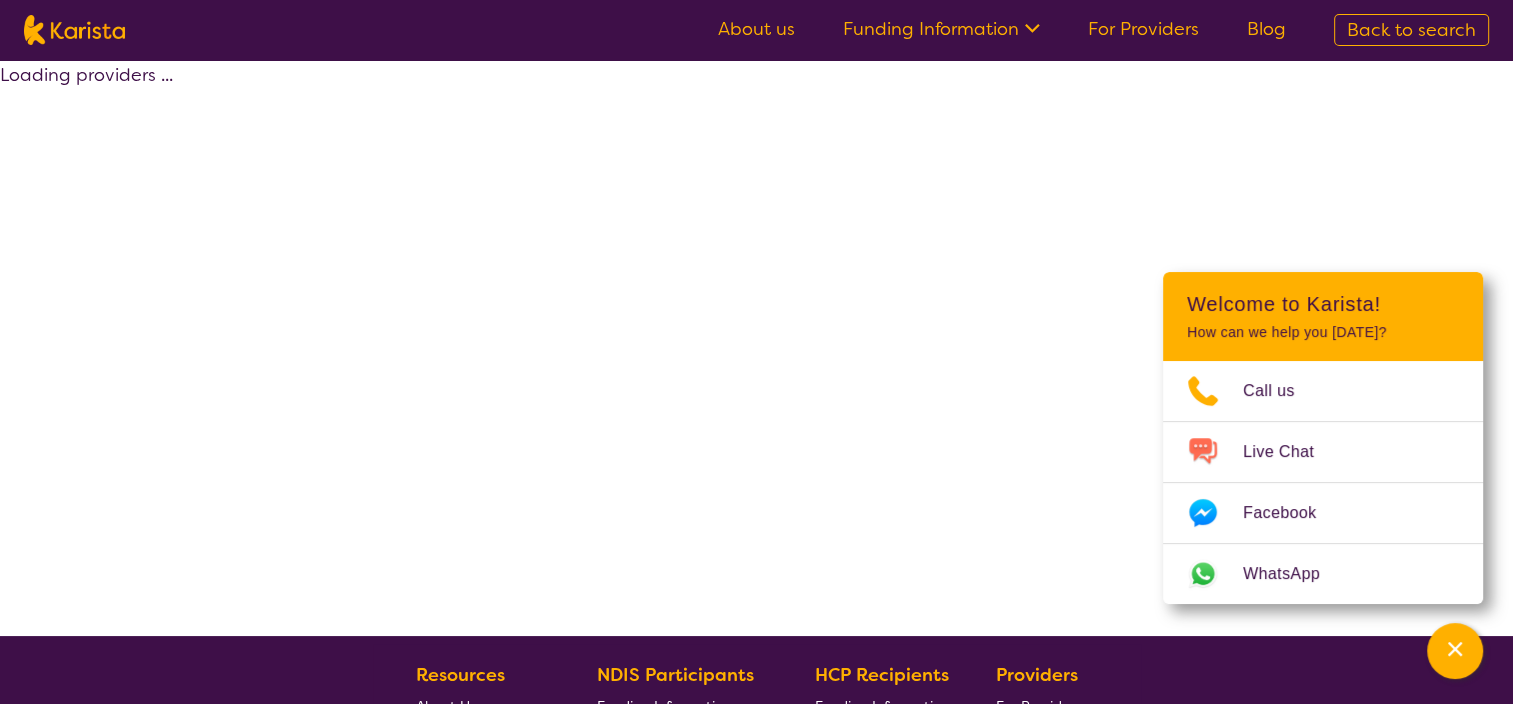 select on "by_score" 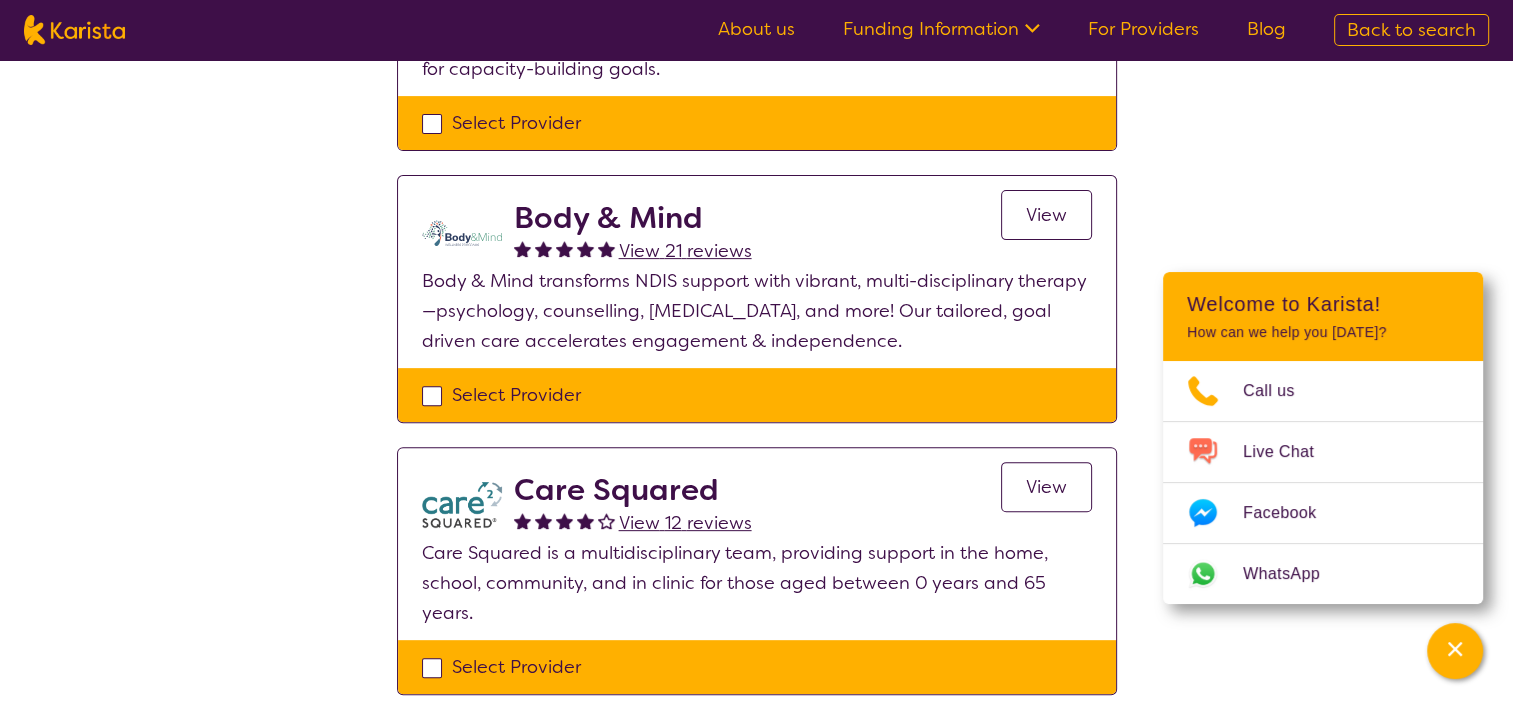 scroll, scrollTop: 689, scrollLeft: 0, axis: vertical 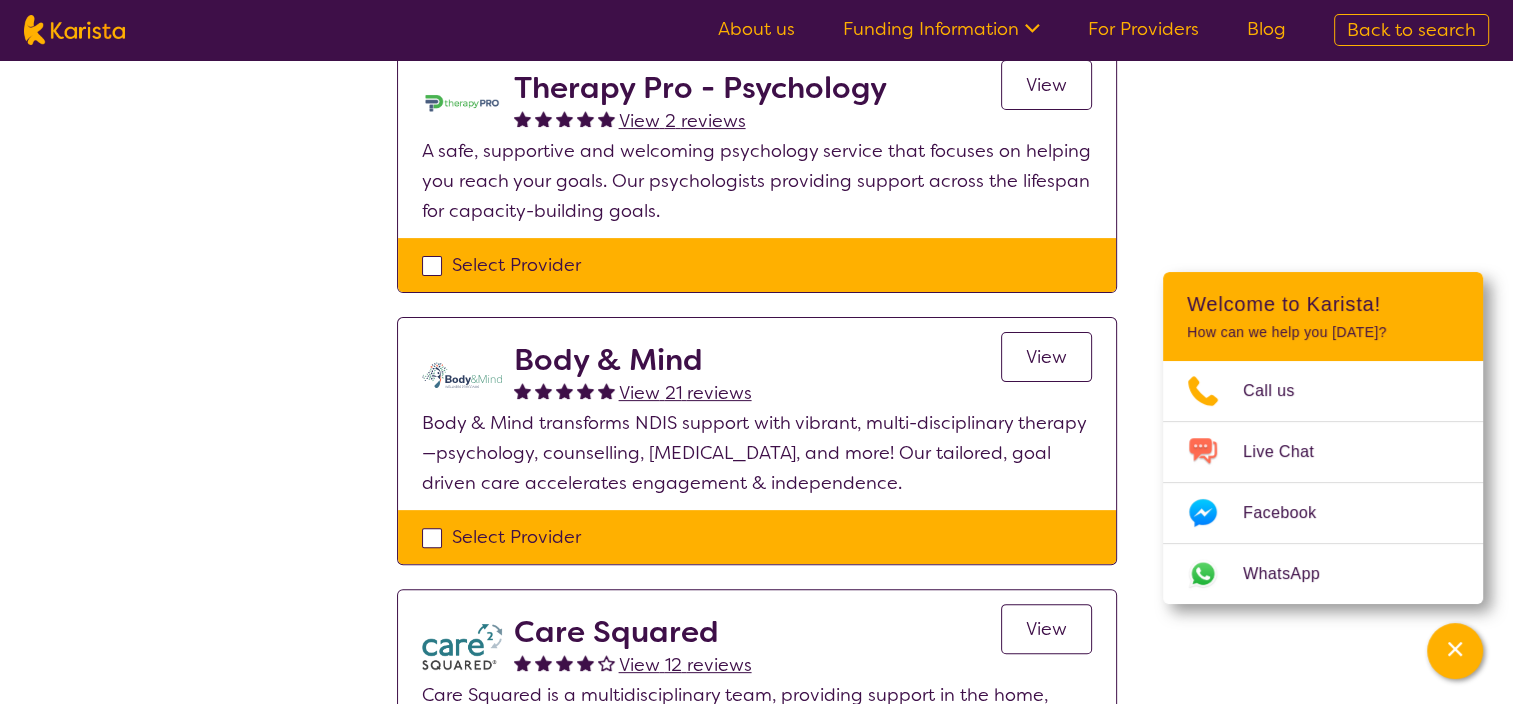 click on "View" at bounding box center [1046, 357] 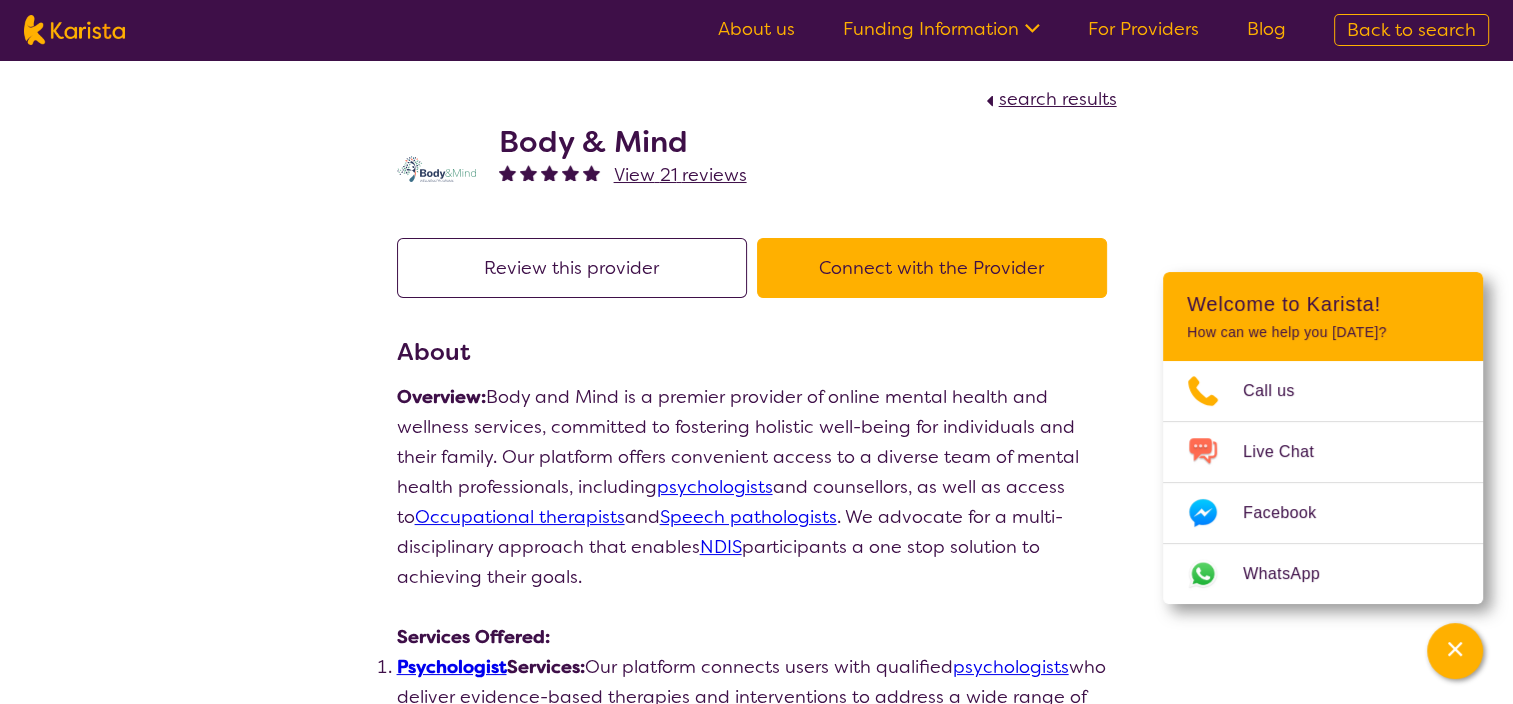click on "Connect with the Provider" at bounding box center (932, 268) 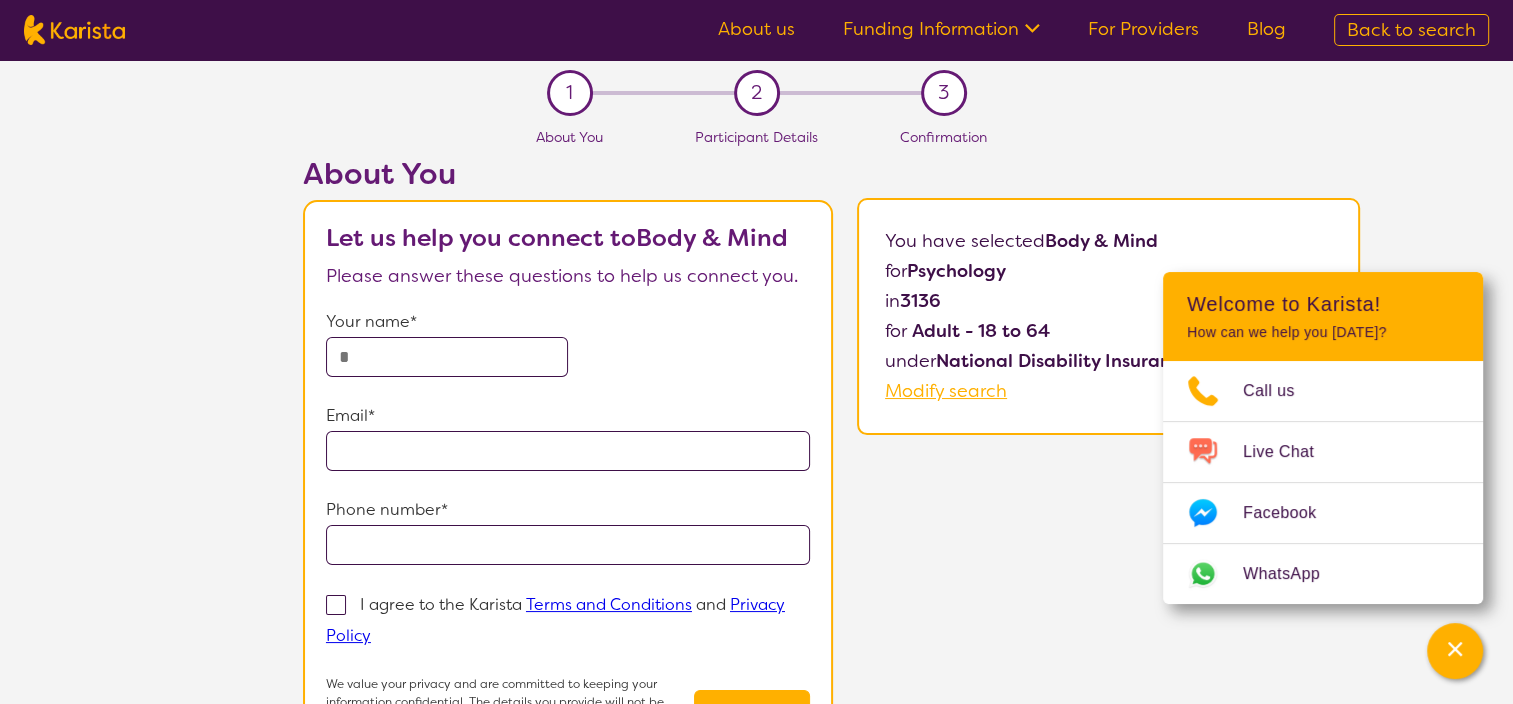 click at bounding box center [447, 357] 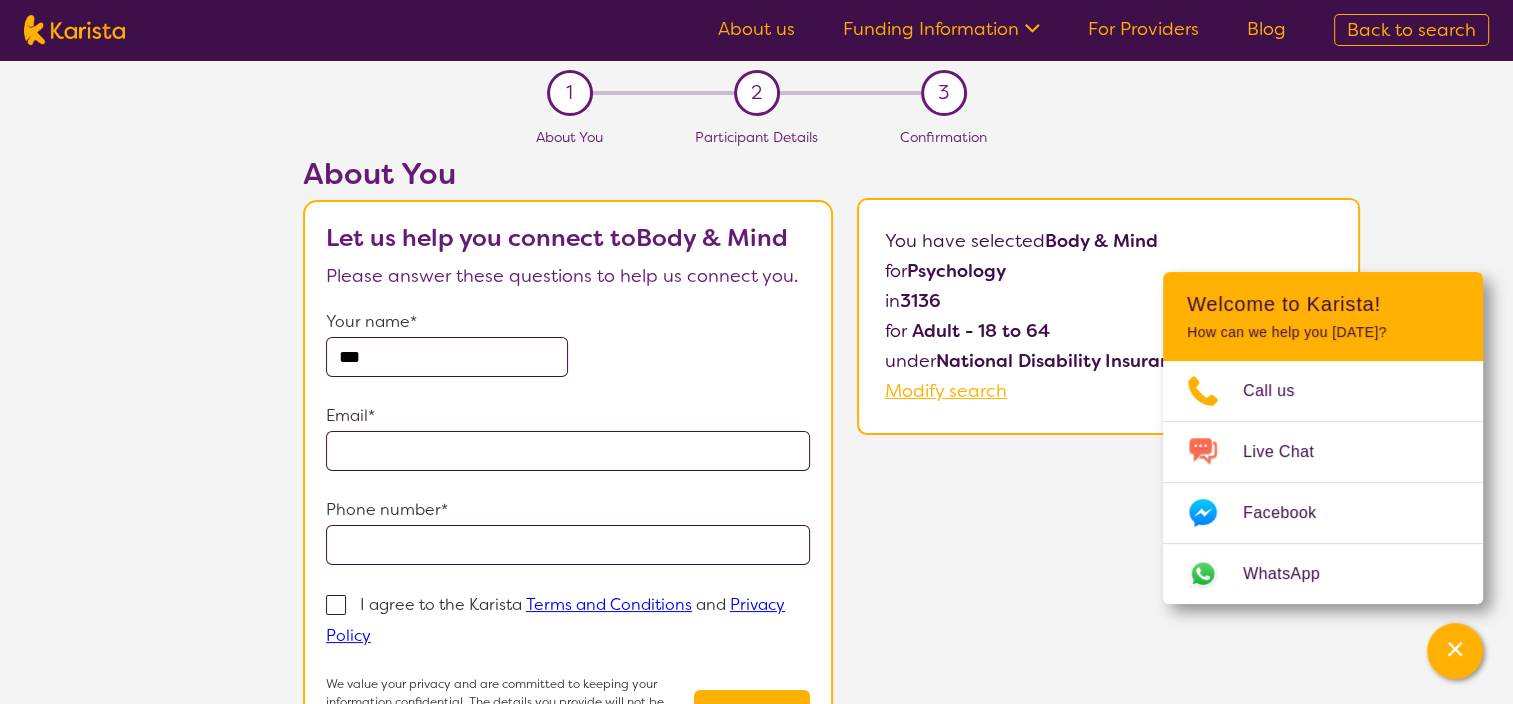 type on "**********" 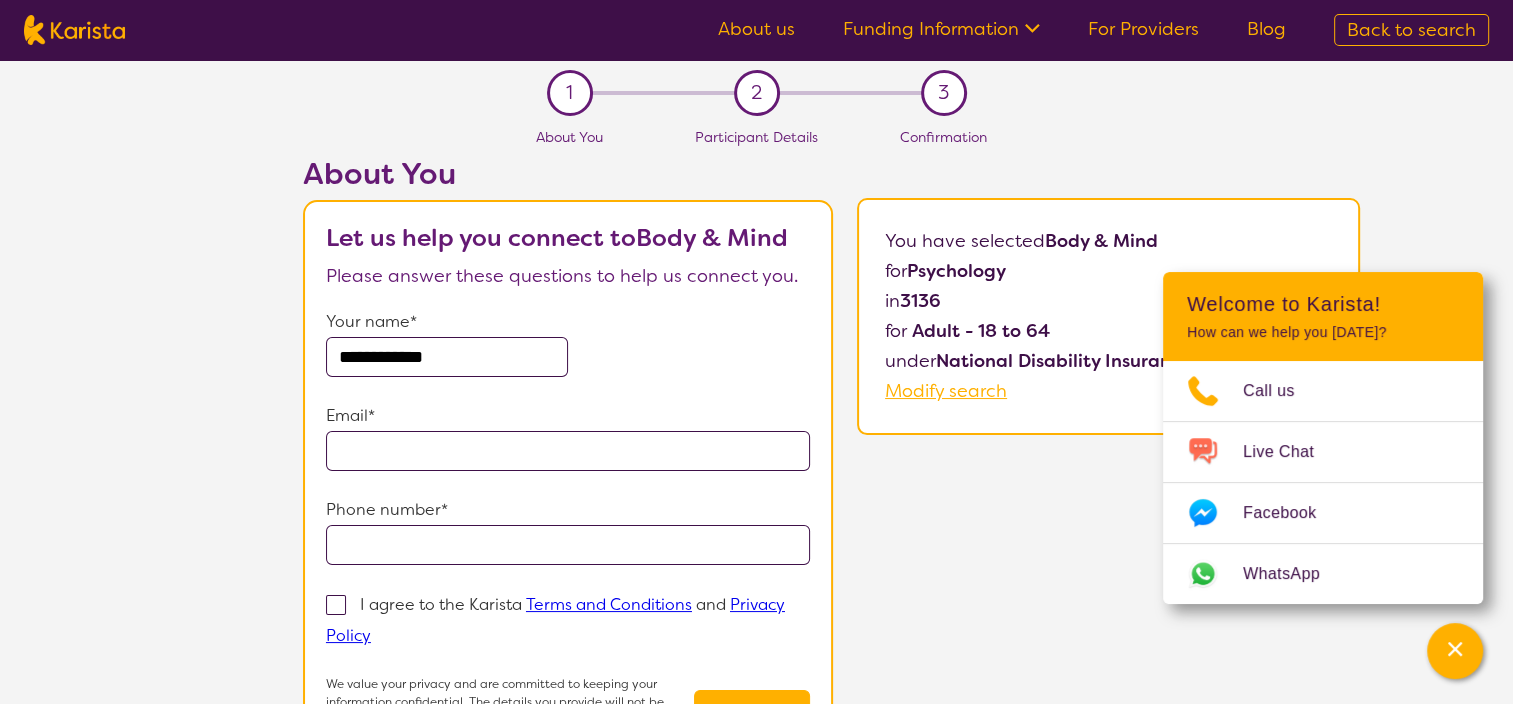 type on "**********" 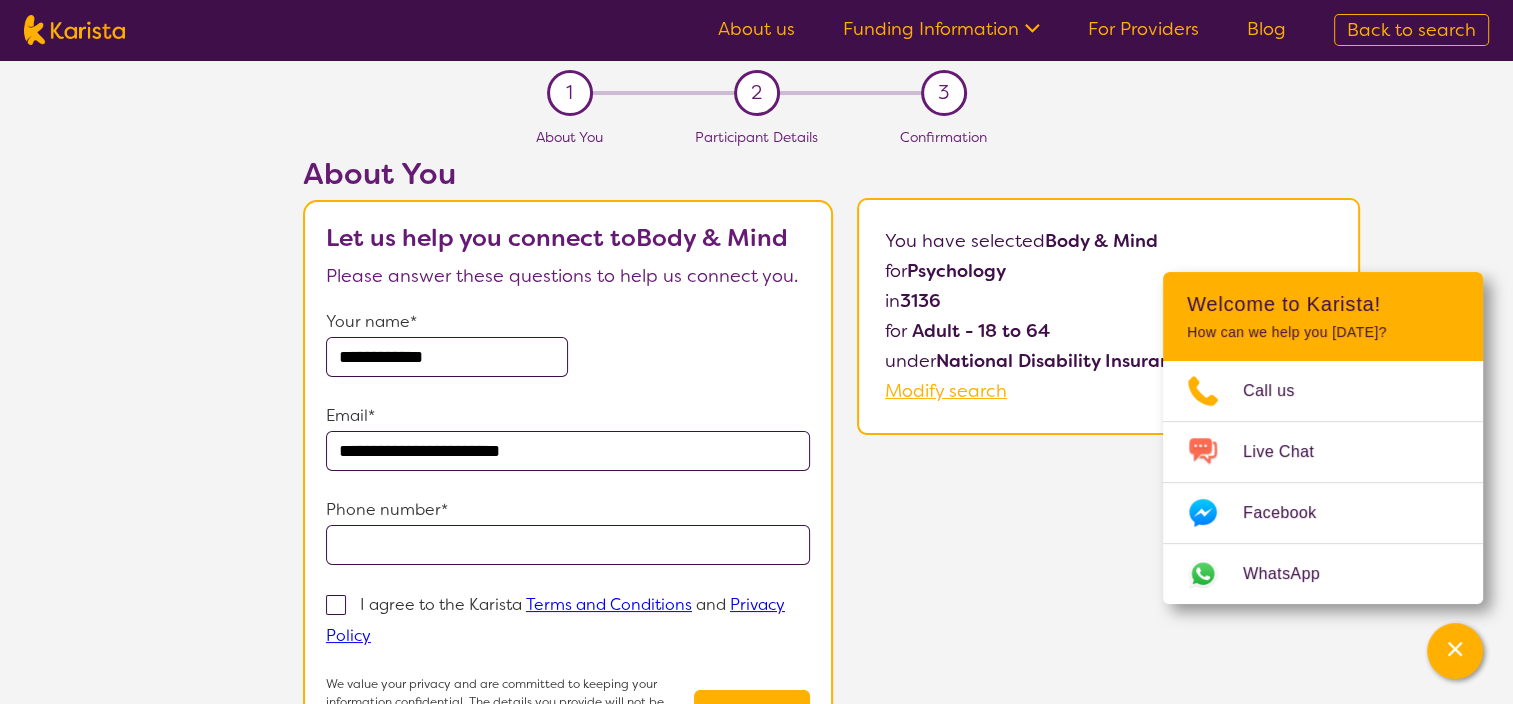 type on "**********" 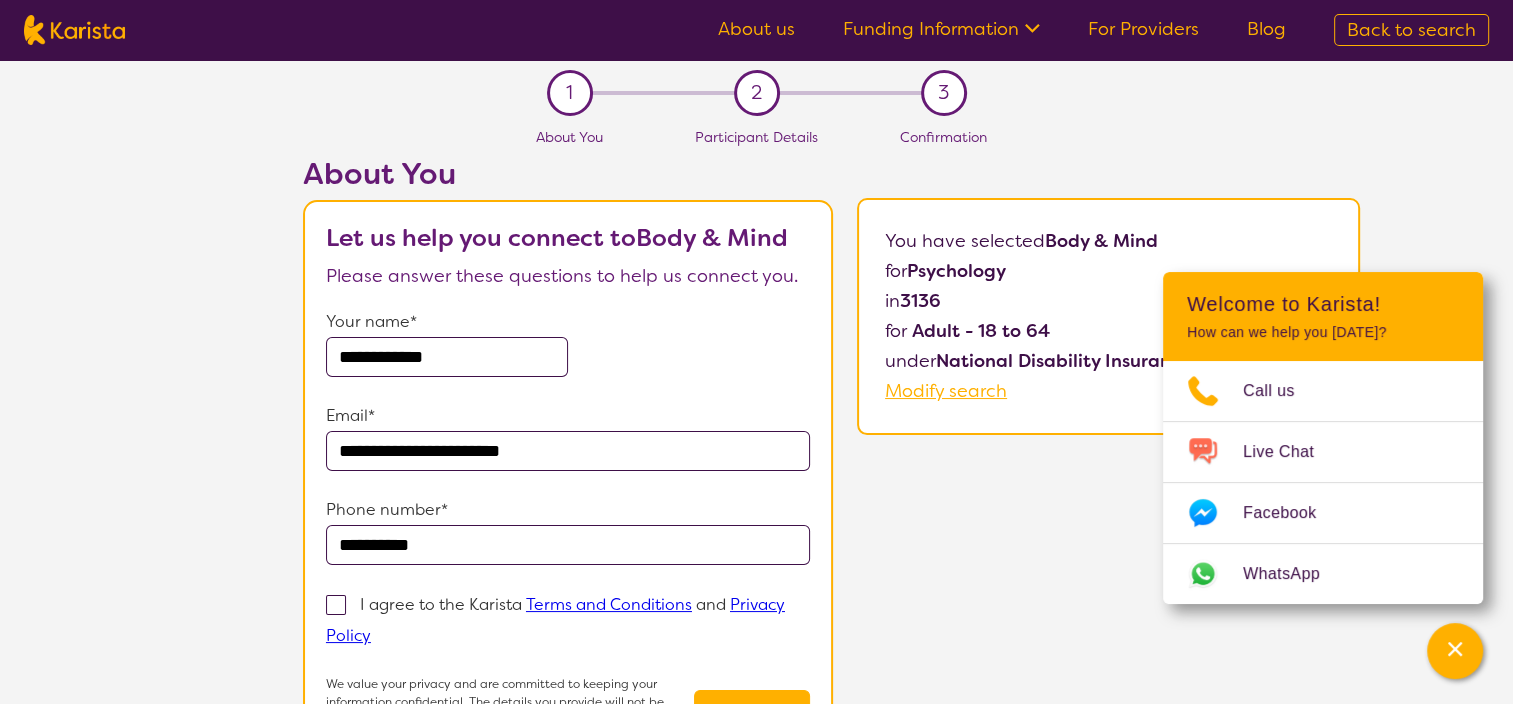 click at bounding box center [336, 605] 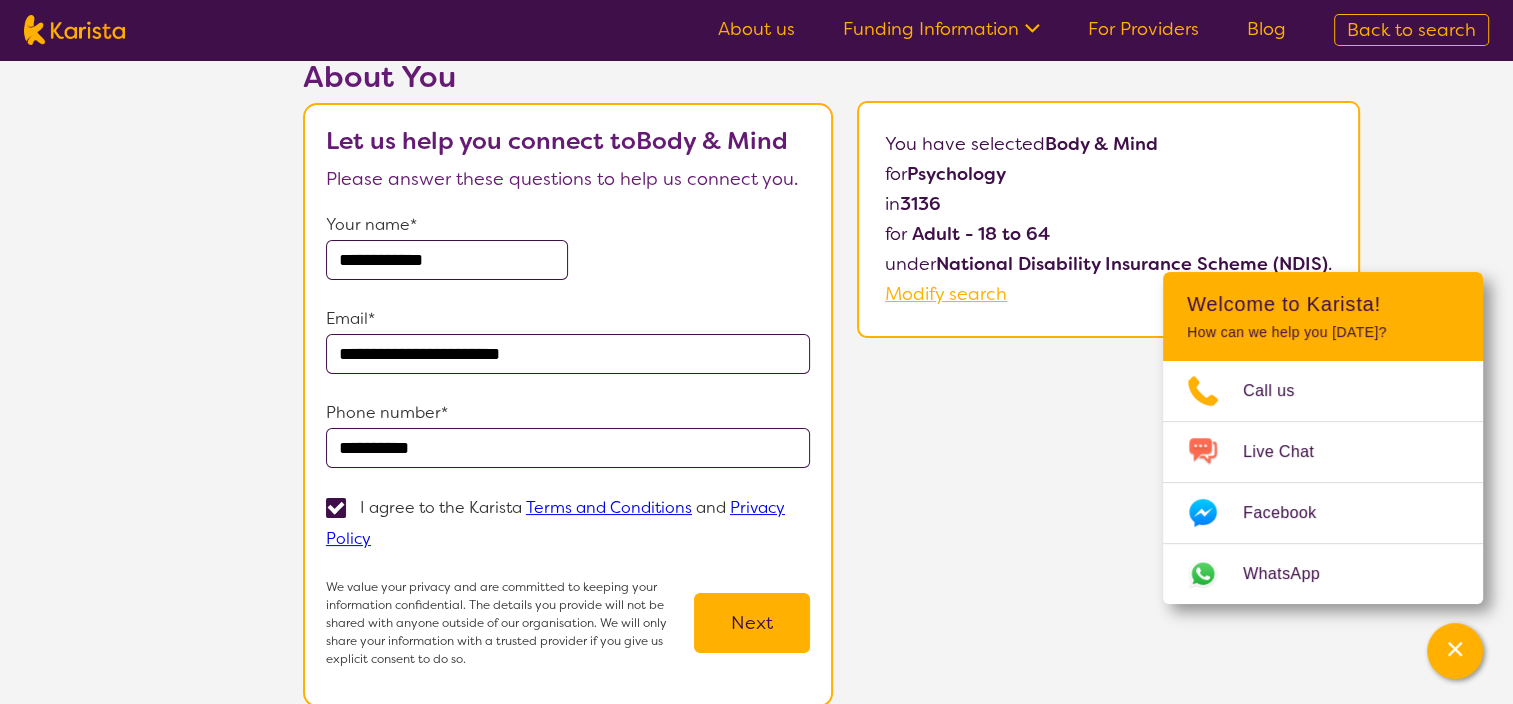 scroll, scrollTop: 94, scrollLeft: 0, axis: vertical 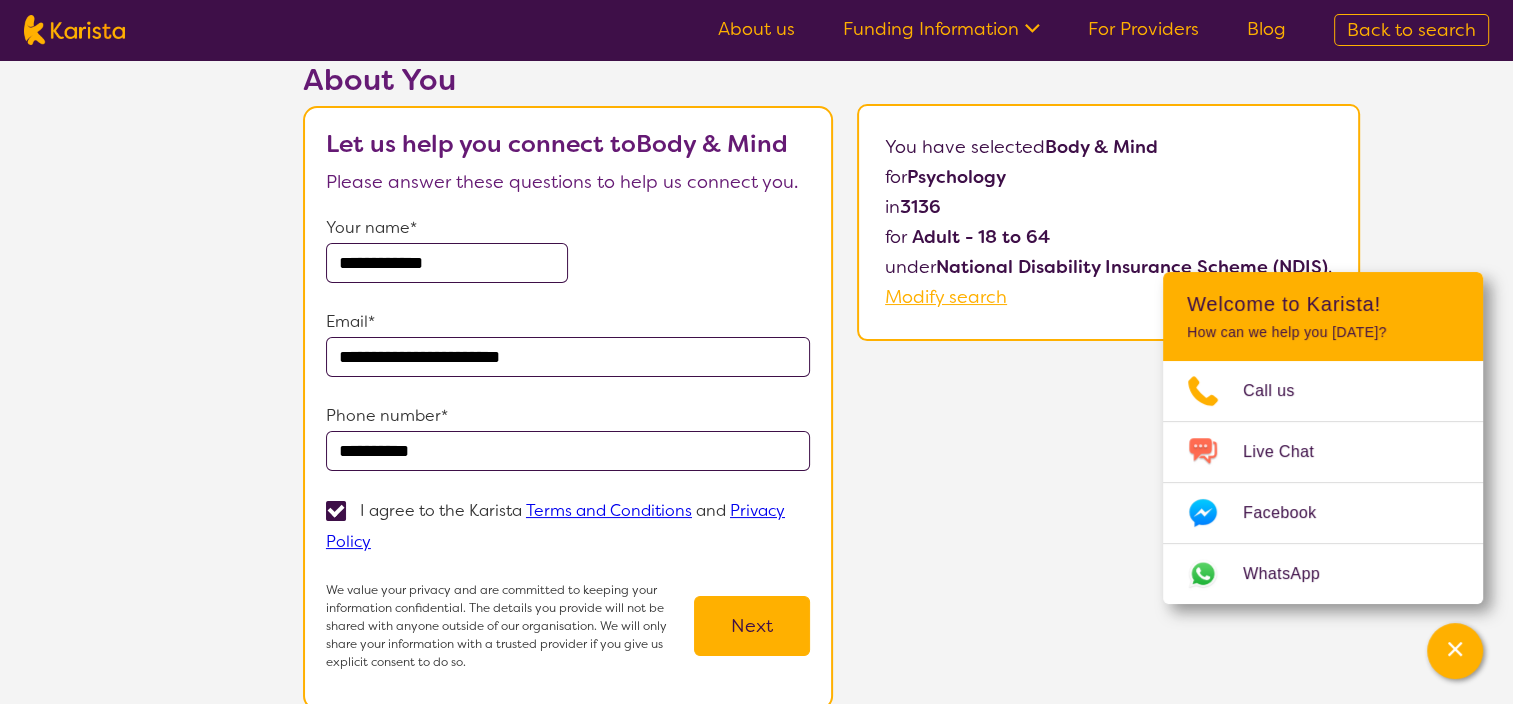 click on "Next" at bounding box center (752, 626) 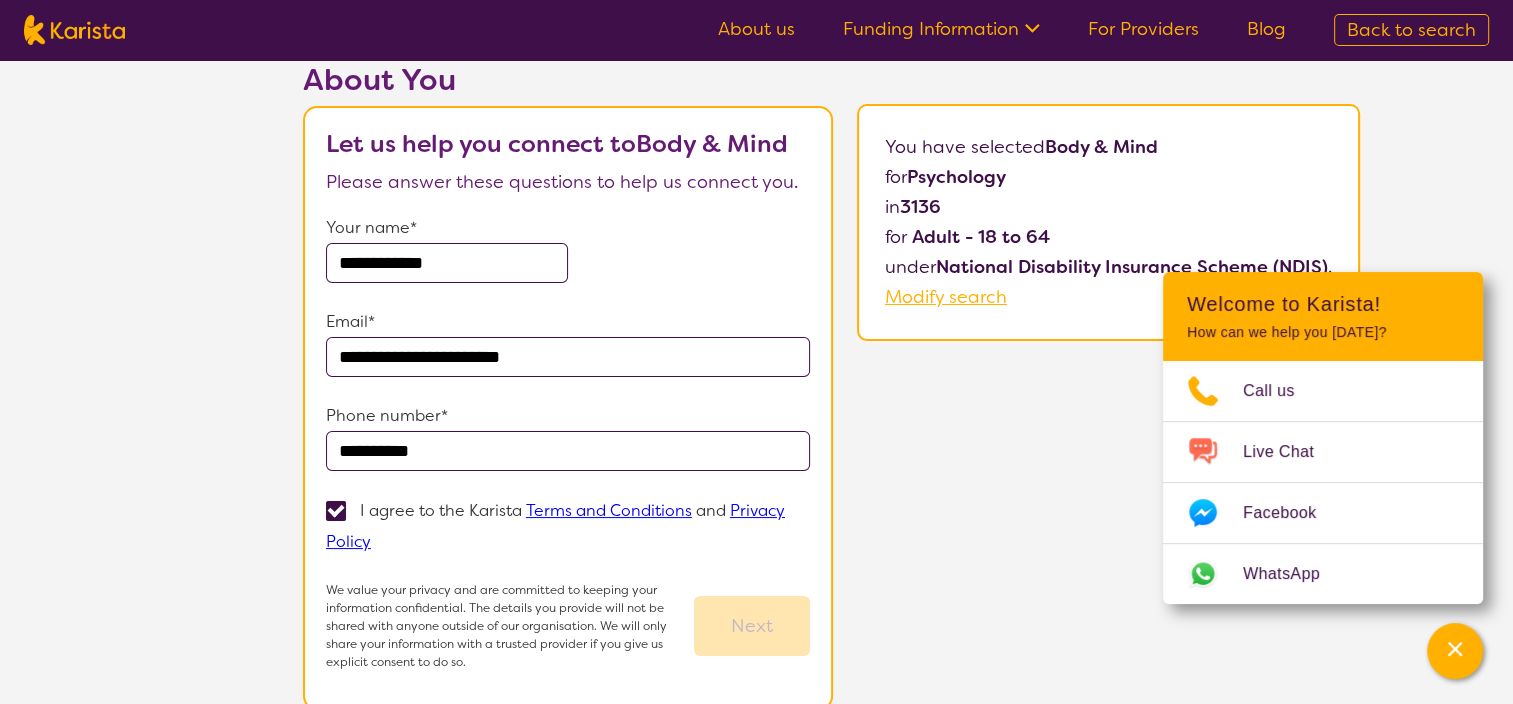 scroll, scrollTop: 0, scrollLeft: 0, axis: both 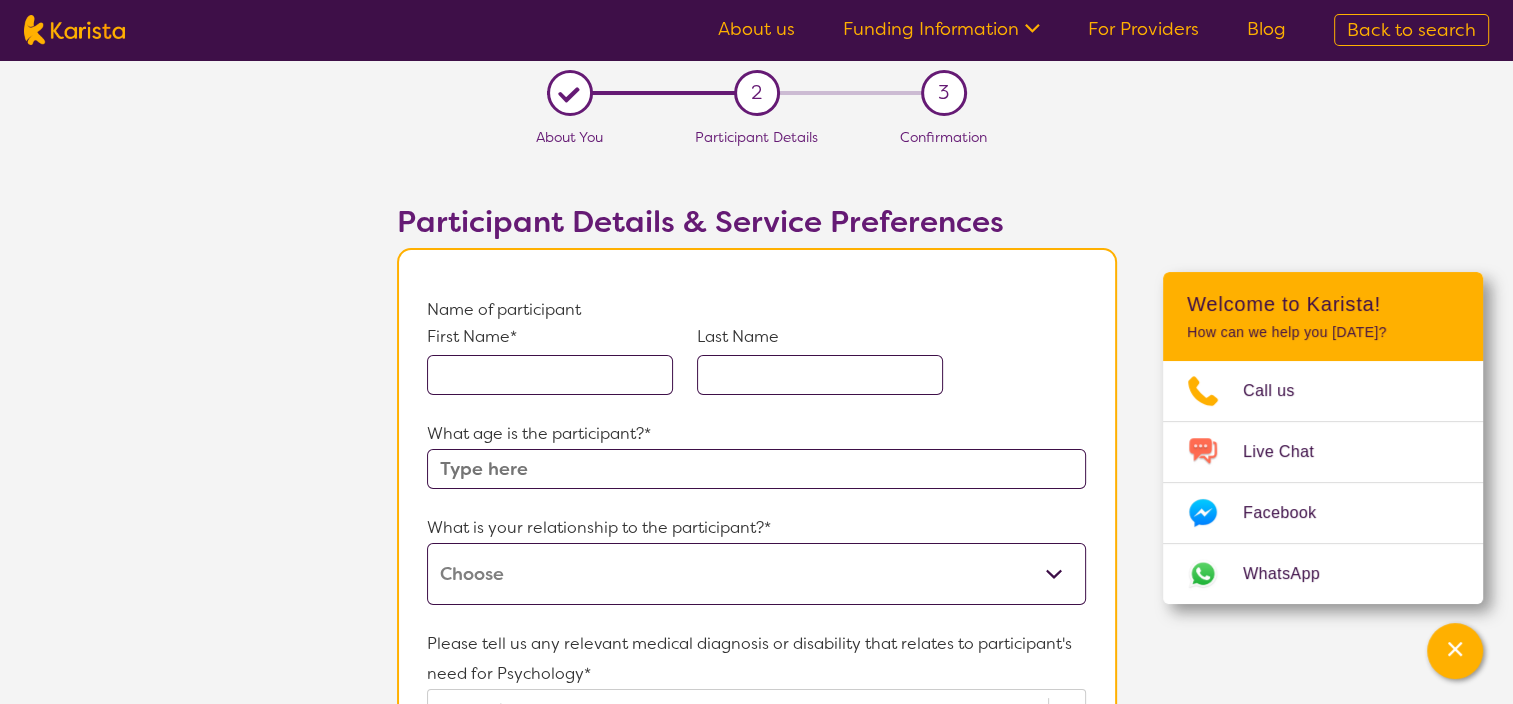 click at bounding box center (550, 375) 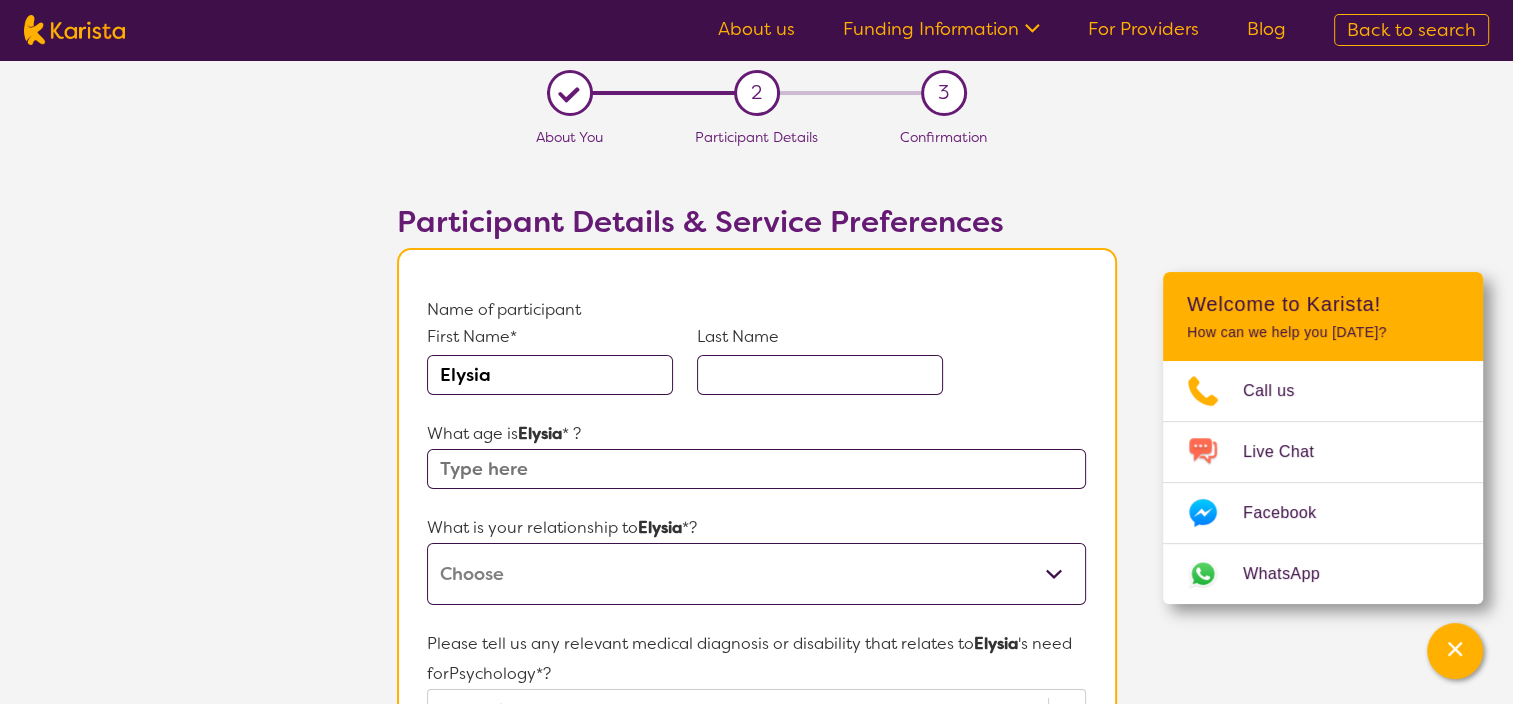 type on "Elysia" 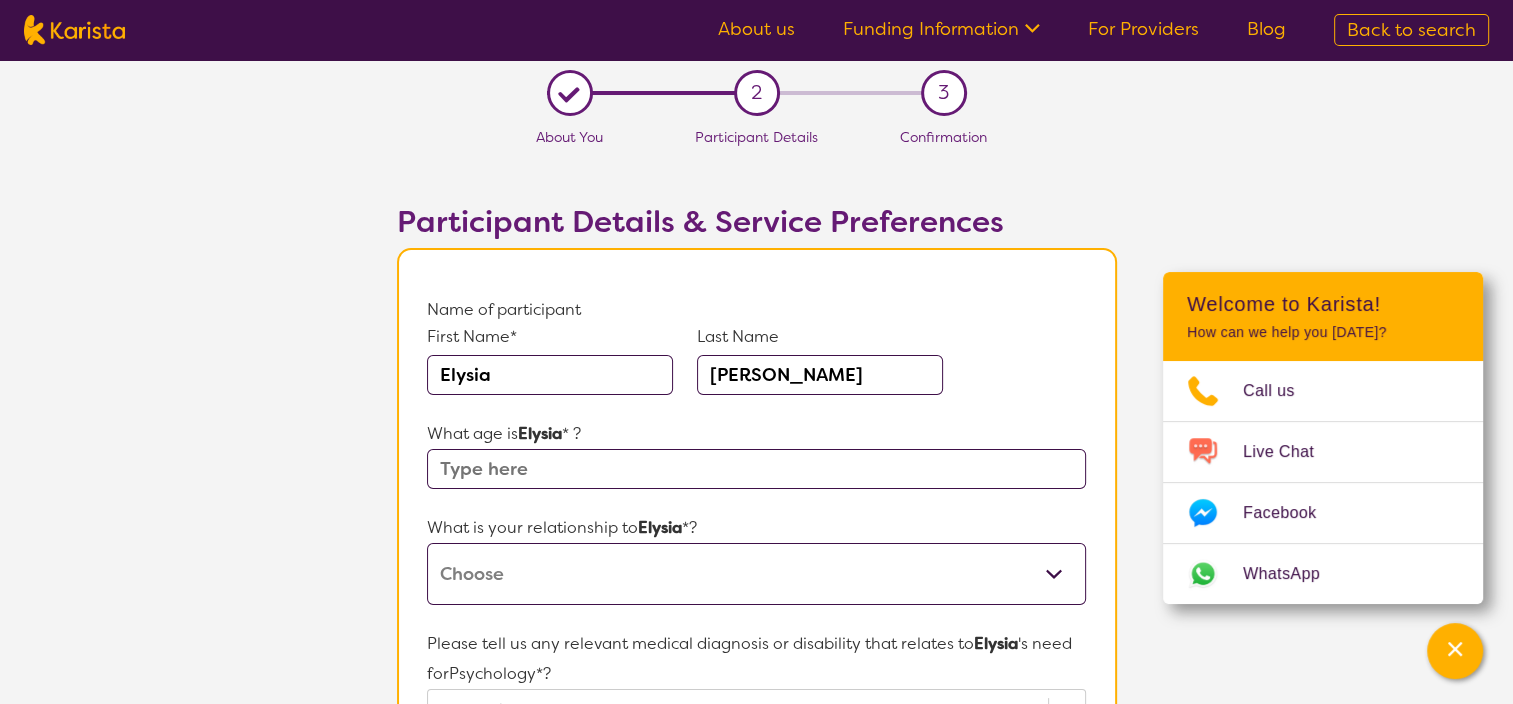 type on "[PERSON_NAME]" 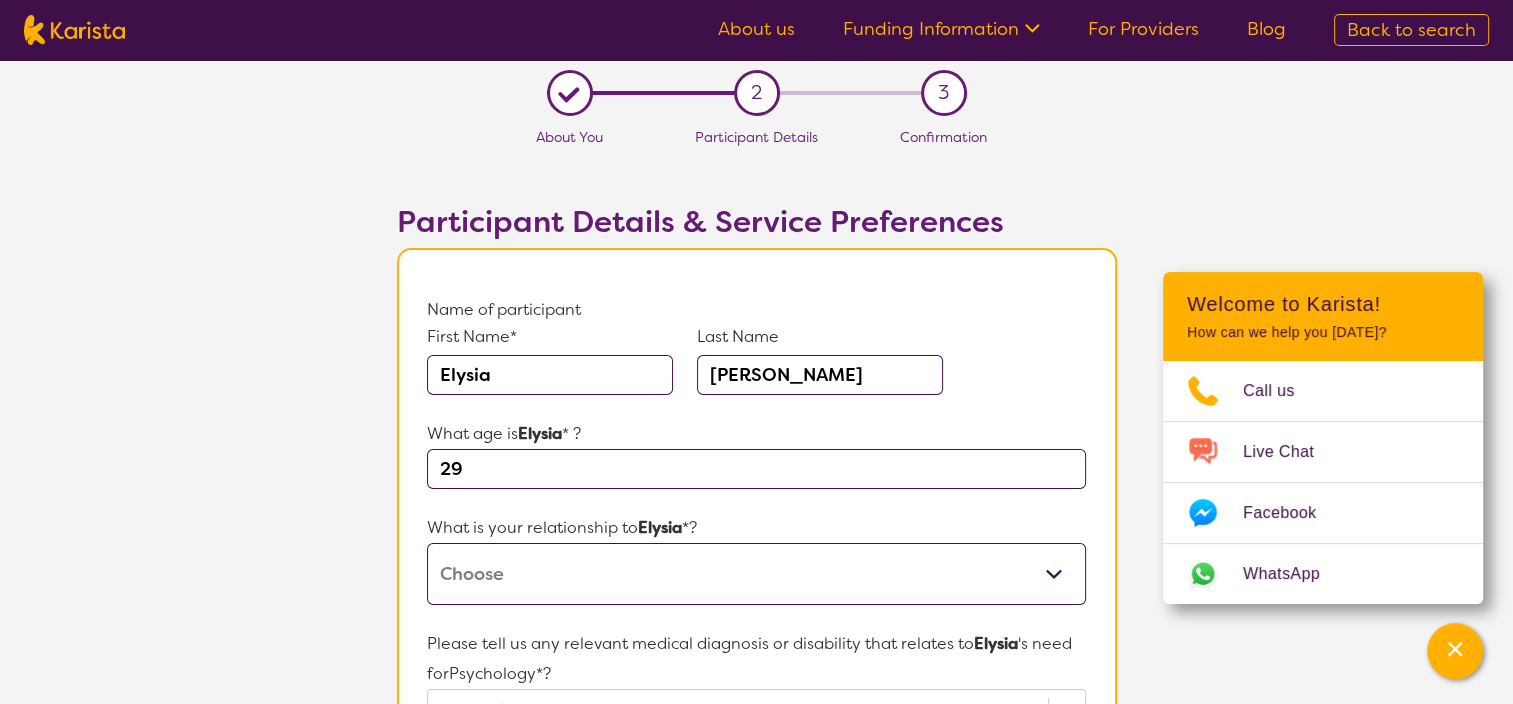 type on "29" 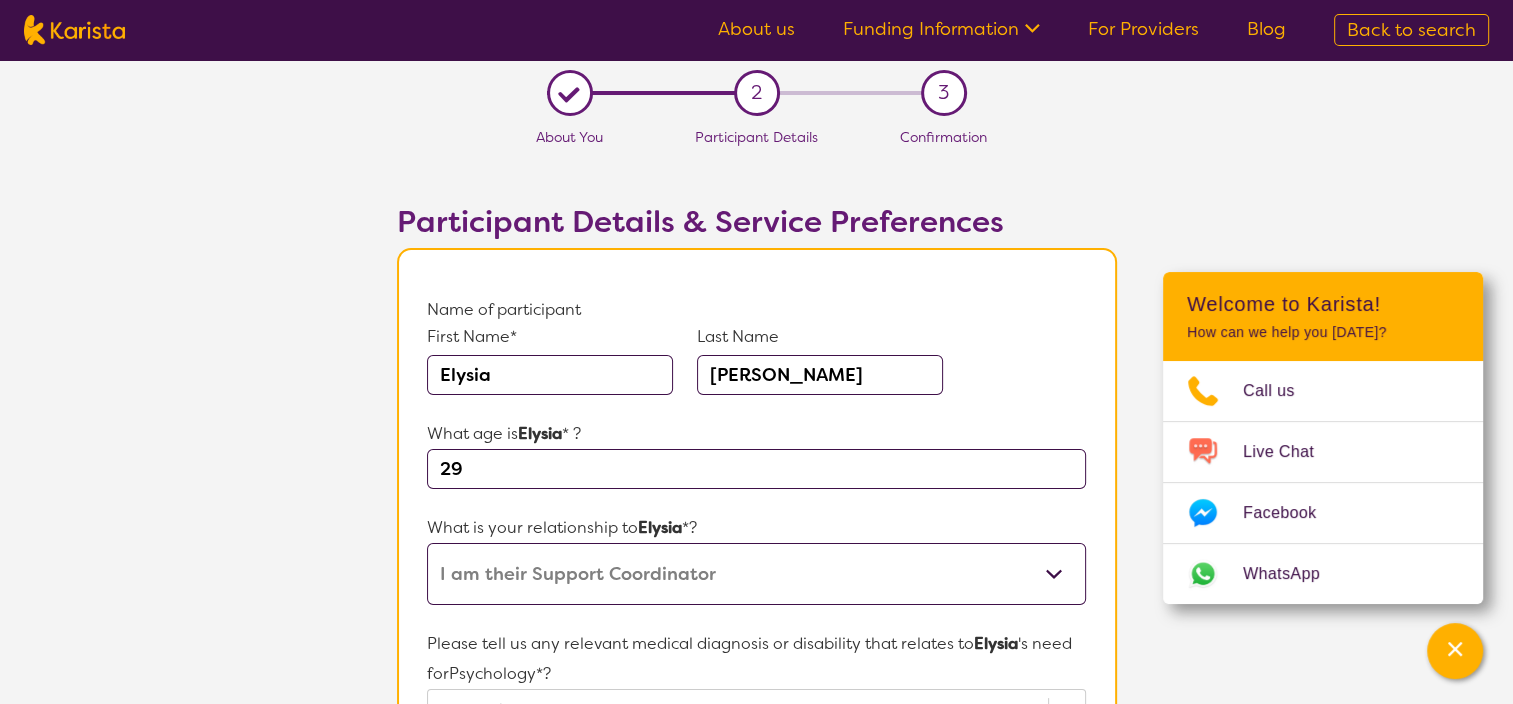 click on "This request is for myself I am their parent I am their child I am their spouse/partner I am their carer I am their Support Coordinator I am their Local Area Coordinator I am their Child Safety Officer I am their Aged Care Case Worker Other" at bounding box center (756, 574) 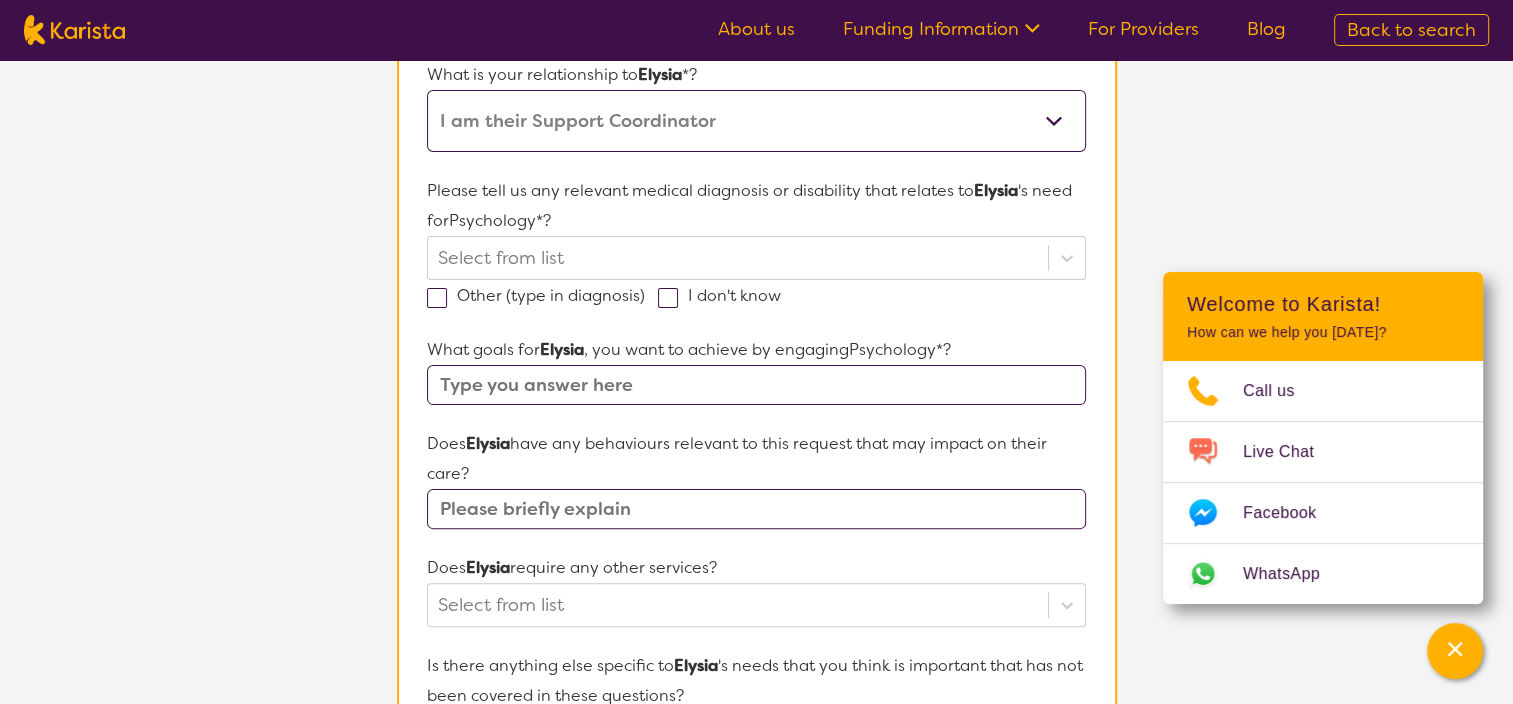 scroll, scrollTop: 459, scrollLeft: 0, axis: vertical 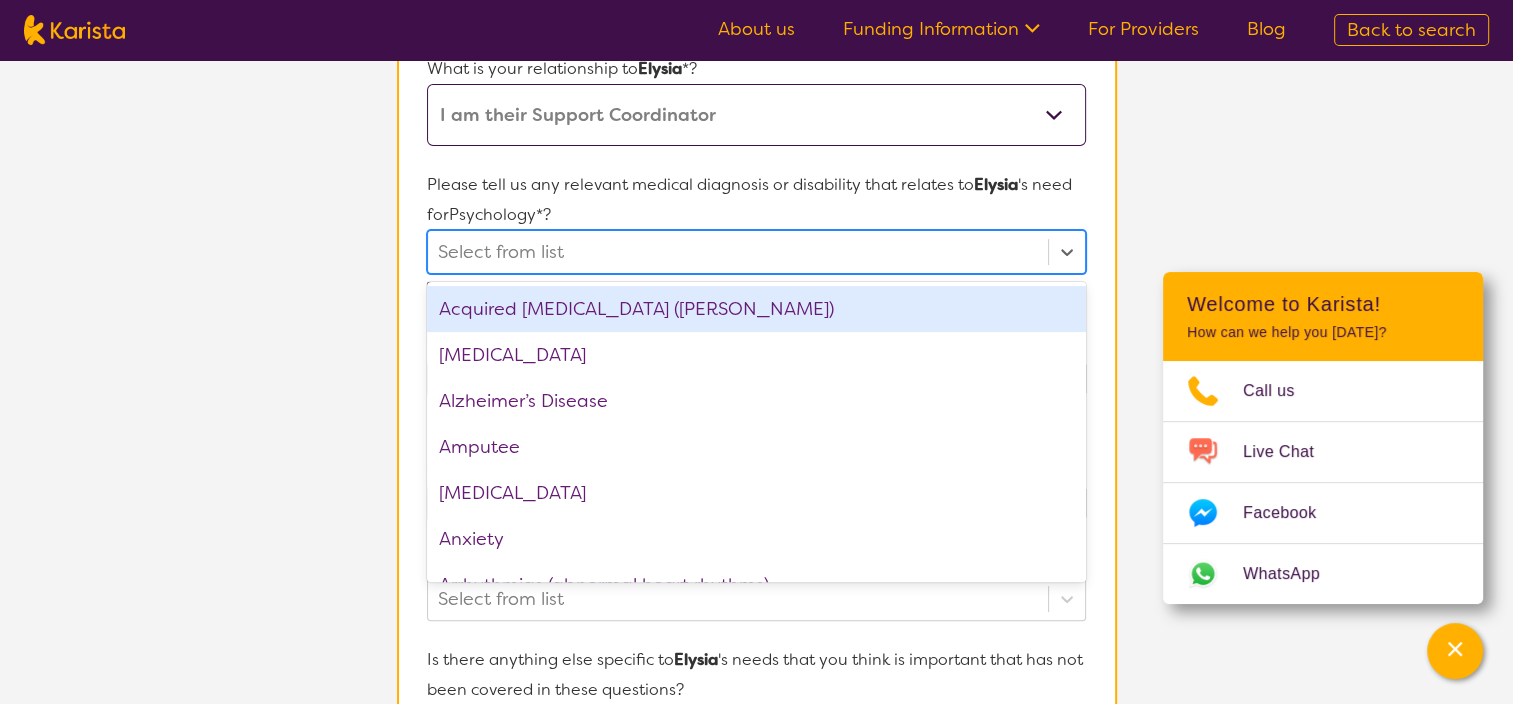 click at bounding box center [737, 252] 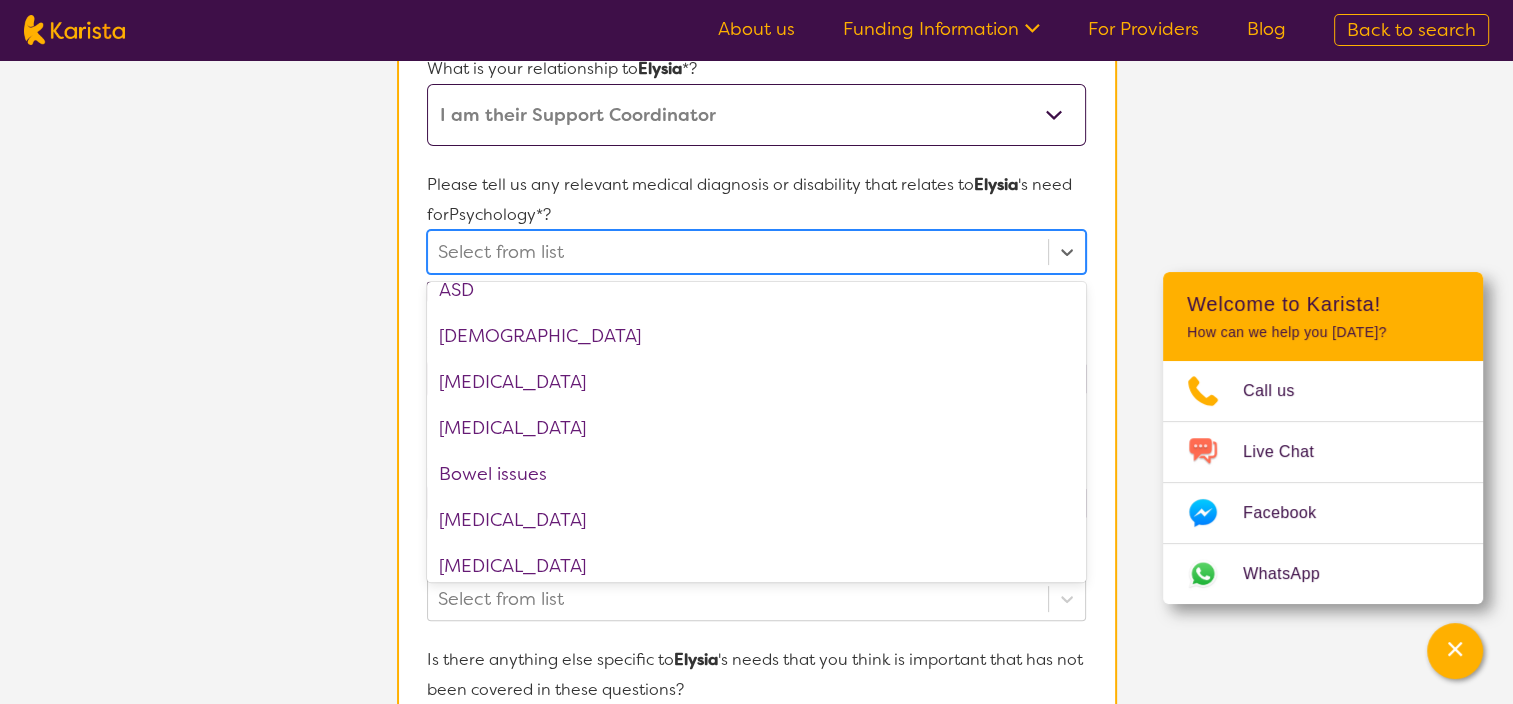 scroll, scrollTop: 400, scrollLeft: 0, axis: vertical 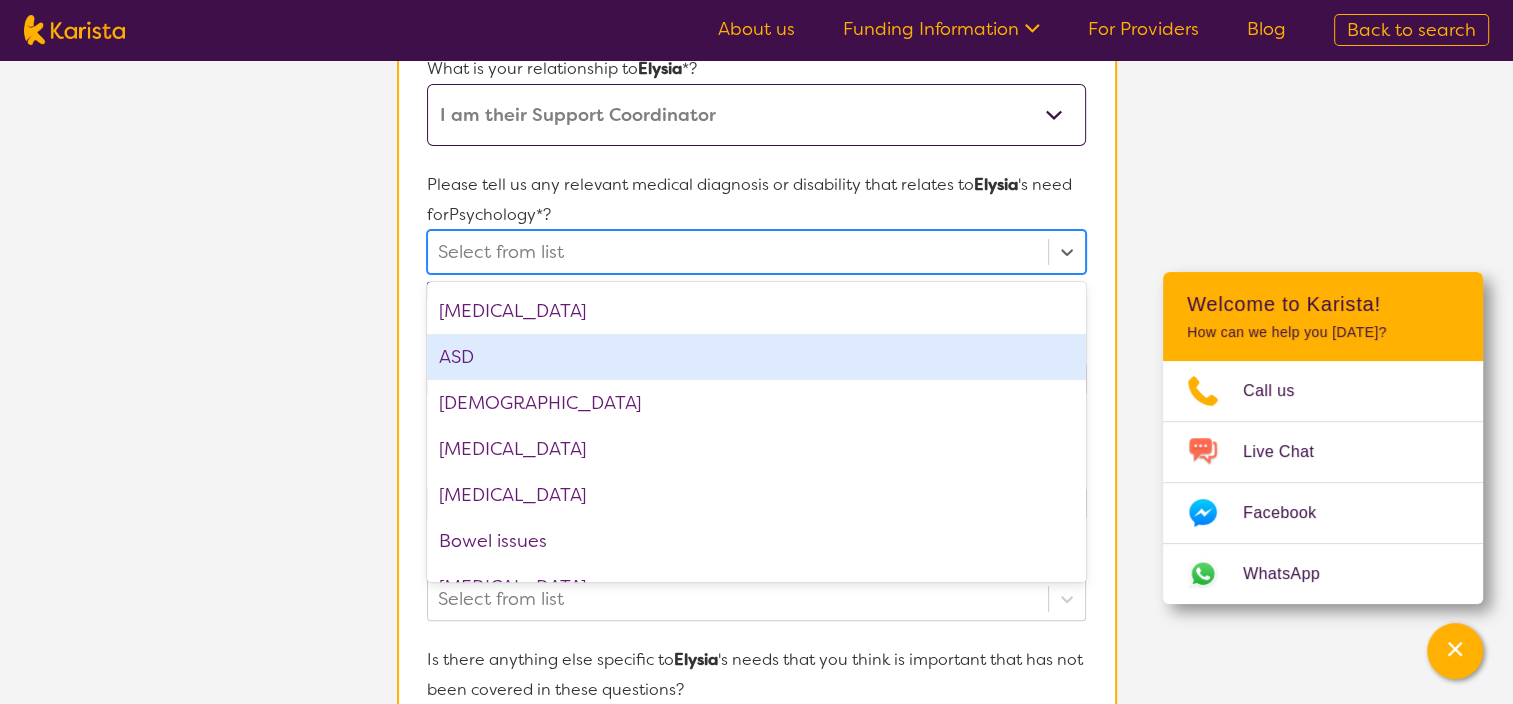 click on "ASD" at bounding box center [756, 357] 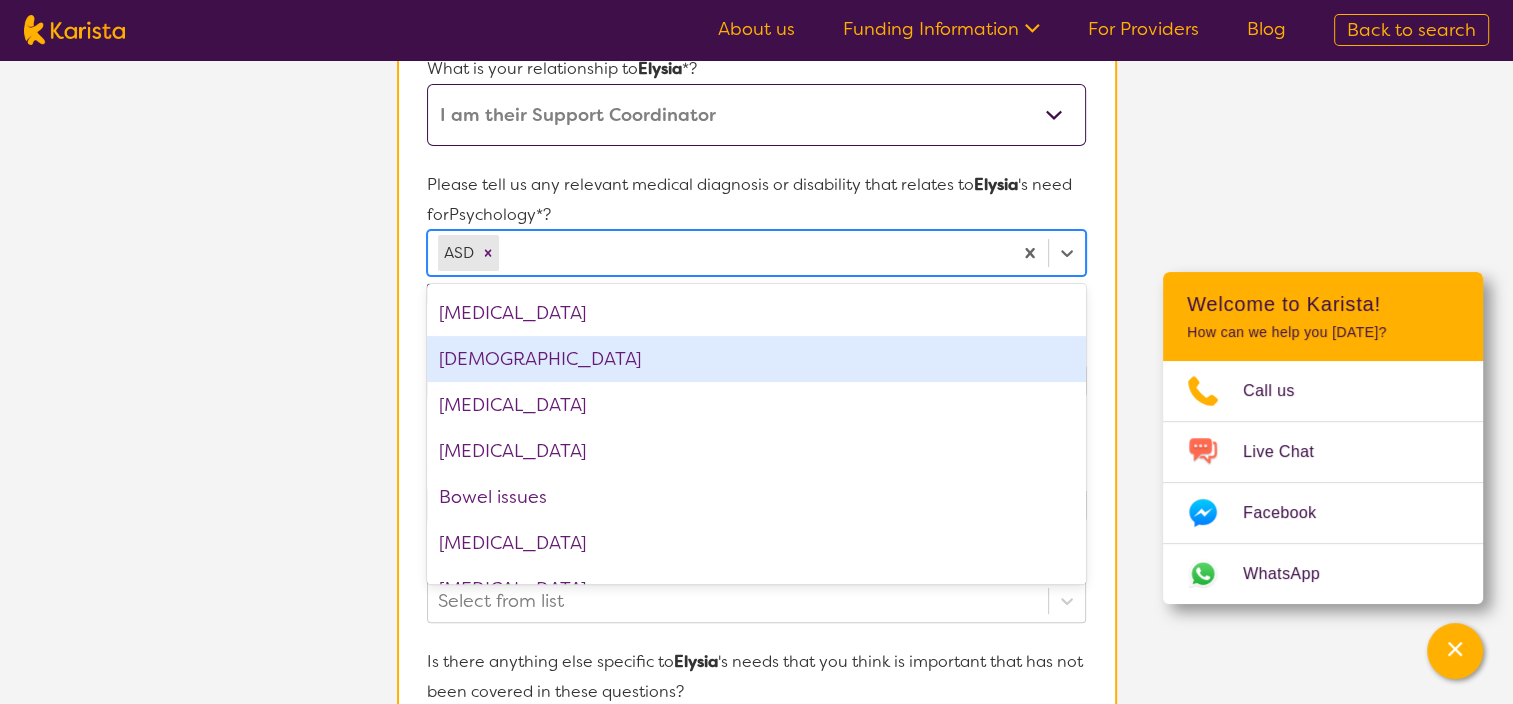 click on "Participant Details & Service Preferences Name of participant First Name* [PERSON_NAME] Last Name [PERSON_NAME] What age is  Elysia * ? 29 What is your relationship to  [PERSON_NAME] *? This request is for myself I am their parent I am their child I am their spouse/partner I am their carer I am their Support Coordinator I am their Local Area Coordinator I am their Child Safety Officer I am their Aged Care Case Worker Other Please tell us any relevant medical diagnosis or disability that relates to  Elysia 's need for  Psychology *? option ASD, selected. option [DEMOGRAPHIC_DATA] focused, 9 of 74. 74 results available. Use Up and Down to choose options, press Enter to select the currently focused option, press Escape to exit the menu, press Tab to select the option and exit the menu. ASD Acquired [MEDICAL_DATA] (ABI) [MEDICAL_DATA] Alzheimer’s Disease Amputee [MEDICAL_DATA] Anxiety Arrhythmias (abnormal heart rhythms) [MEDICAL_DATA] [MEDICAL_DATA] [MEDICAL_DATA] [MEDICAL_DATA] Bowel issues [MEDICAL_DATA] [MEDICAL_DATA] Cataracts [MEDICAL_DATA] [MEDICAL_DATA] *?" at bounding box center (757, 516) 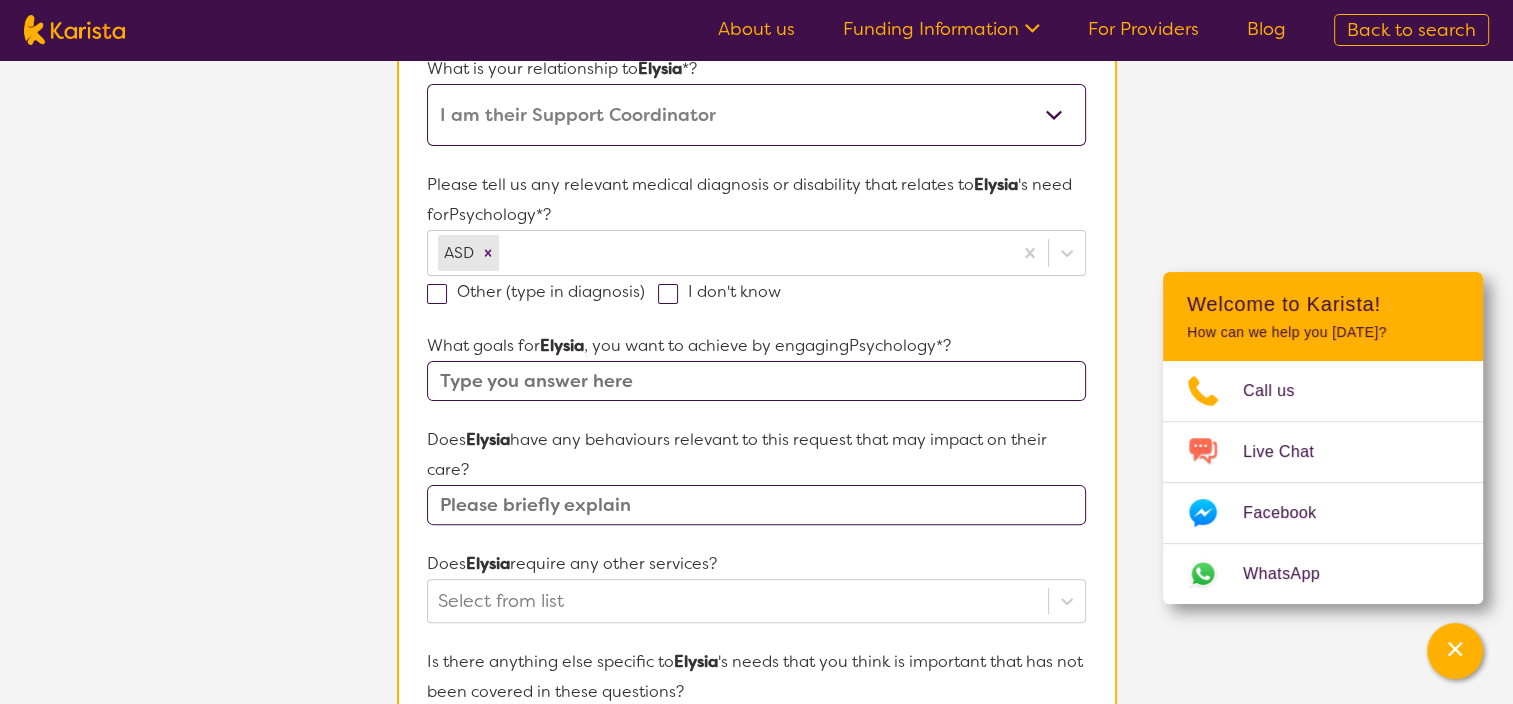 click at bounding box center (756, 381) 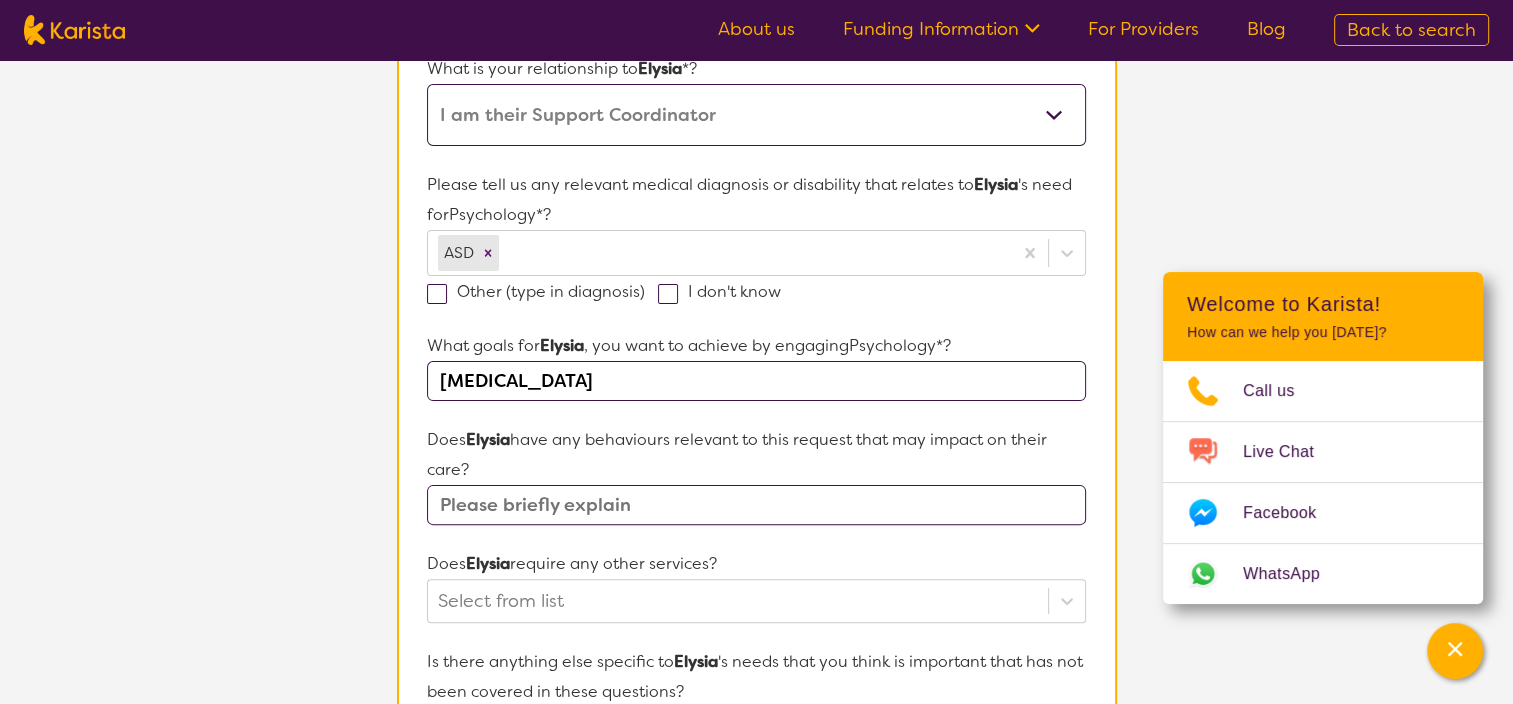 type on "[MEDICAL_DATA]" 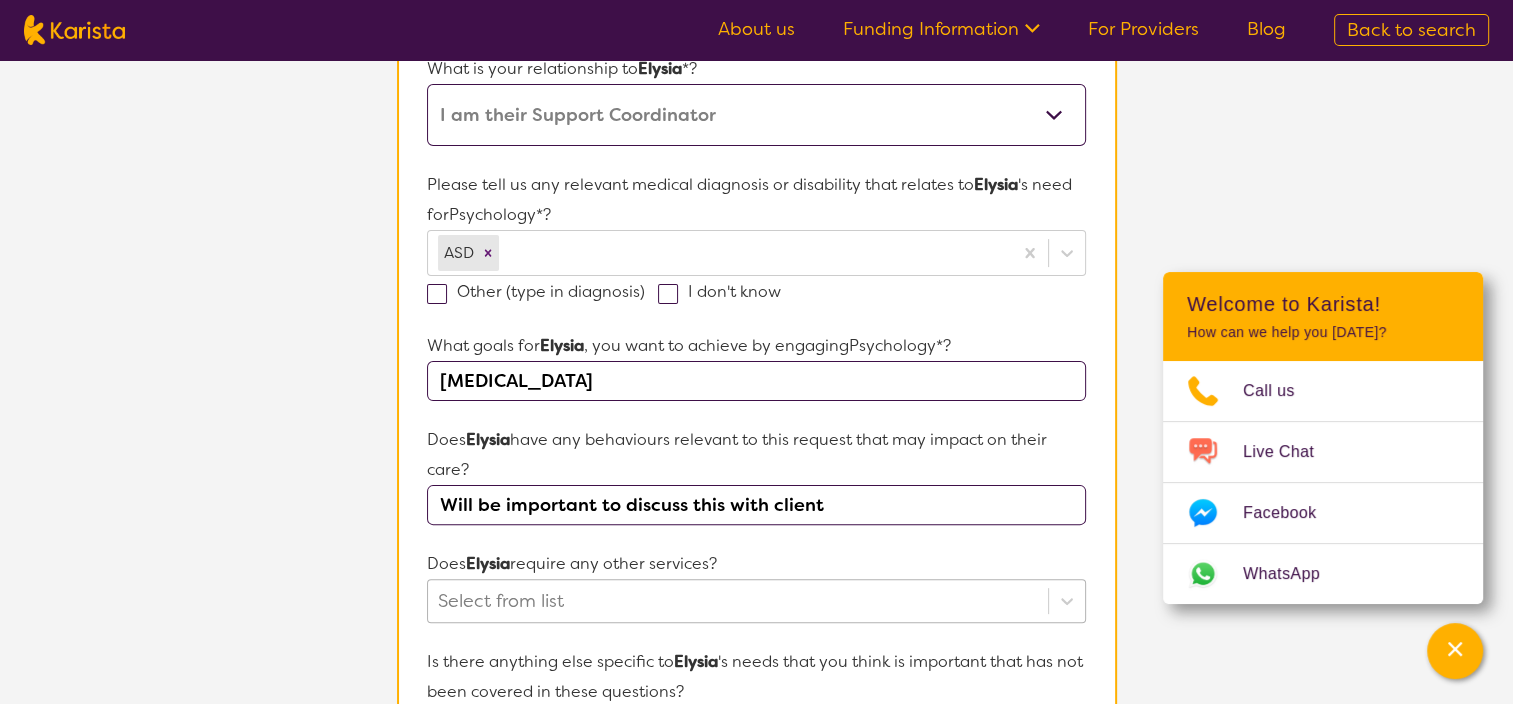 type on "Will be important to discuss this with client" 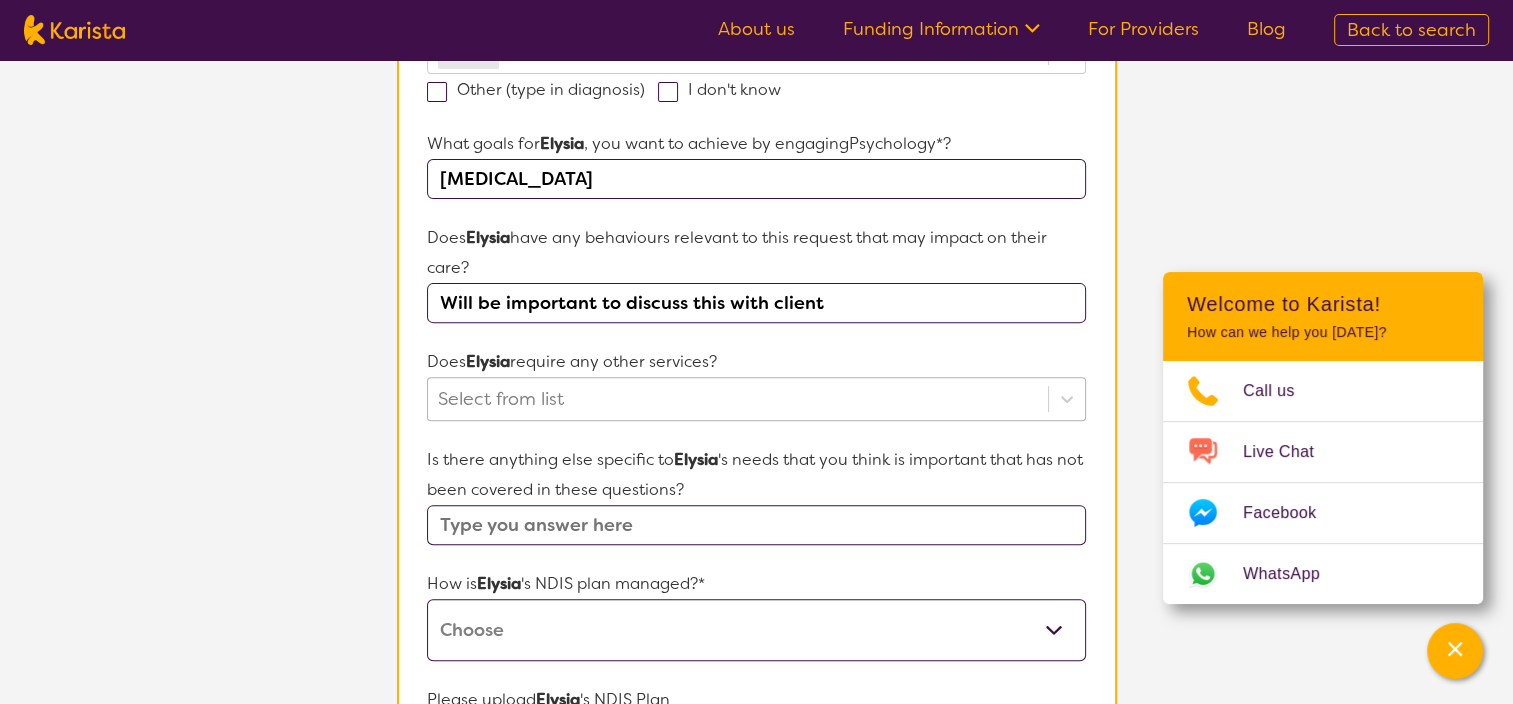 click on "Select from list" at bounding box center [756, 399] 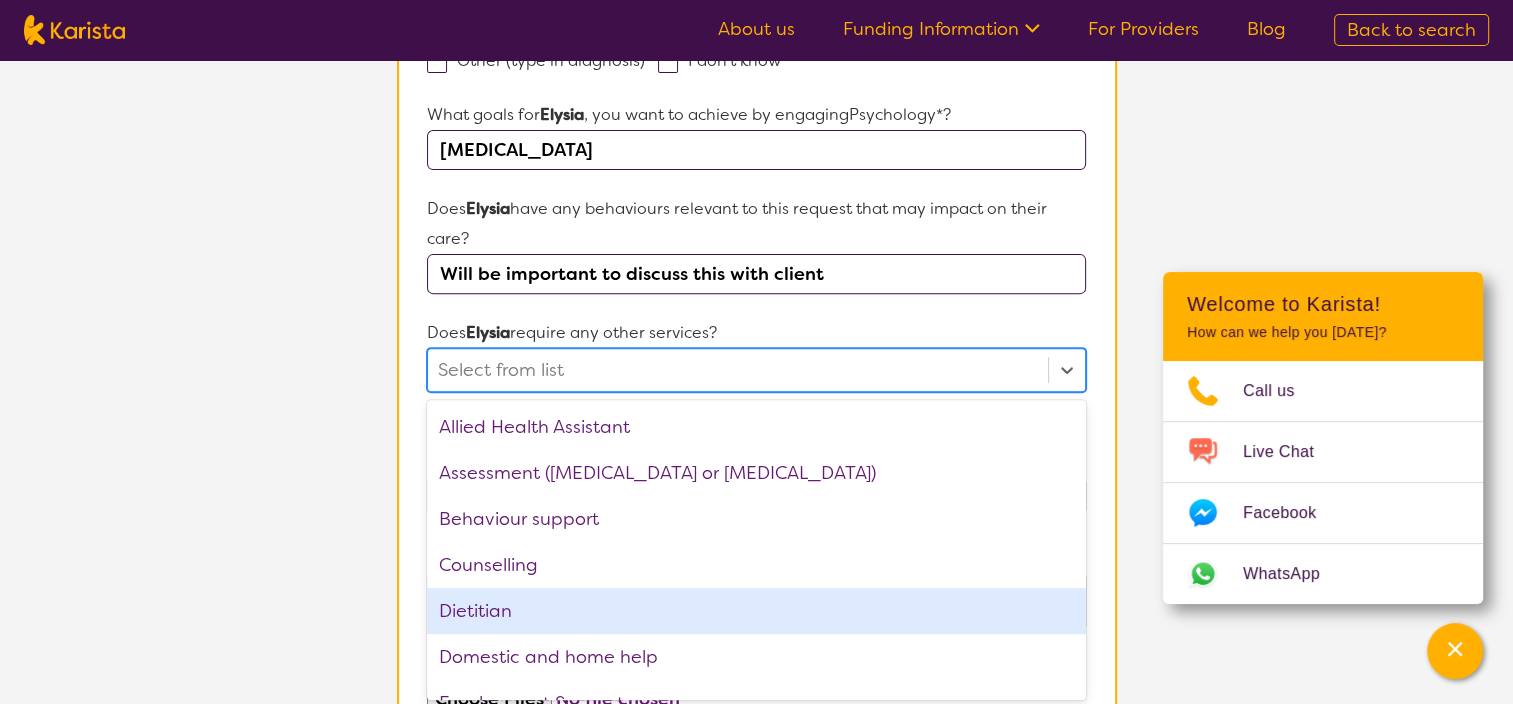 scroll, scrollTop: 691, scrollLeft: 0, axis: vertical 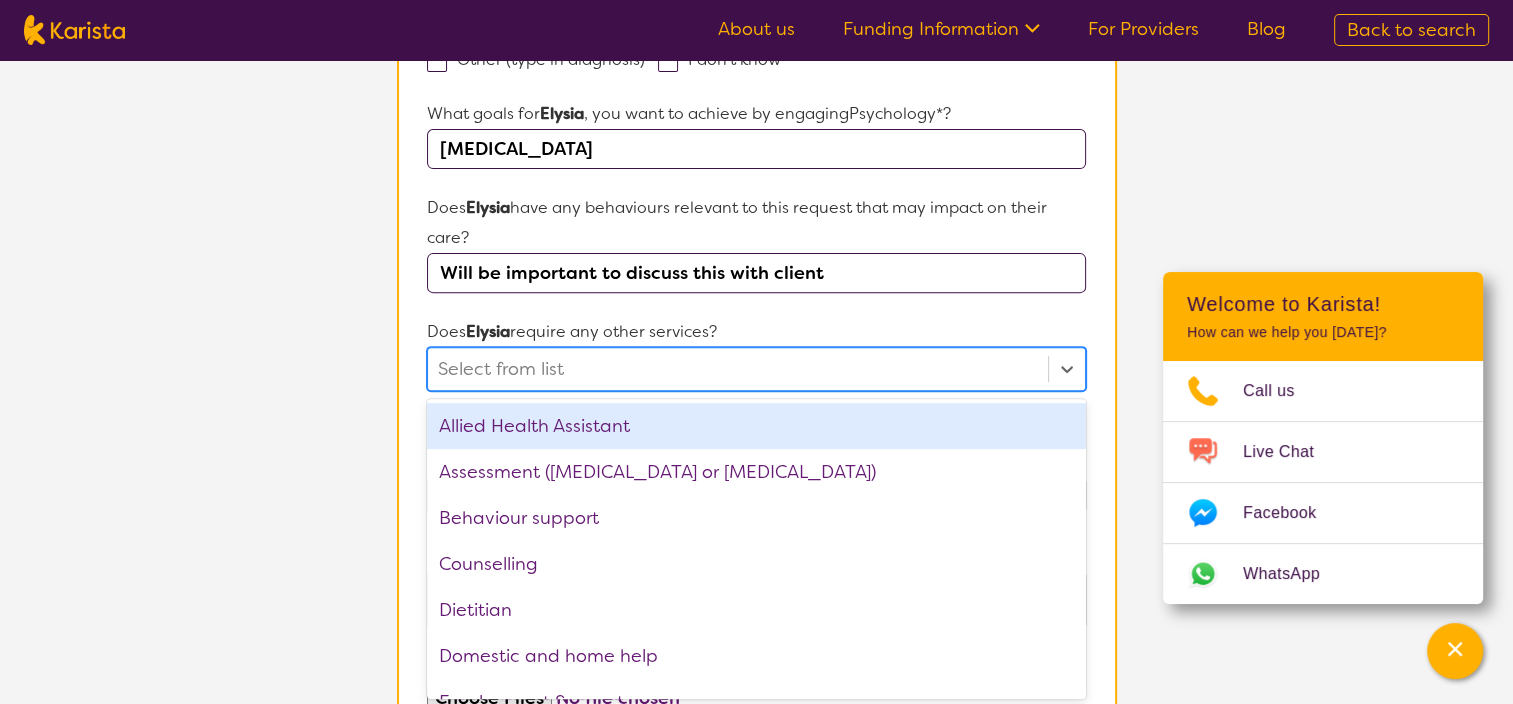 click on "Does  Elysia  require any other services?" at bounding box center (756, 332) 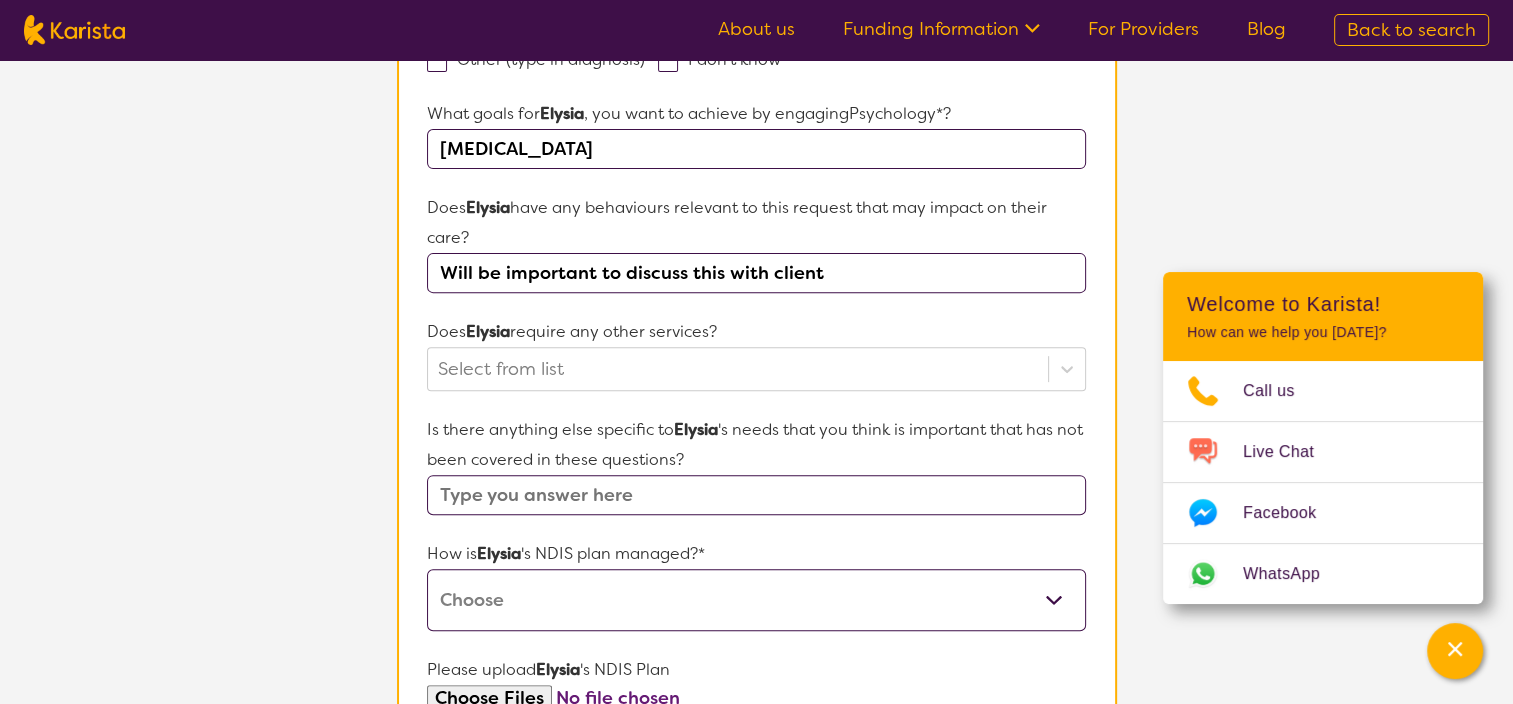 click at bounding box center (756, 495) 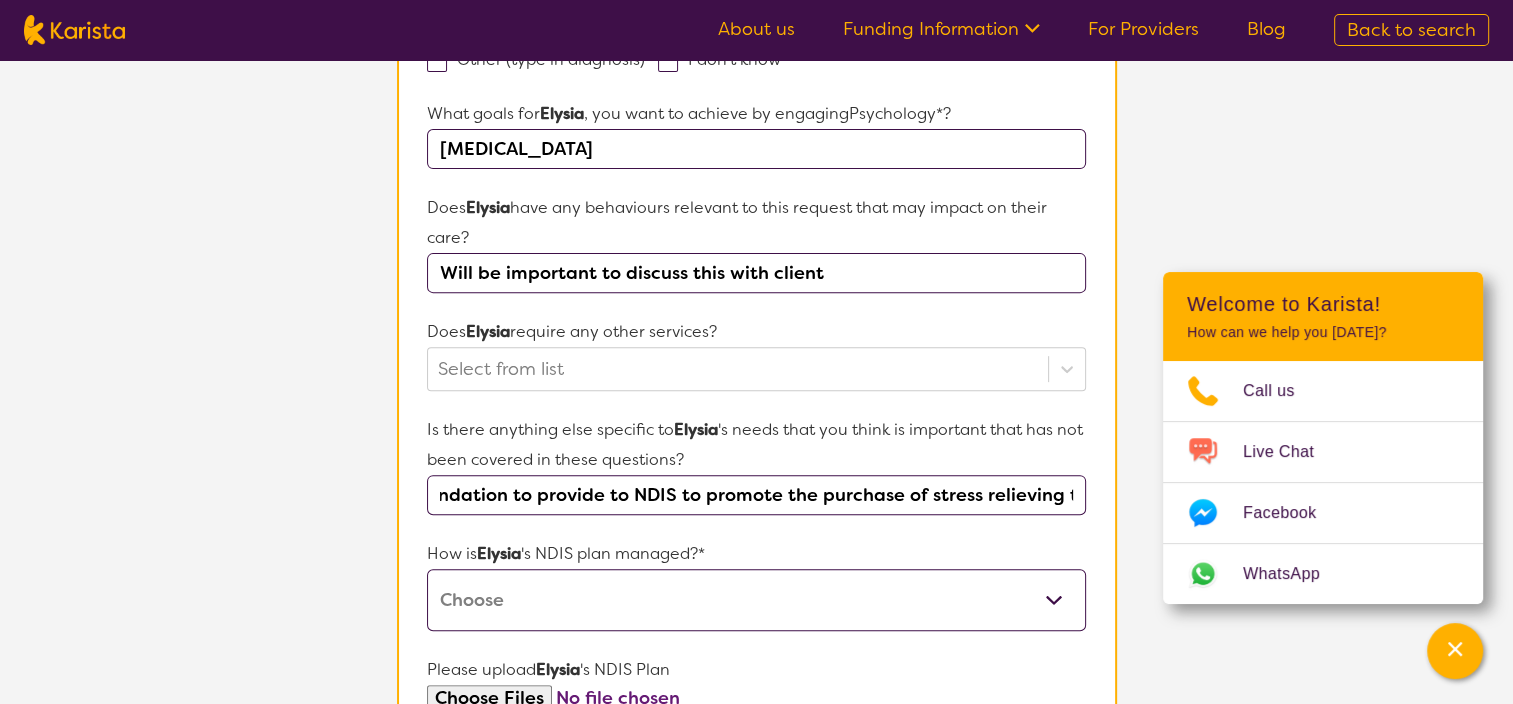scroll, scrollTop: 0, scrollLeft: 730, axis: horizontal 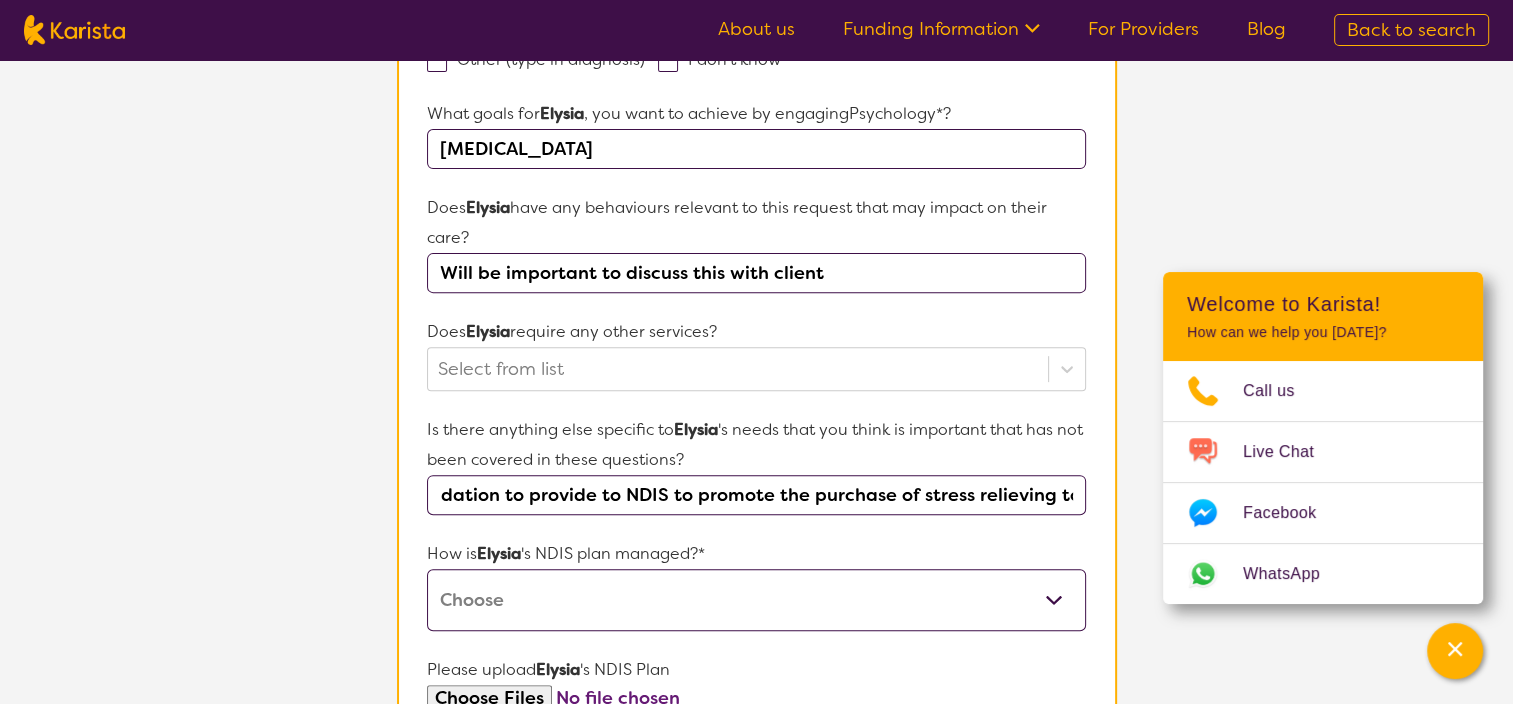 type on "Elysia has skin picking as a stimming behaviour.  Will require a letter of recommendation to provide to NDIS to promote the purchase of stress relieving toys" 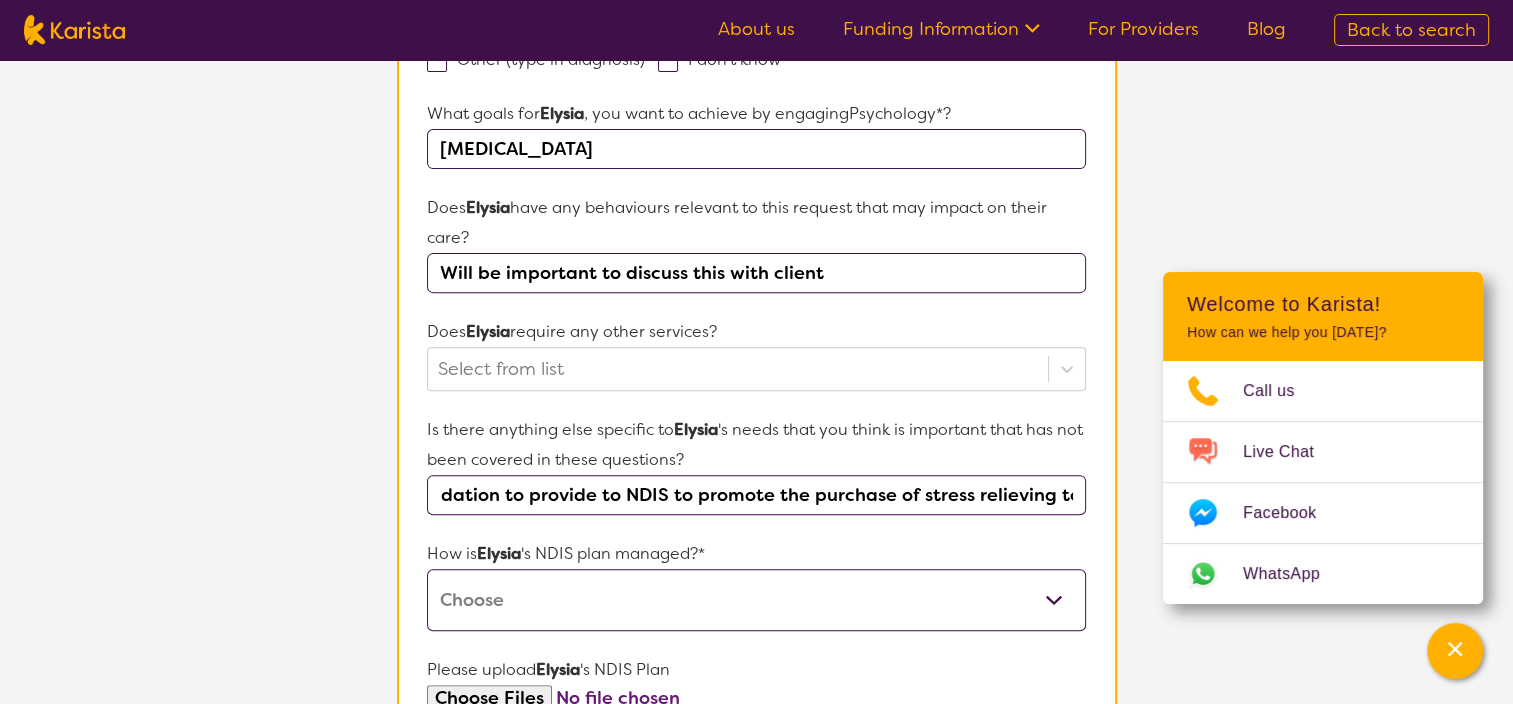 scroll, scrollTop: 0, scrollLeft: 0, axis: both 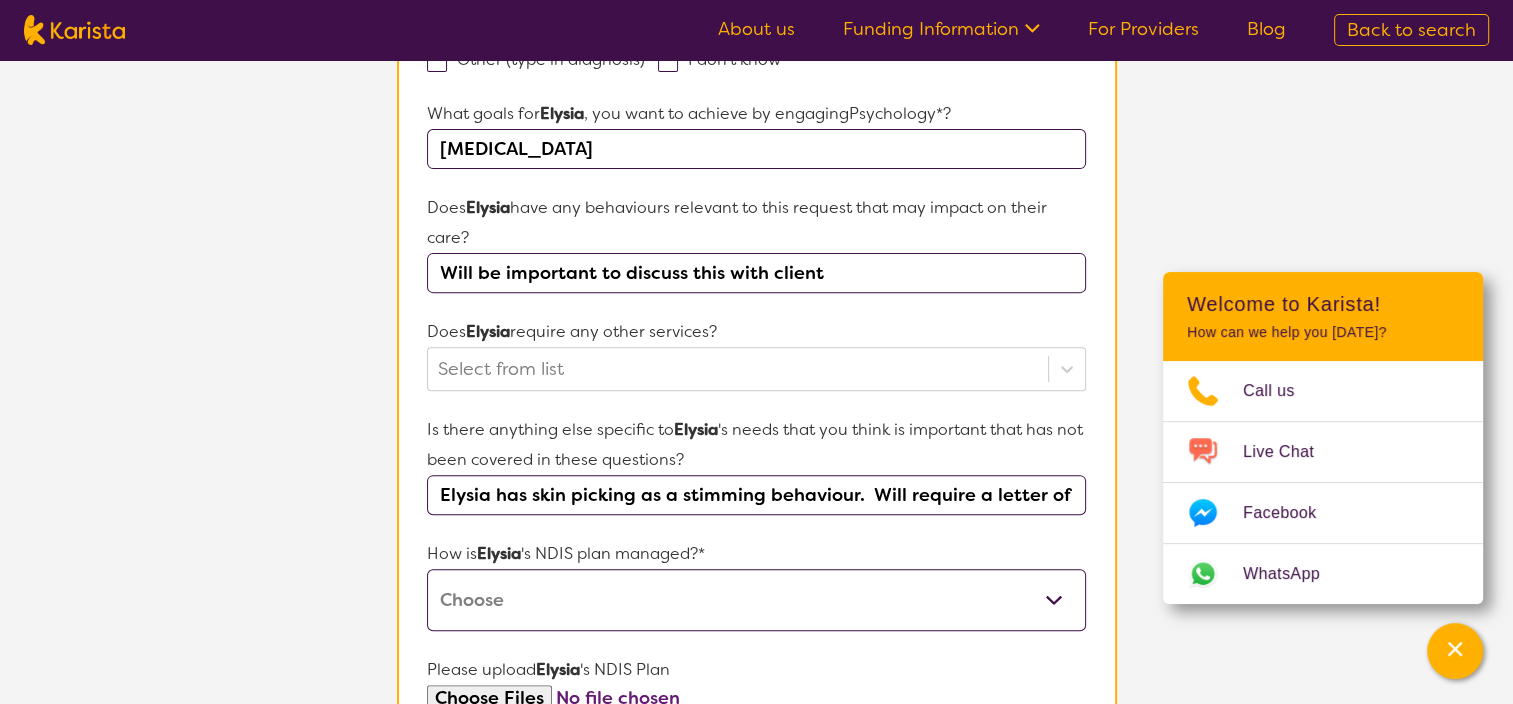 click on "Self-managed NDIS plan Managed by a registered plan management provider (not the NDIA) Agency-managed (by the NDIA) I'm not sure" at bounding box center (756, 600) 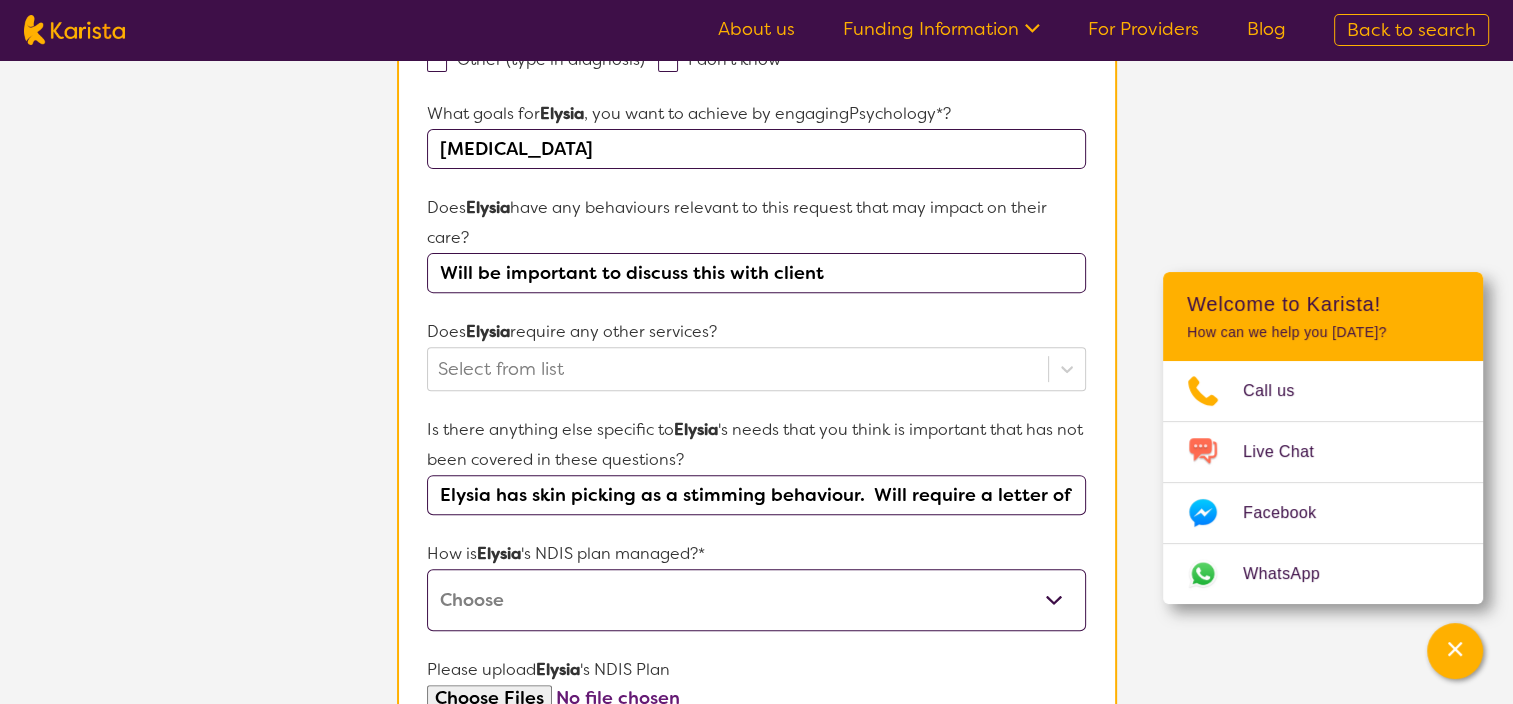 select on "Agency Managed" 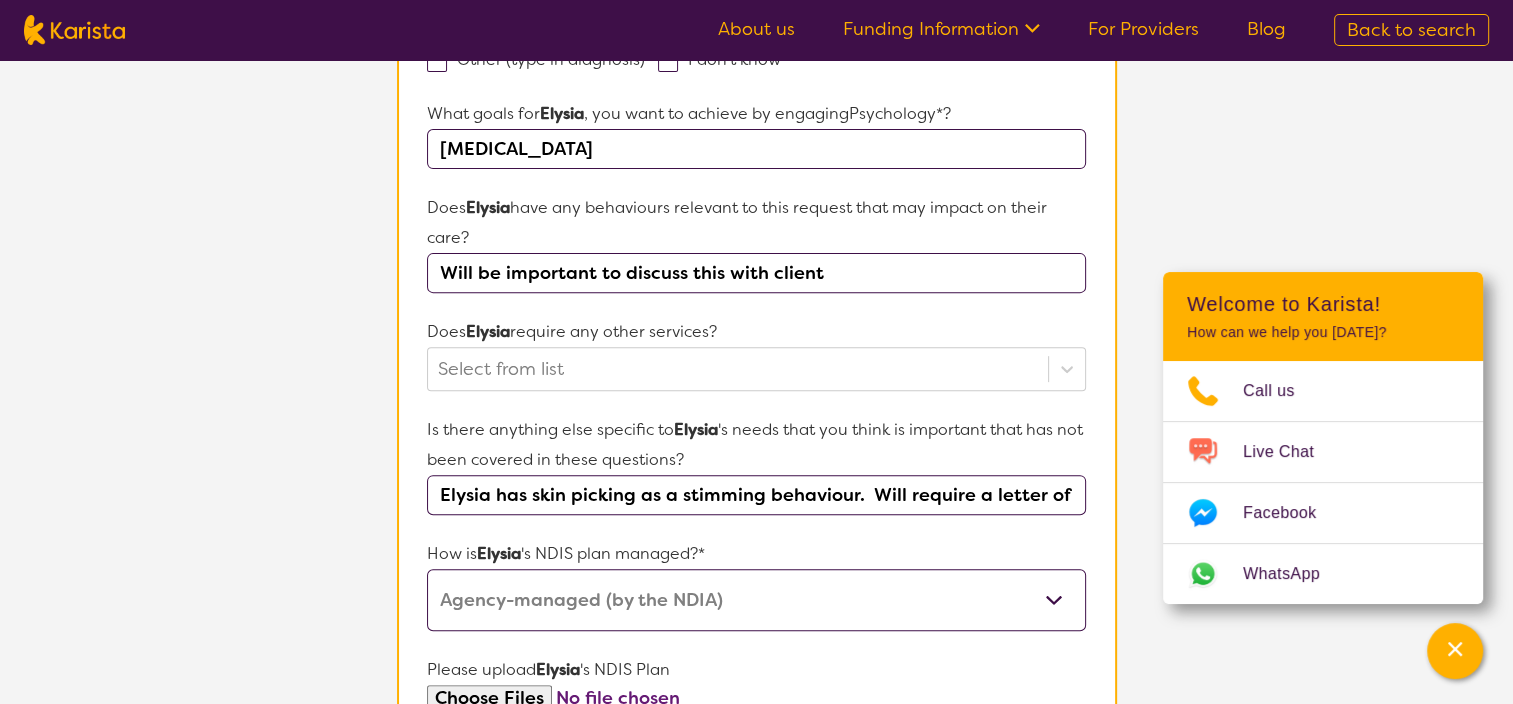 click on "Self-managed NDIS plan Managed by a registered plan management provider (not the NDIA) Agency-managed (by the NDIA) I'm not sure" at bounding box center (756, 600) 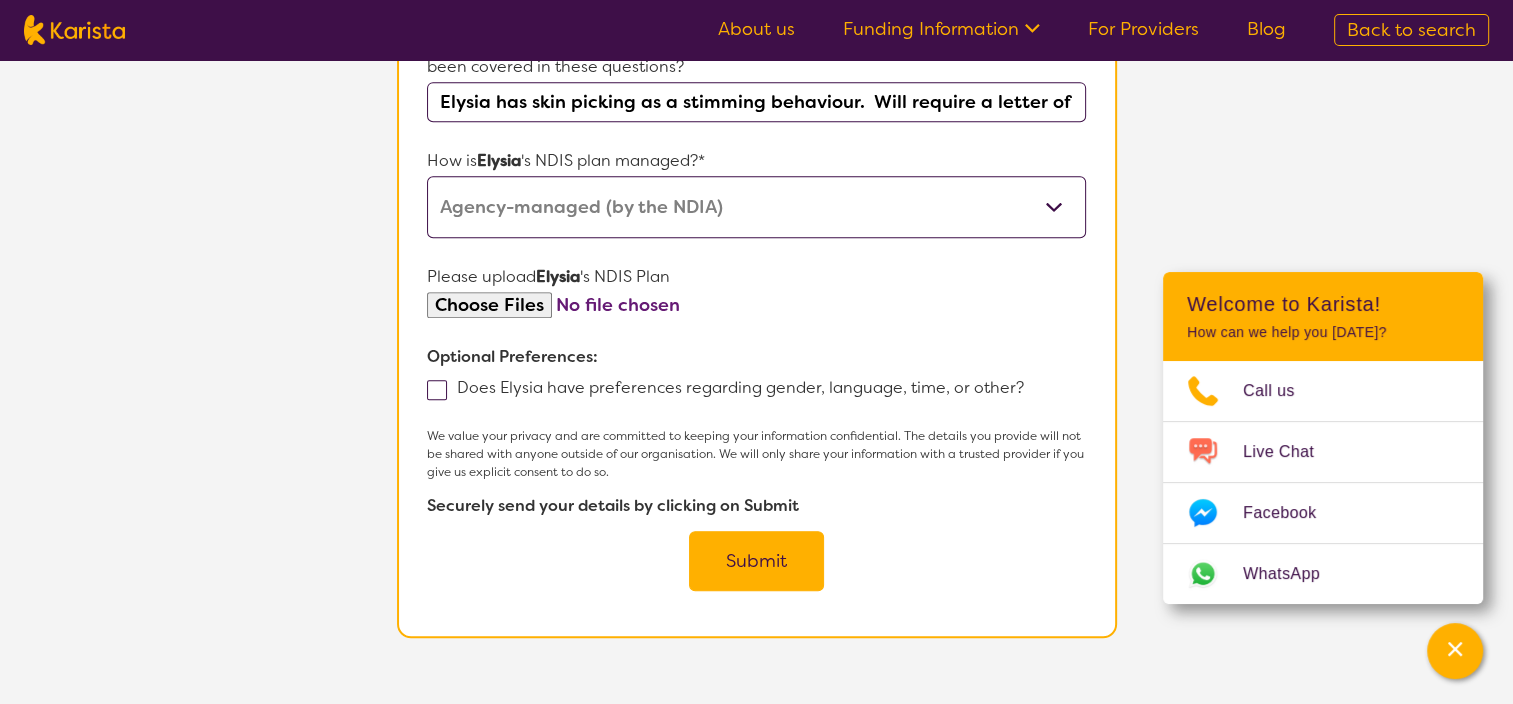 scroll, scrollTop: 1100, scrollLeft: 0, axis: vertical 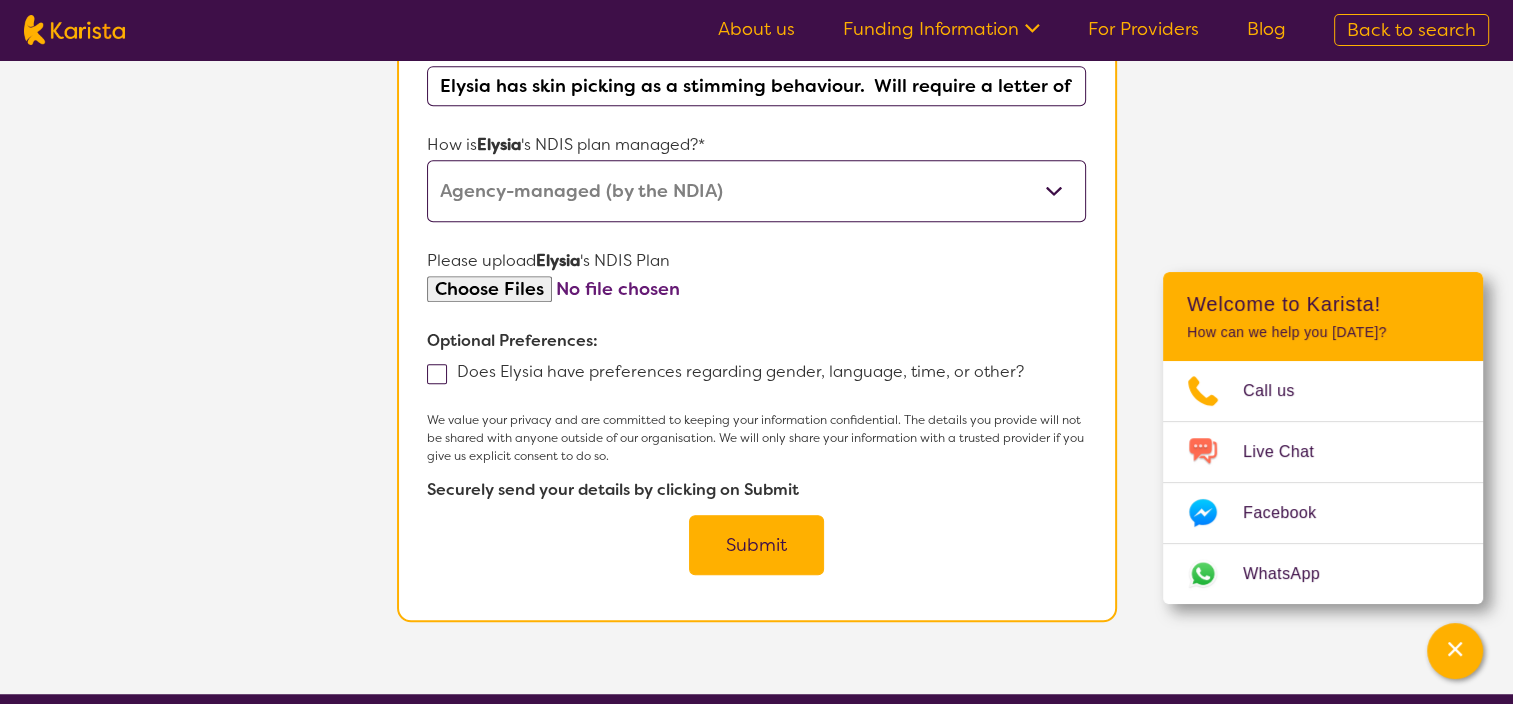 click at bounding box center (437, 374) 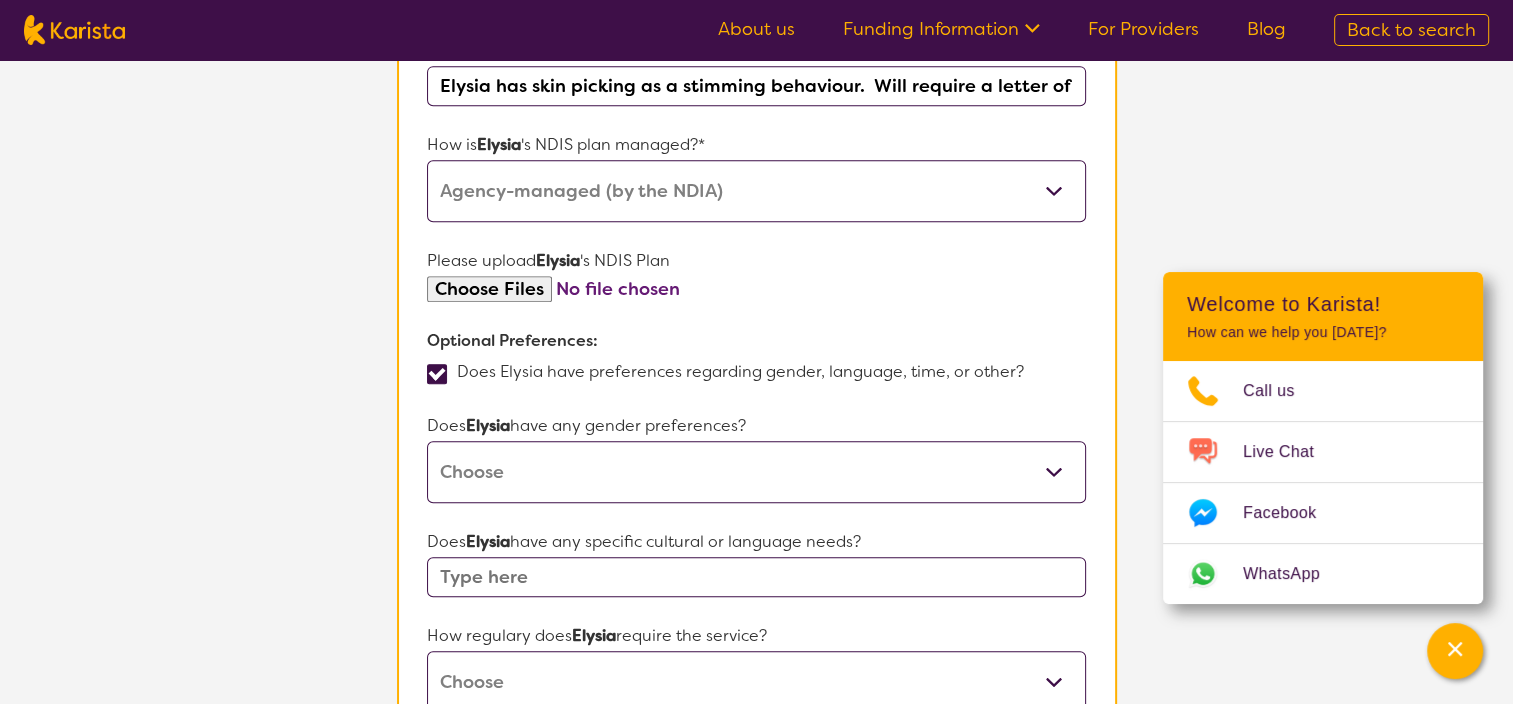 click on "[DEMOGRAPHIC_DATA] [DEMOGRAPHIC_DATA] Other No Preference" at bounding box center (756, 472) 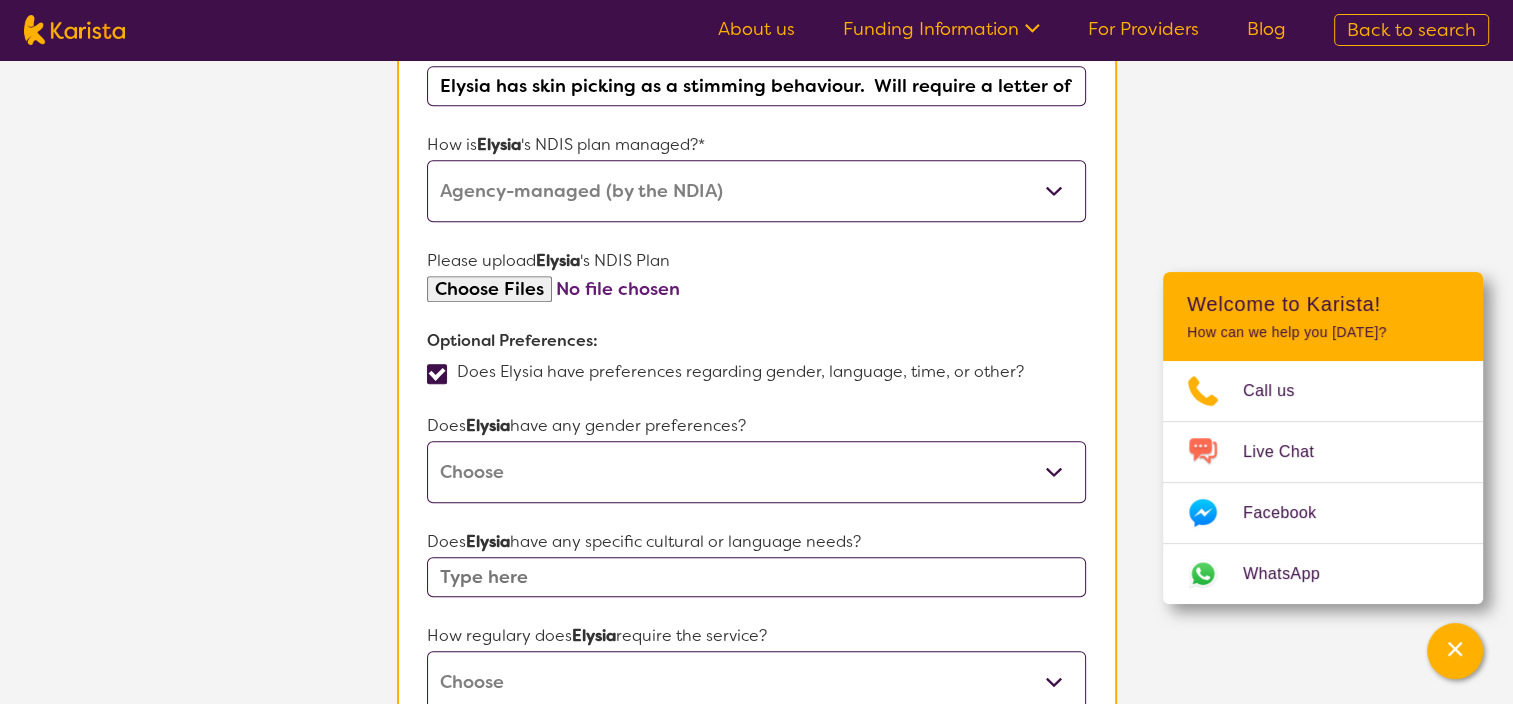 select on "[DEMOGRAPHIC_DATA]" 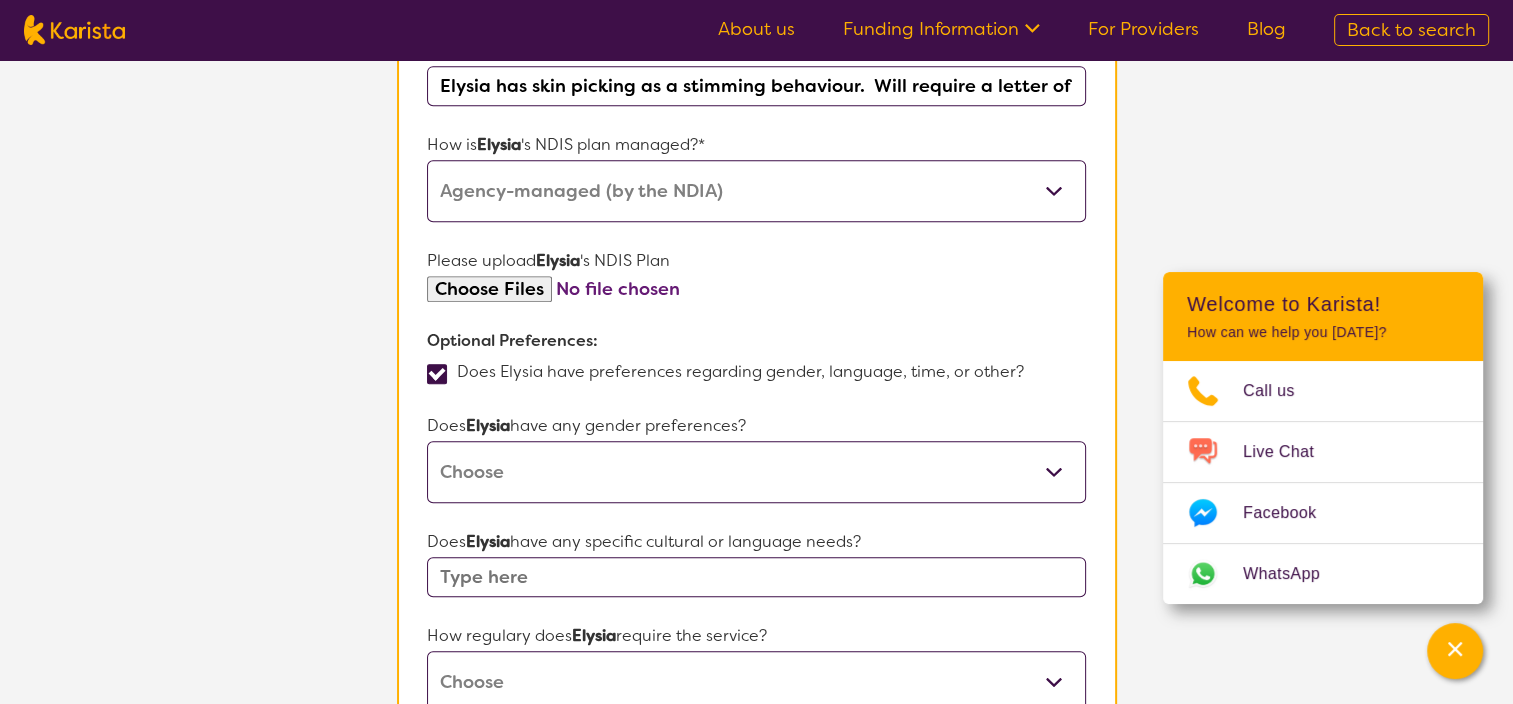 click on "[DEMOGRAPHIC_DATA] [DEMOGRAPHIC_DATA] Other No Preference" at bounding box center (756, 472) 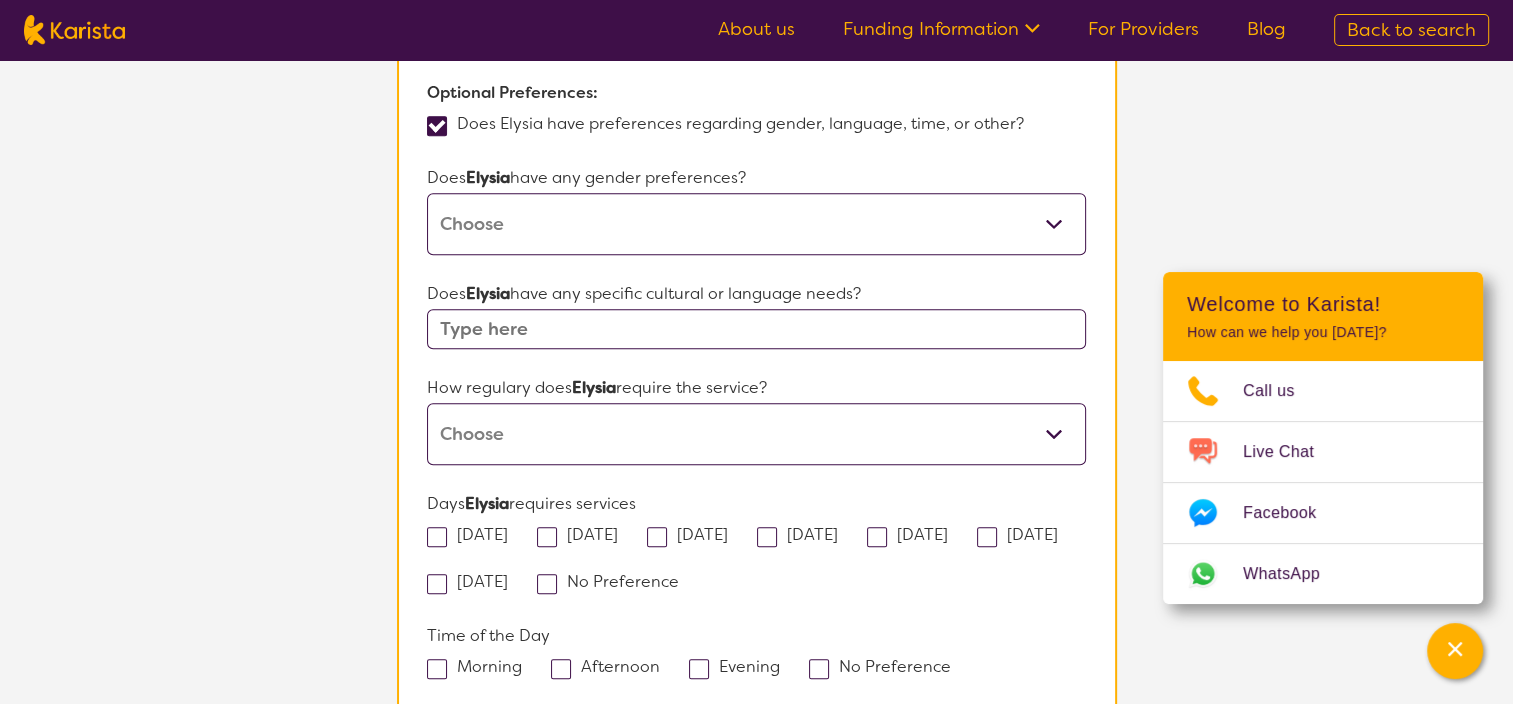 scroll, scrollTop: 1356, scrollLeft: 0, axis: vertical 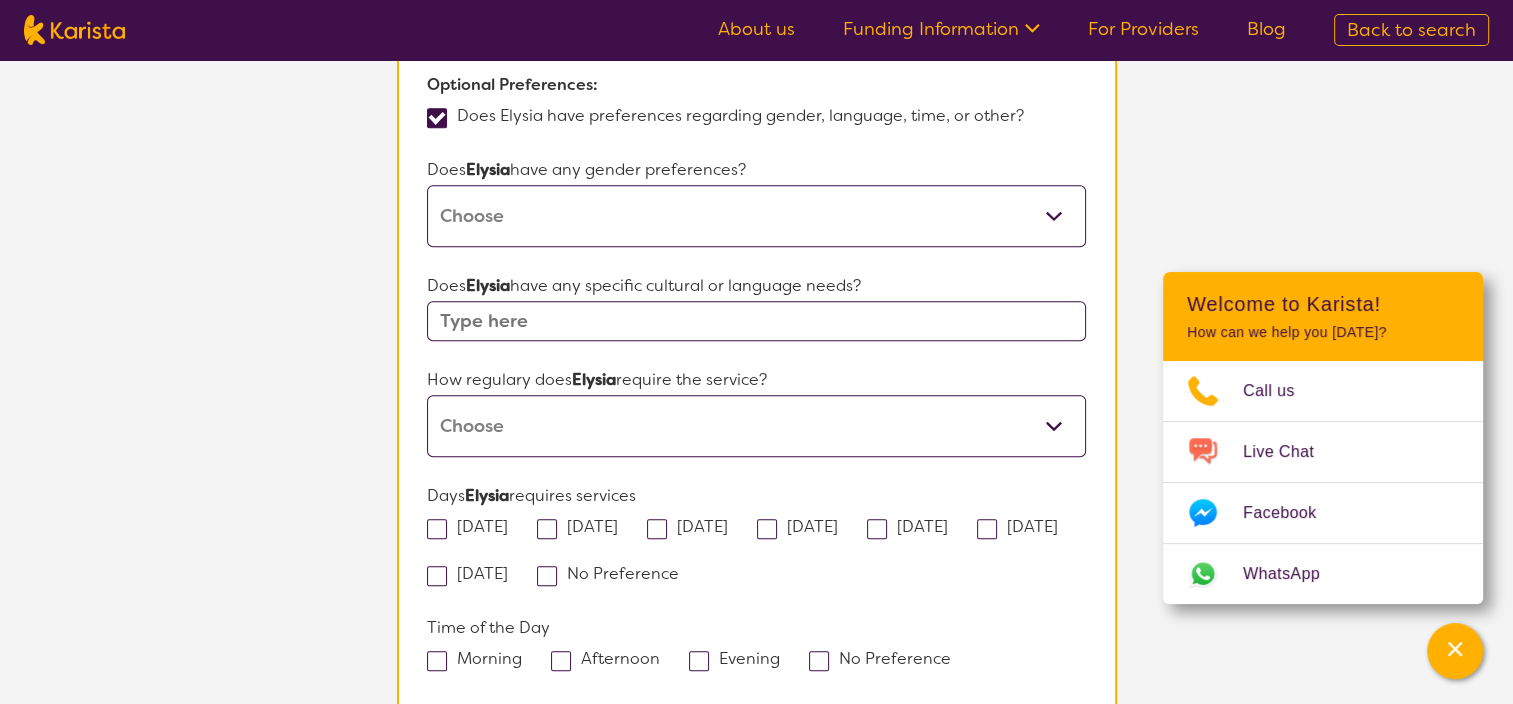 click at bounding box center (756, 321) 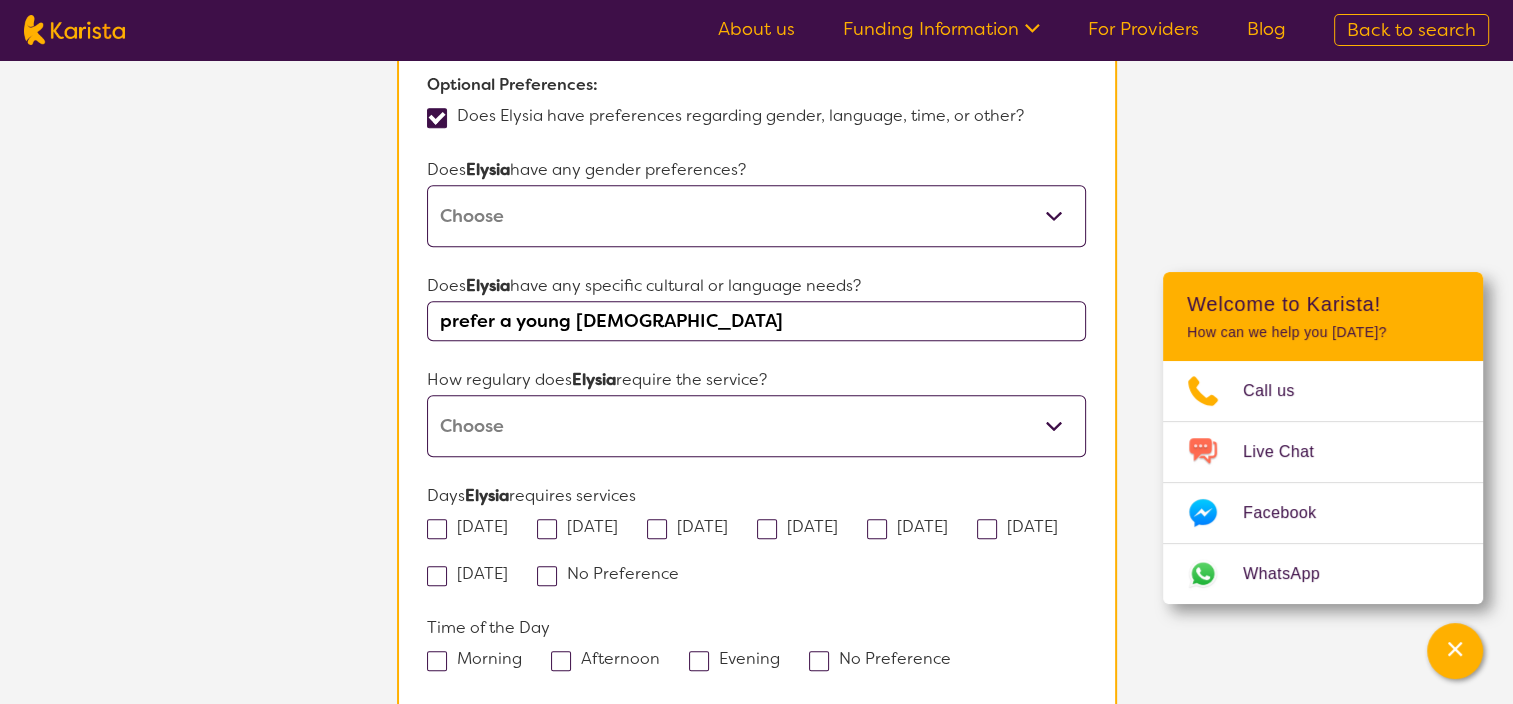 type on "prefer a young [DEMOGRAPHIC_DATA]" 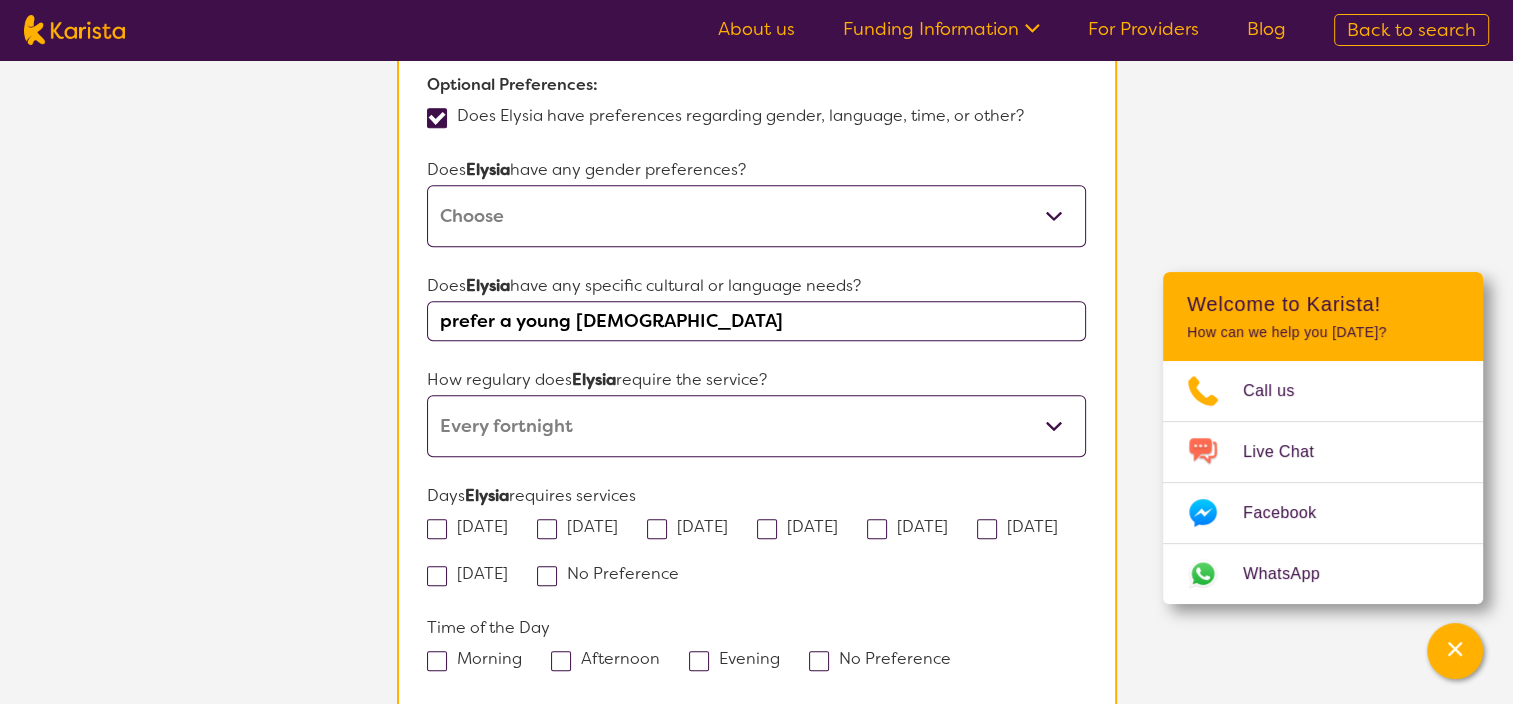 click on "Daily Twice a week Weekly Every fortnight Monthly Other" at bounding box center [756, 426] 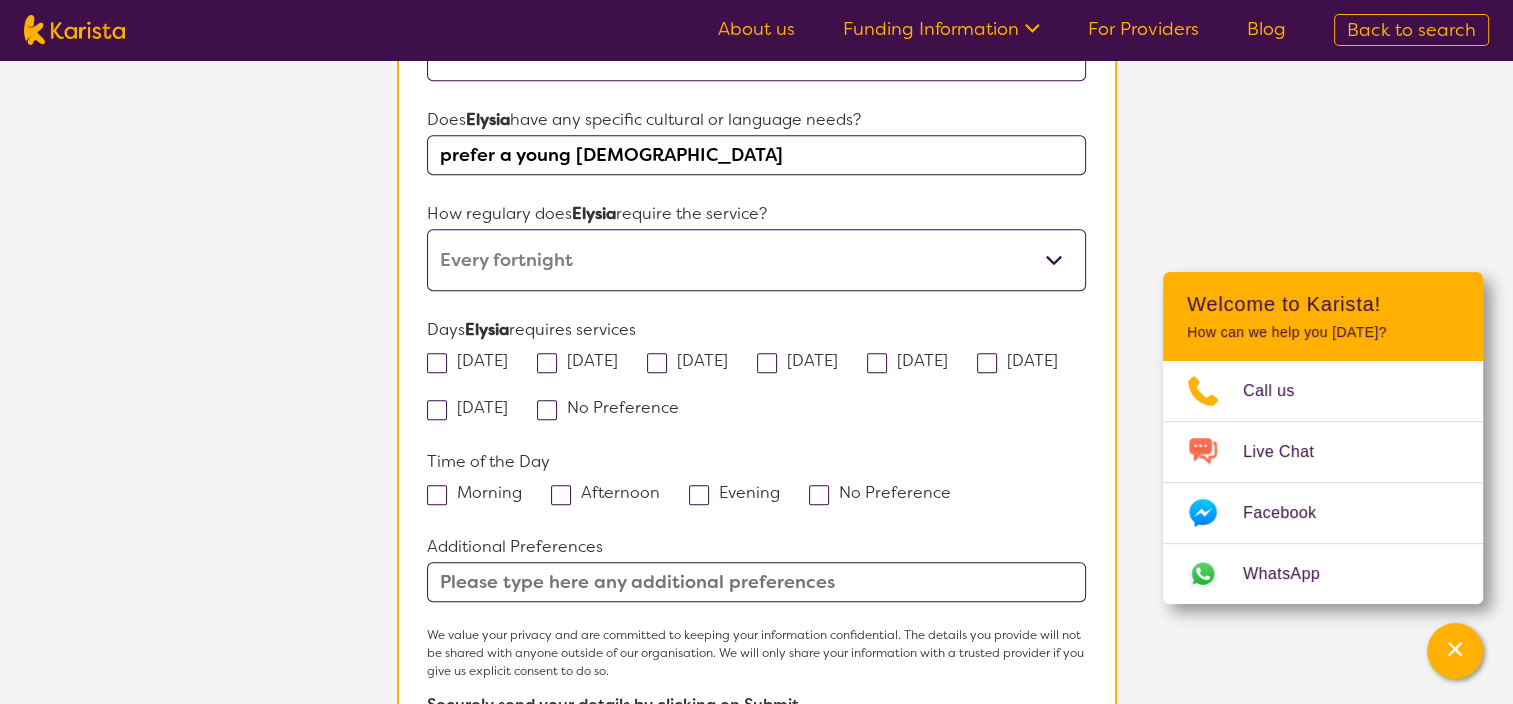 scroll, scrollTop: 1536, scrollLeft: 0, axis: vertical 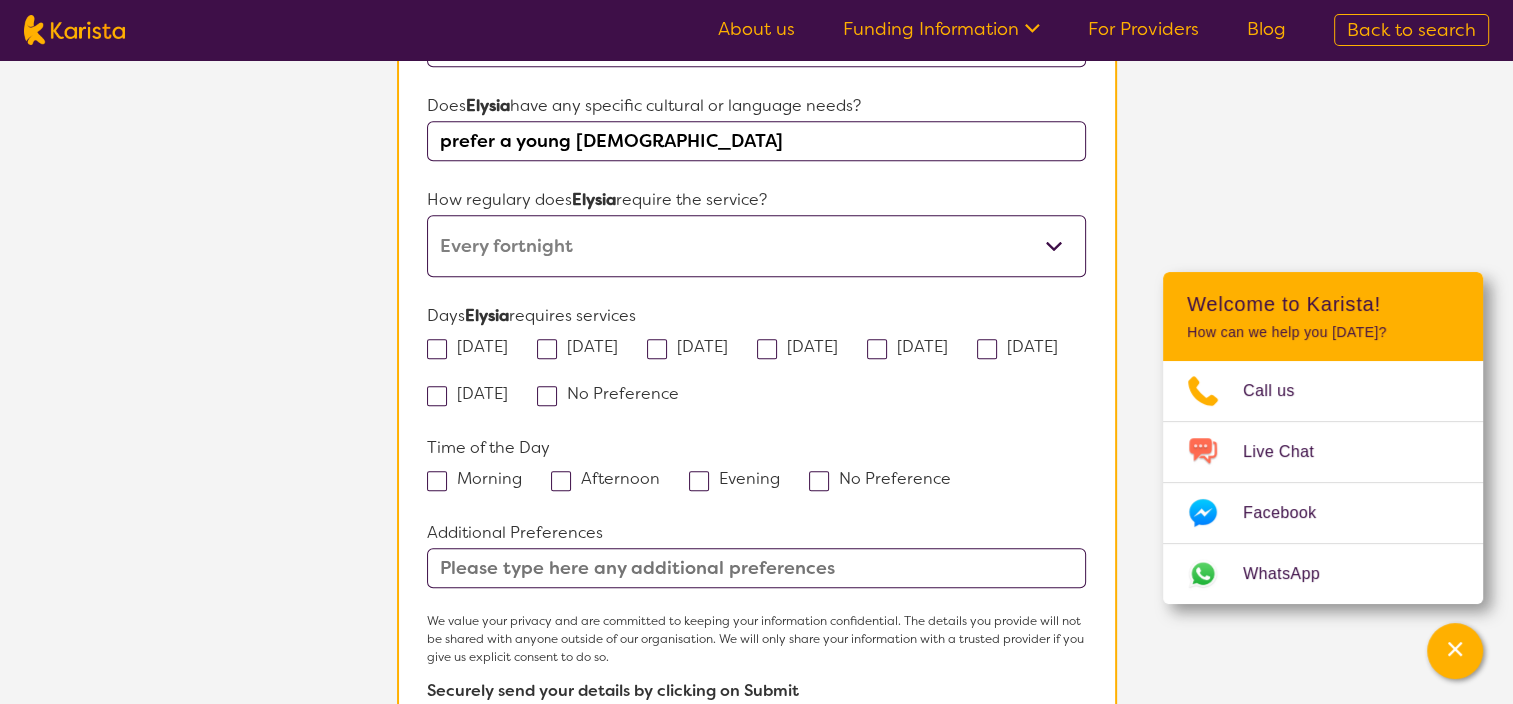 click at bounding box center (877, 349) 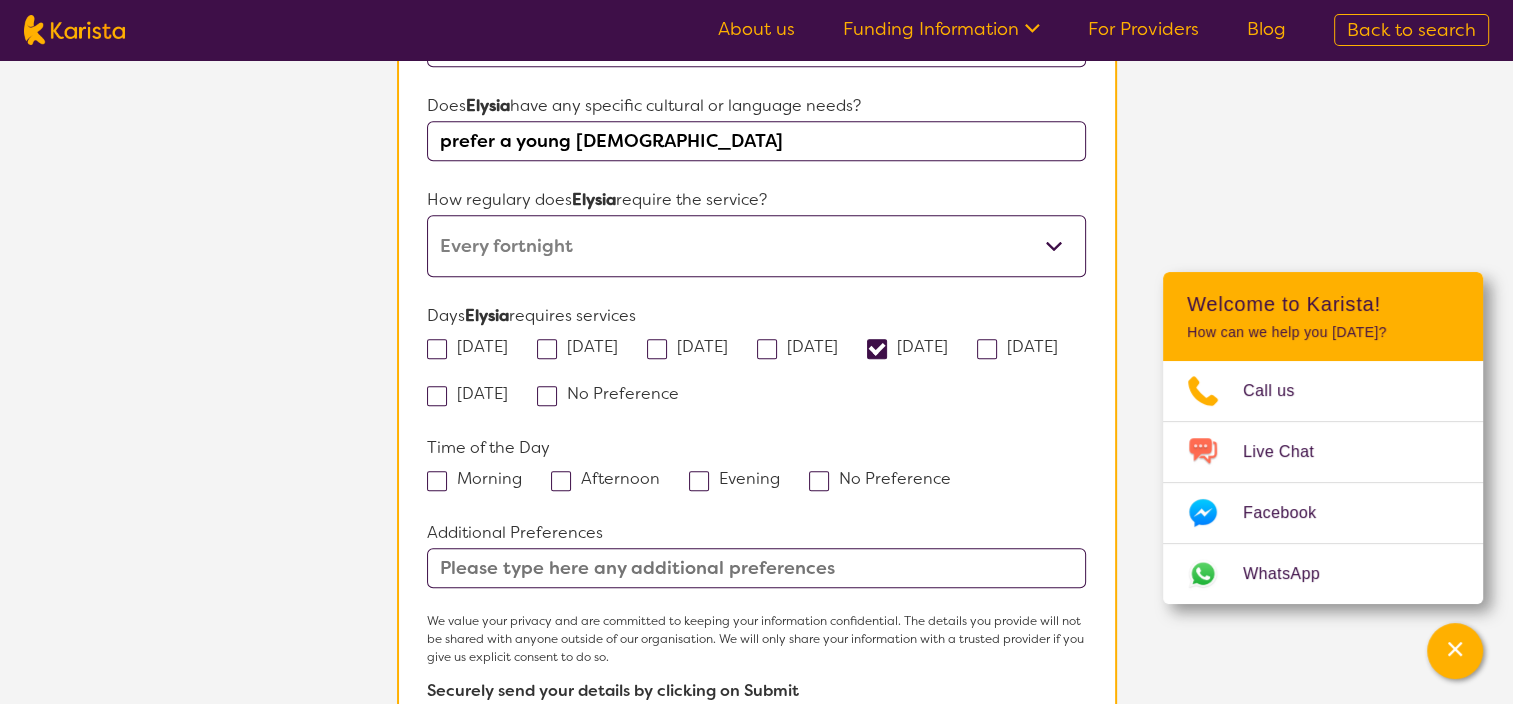 click at bounding box center [437, 481] 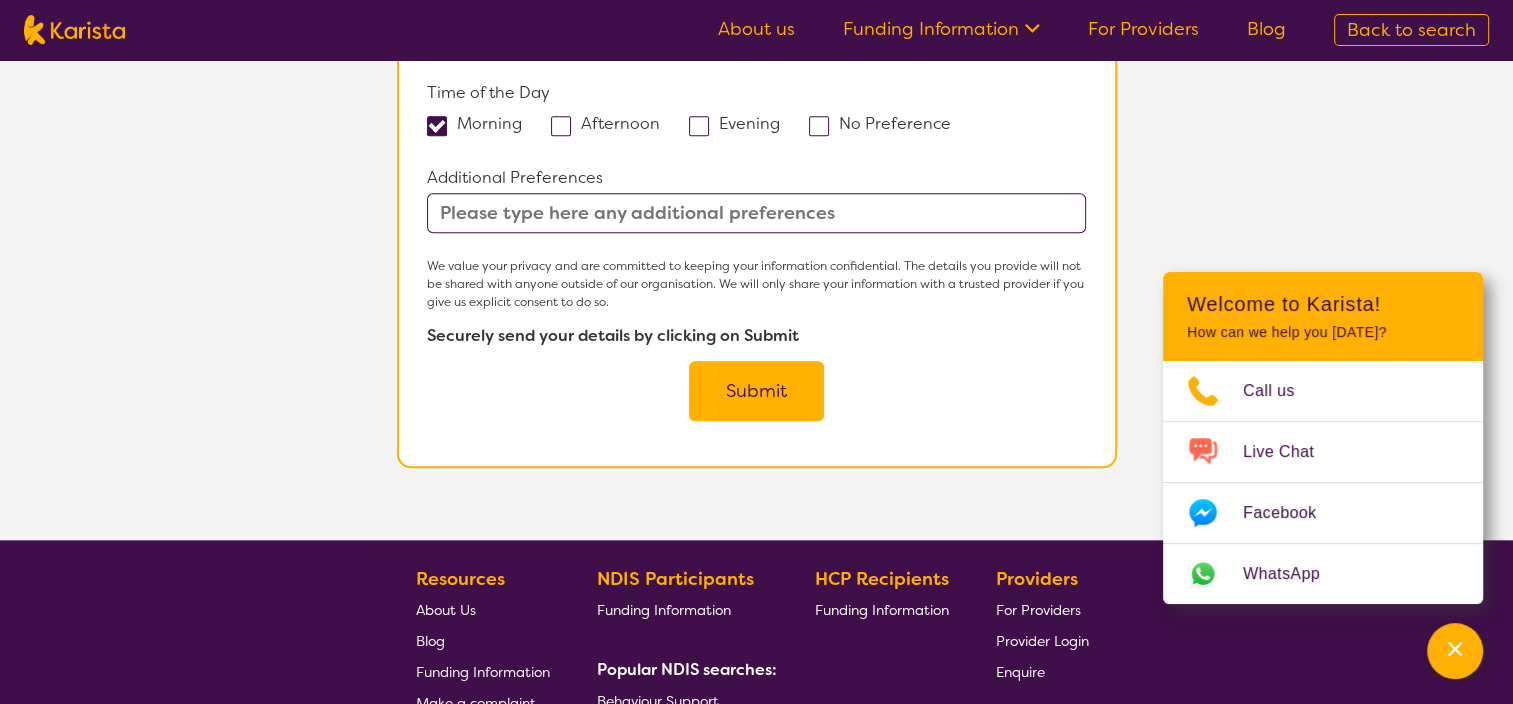 scroll, scrollTop: 1894, scrollLeft: 0, axis: vertical 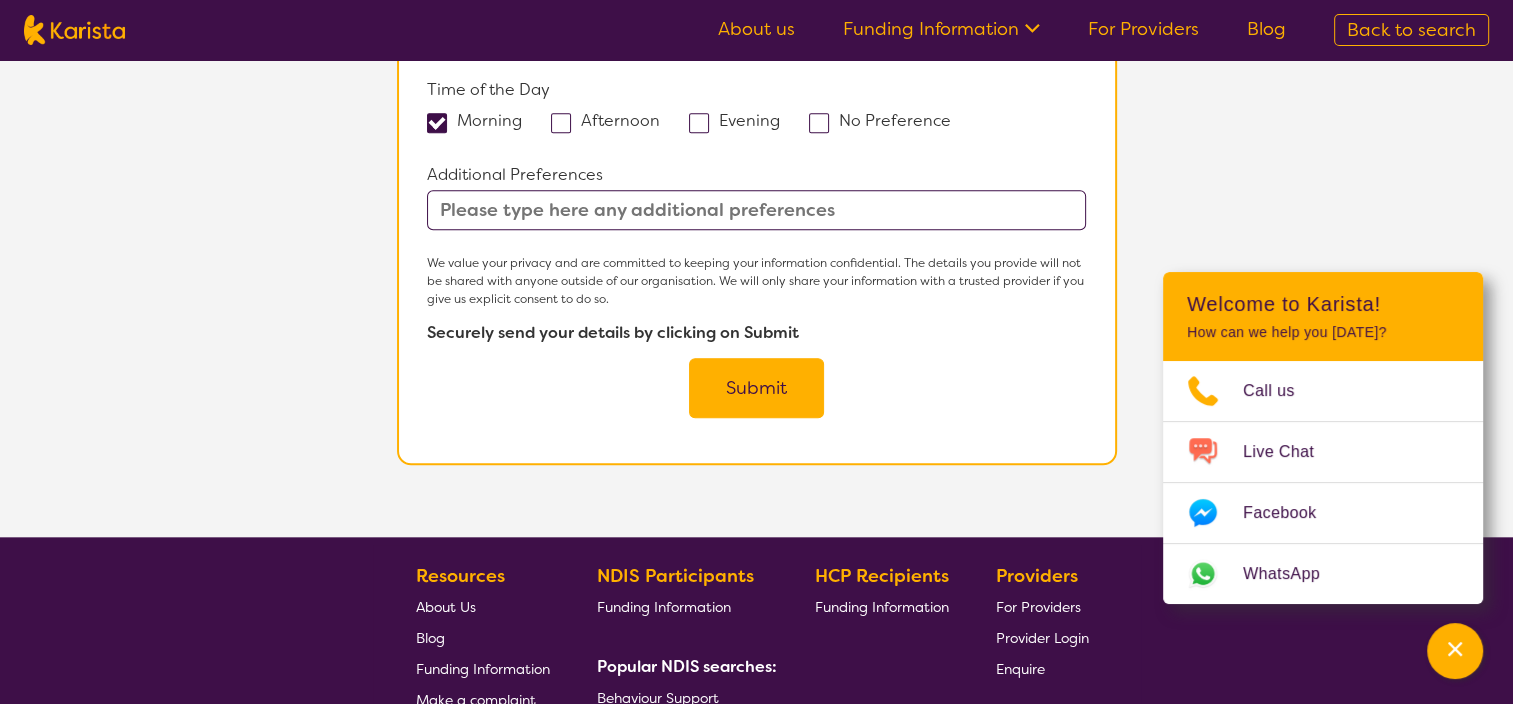 click on "Submit" at bounding box center [756, 388] 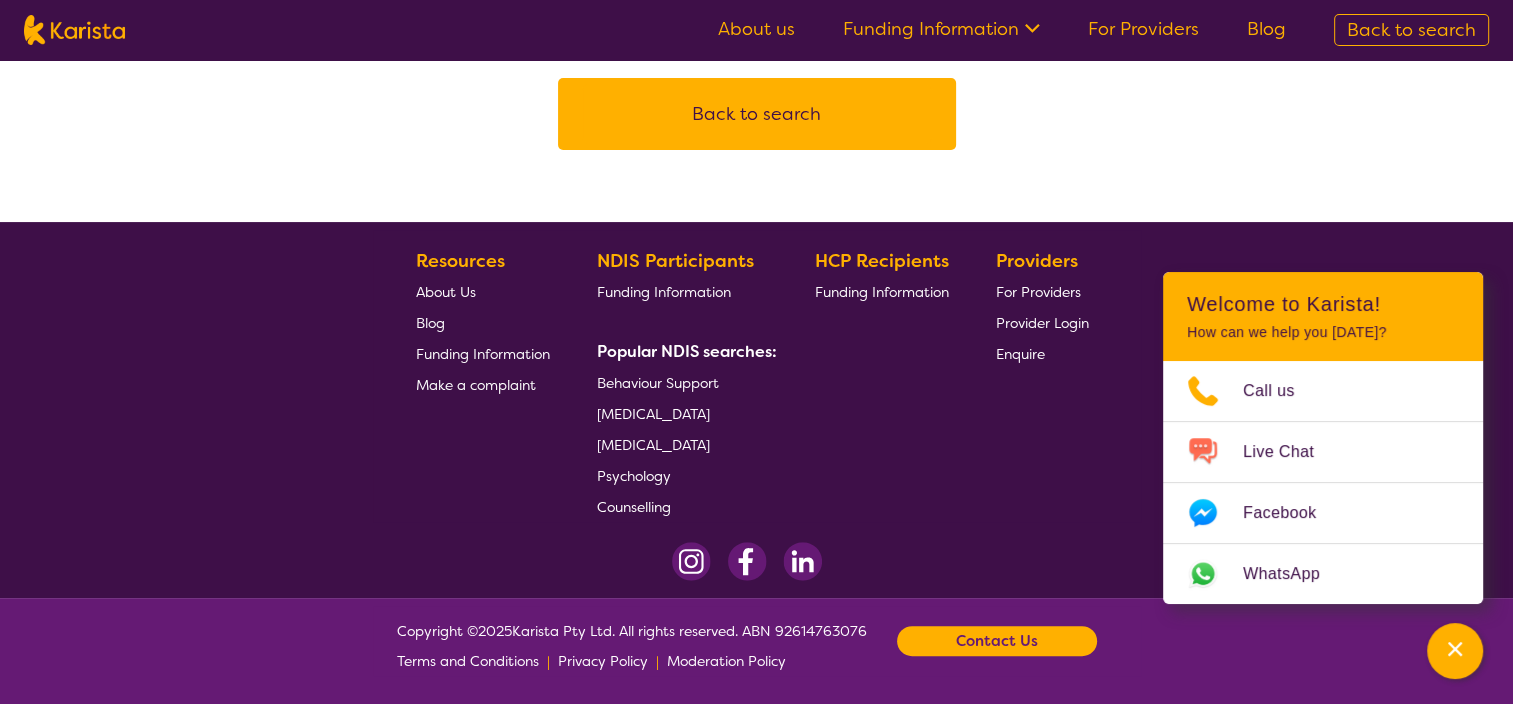 scroll, scrollTop: 0, scrollLeft: 0, axis: both 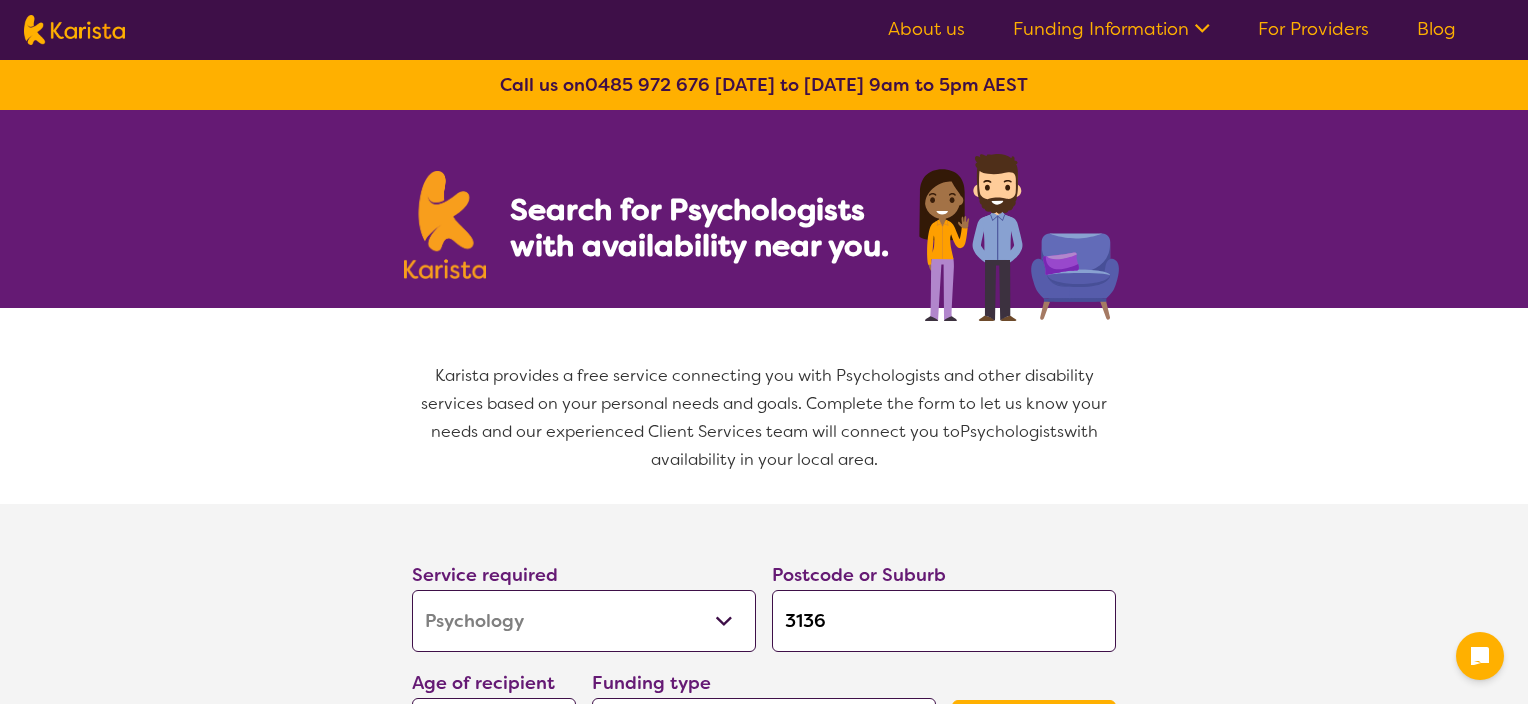 select on "Psychology" 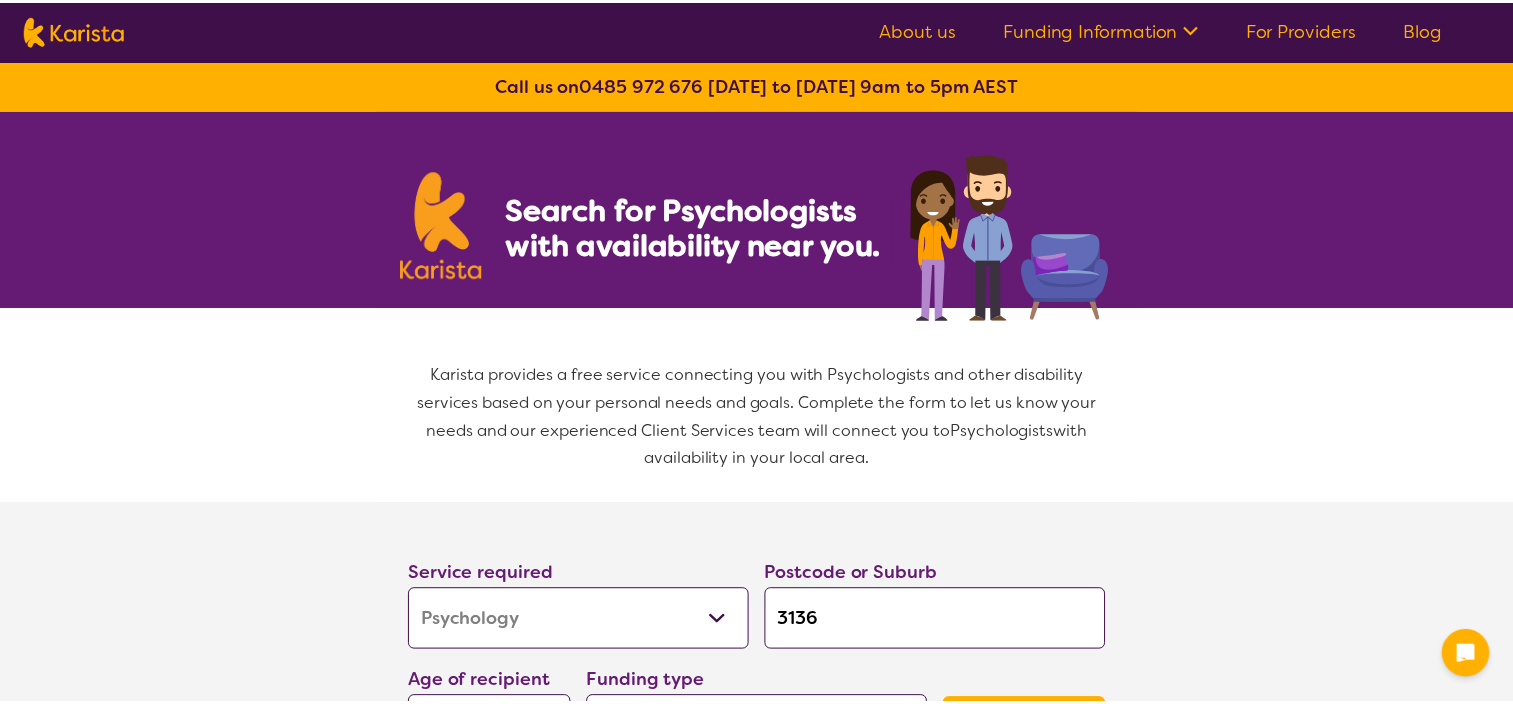 scroll, scrollTop: 0, scrollLeft: 0, axis: both 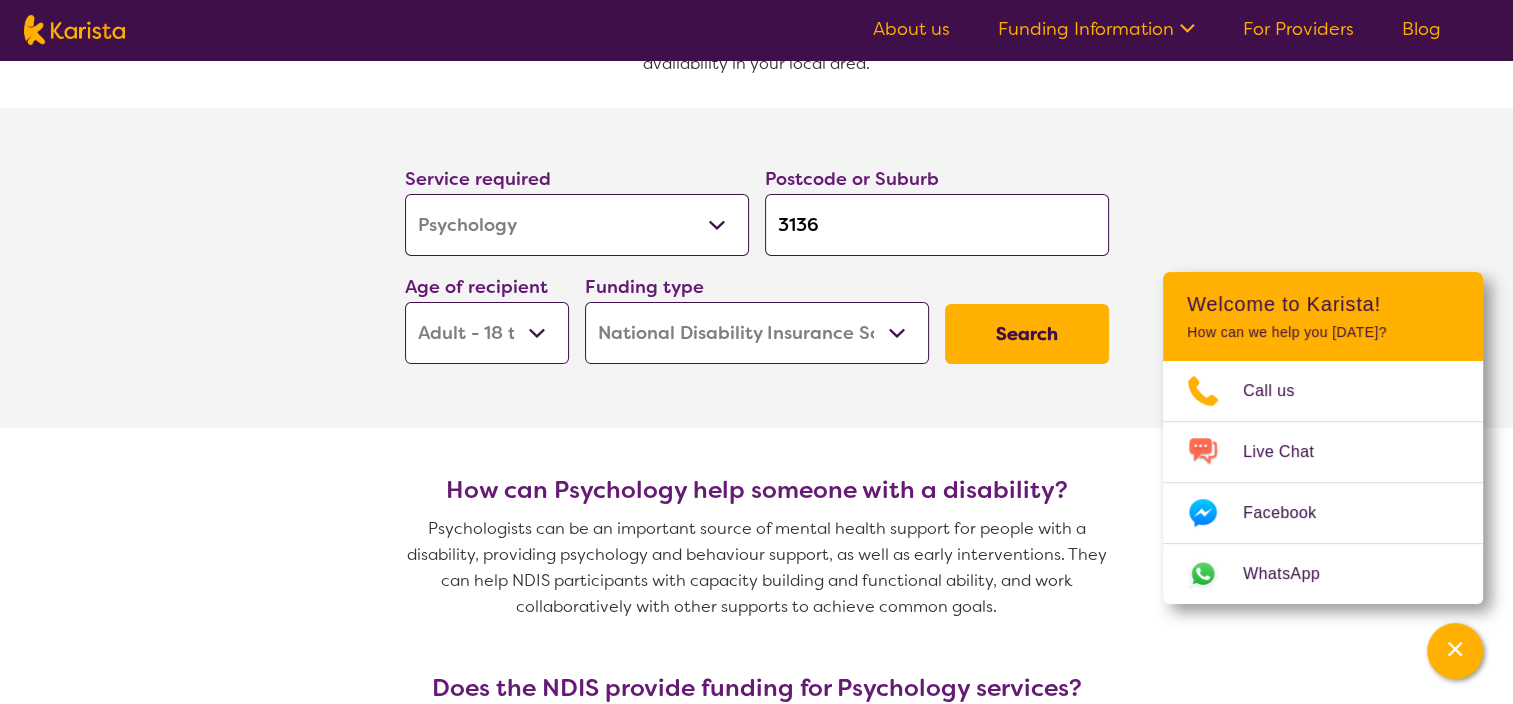 click on "Search" at bounding box center (1027, 334) 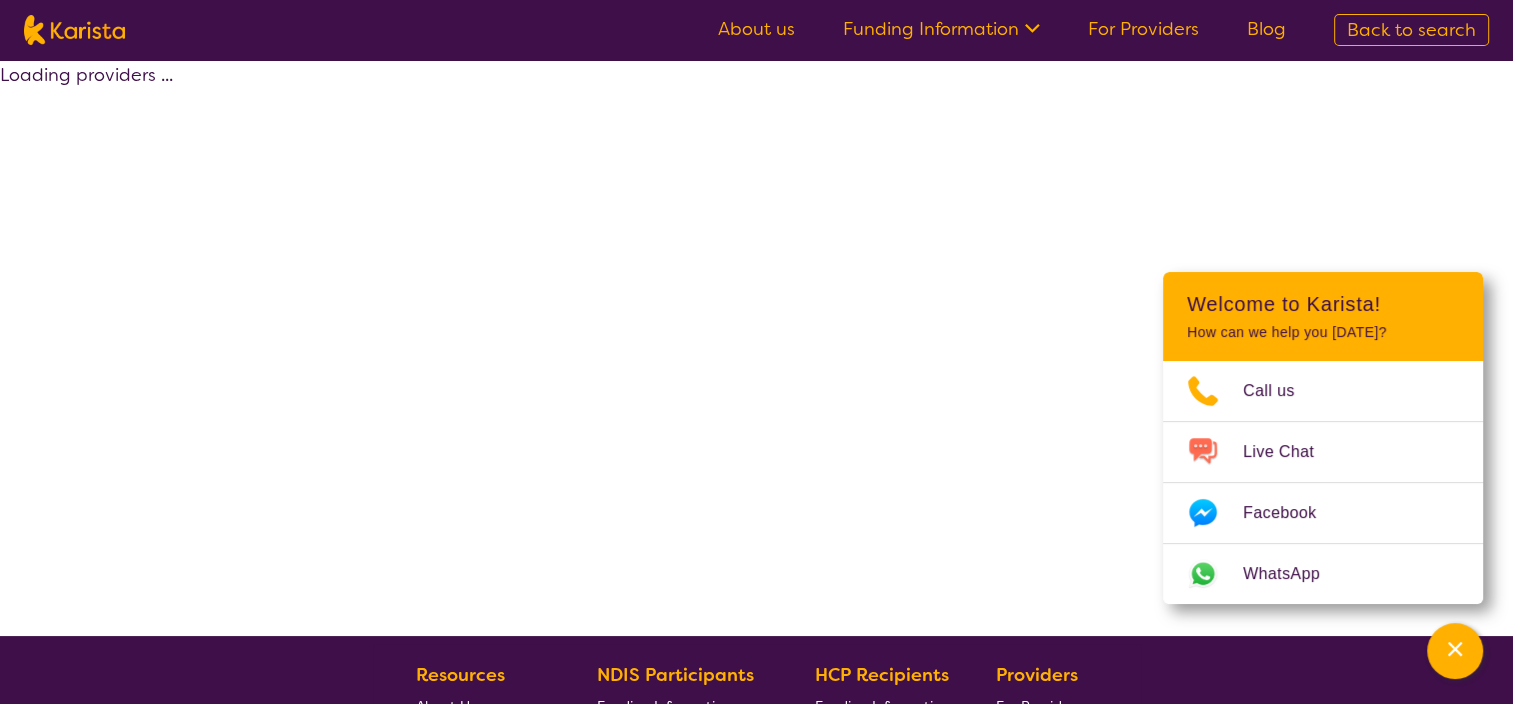 select on "by_score" 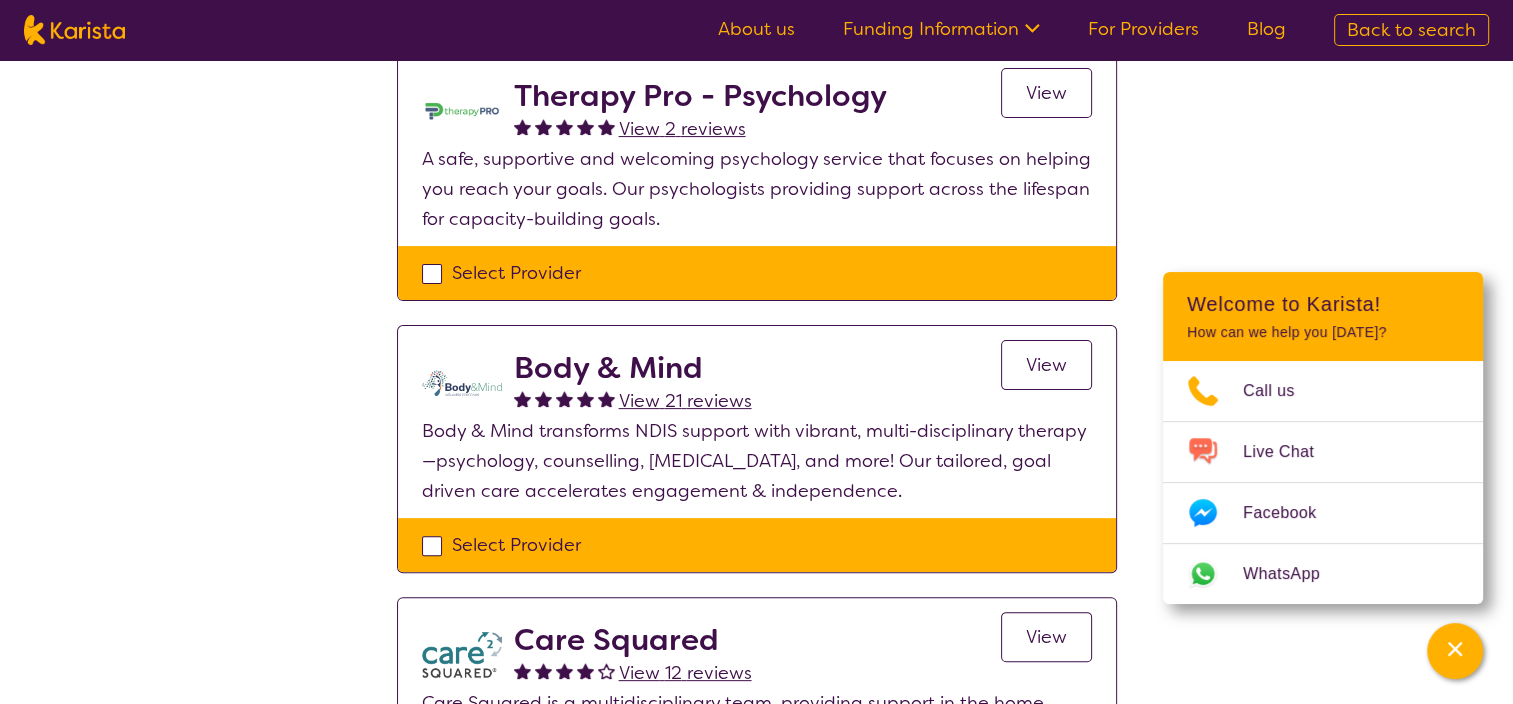 scroll, scrollTop: 504, scrollLeft: 0, axis: vertical 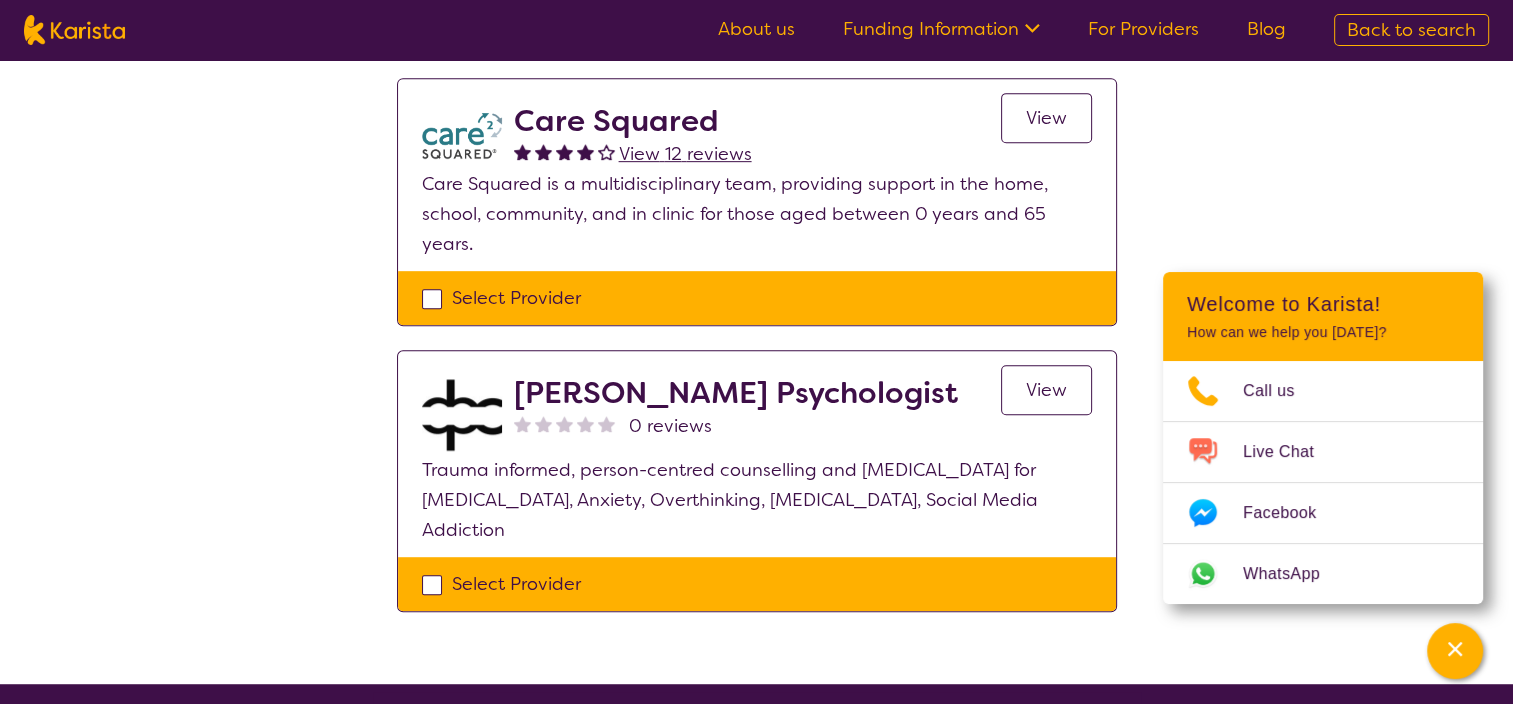 click on "View" at bounding box center (1046, 390) 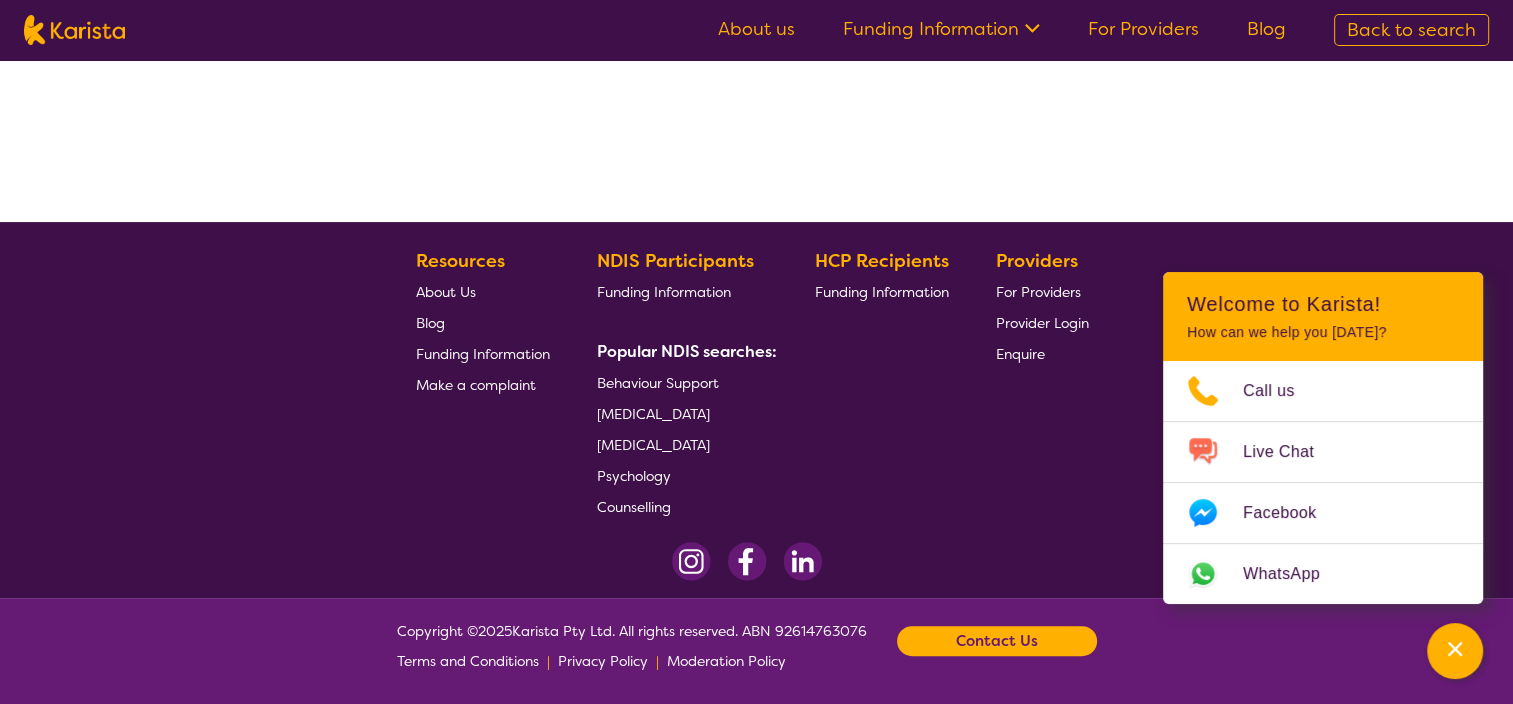 scroll, scrollTop: 0, scrollLeft: 0, axis: both 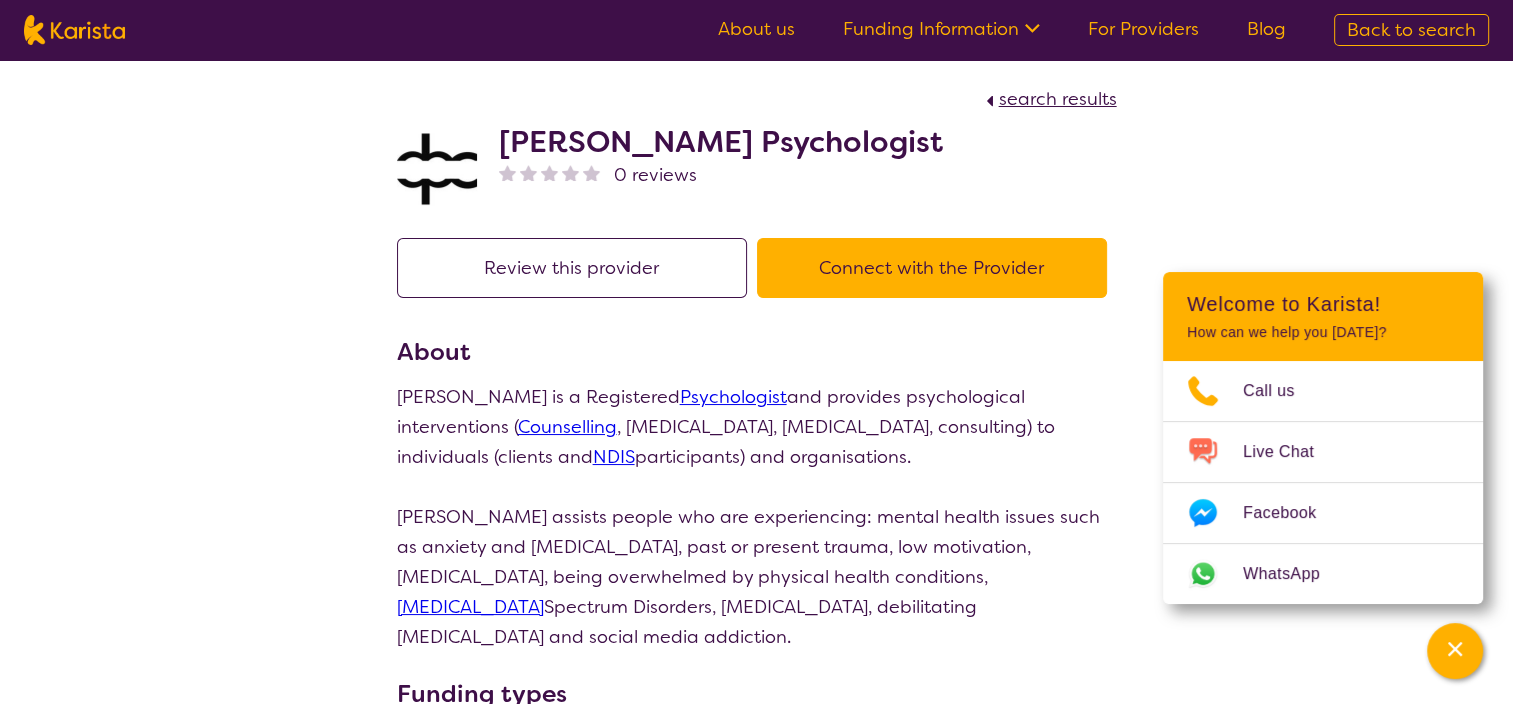 select on "by_score" 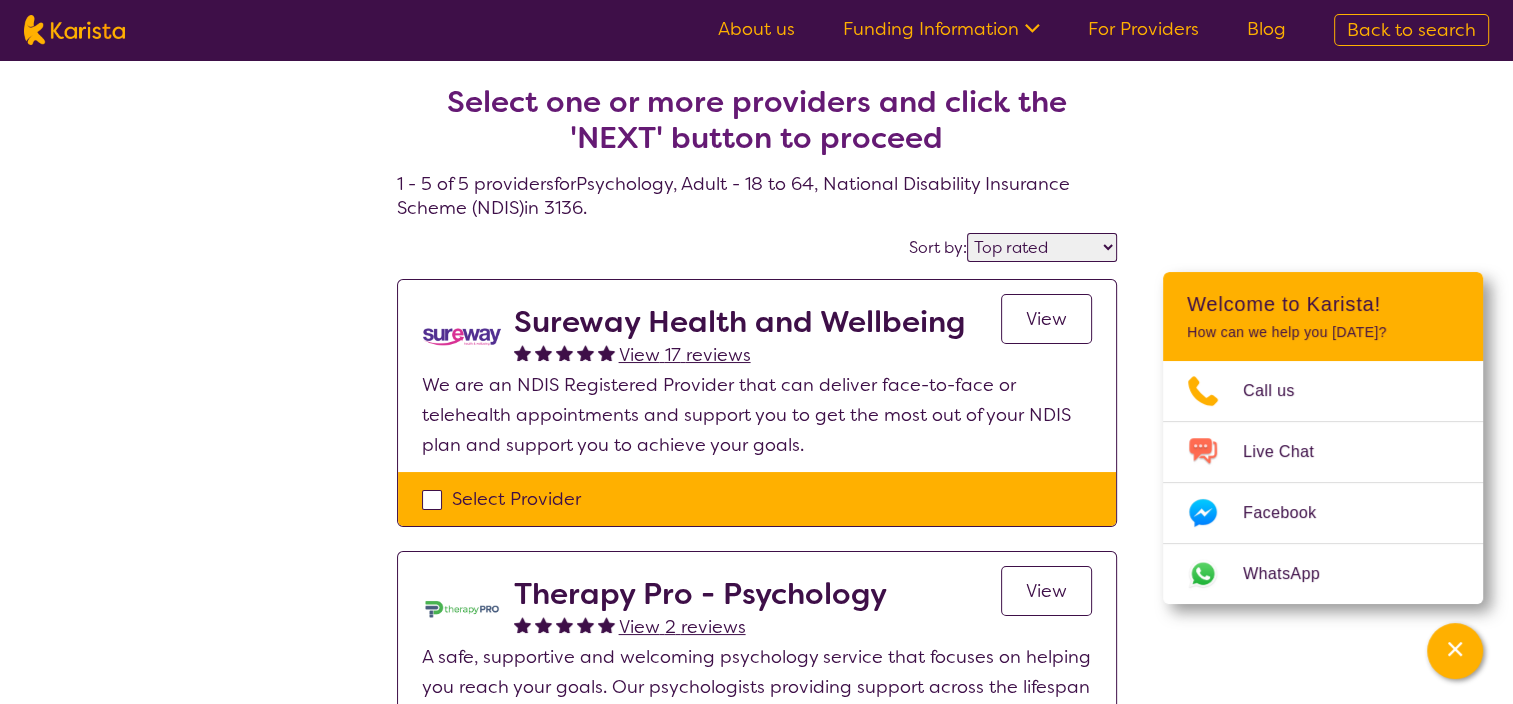 scroll, scrollTop: 1017, scrollLeft: 0, axis: vertical 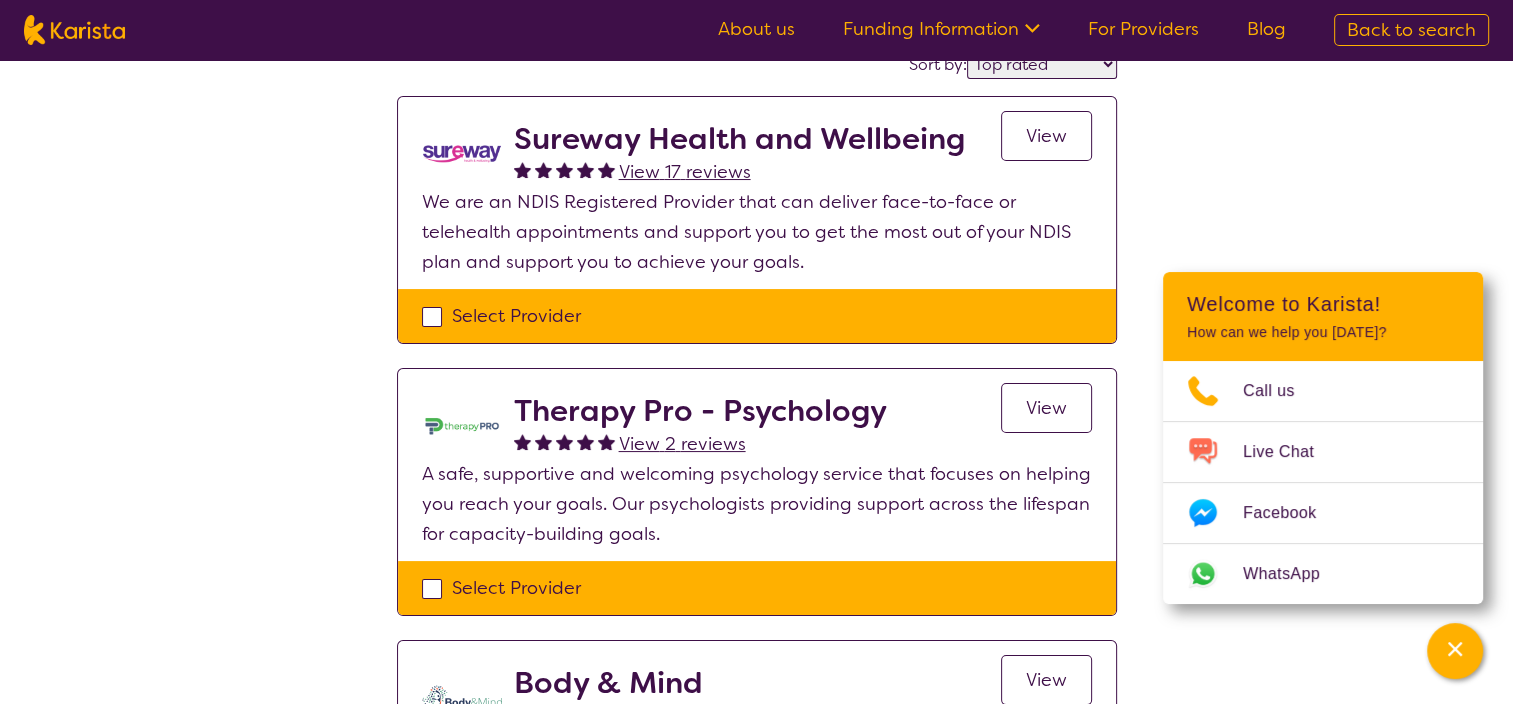click on "View" at bounding box center [1046, 136] 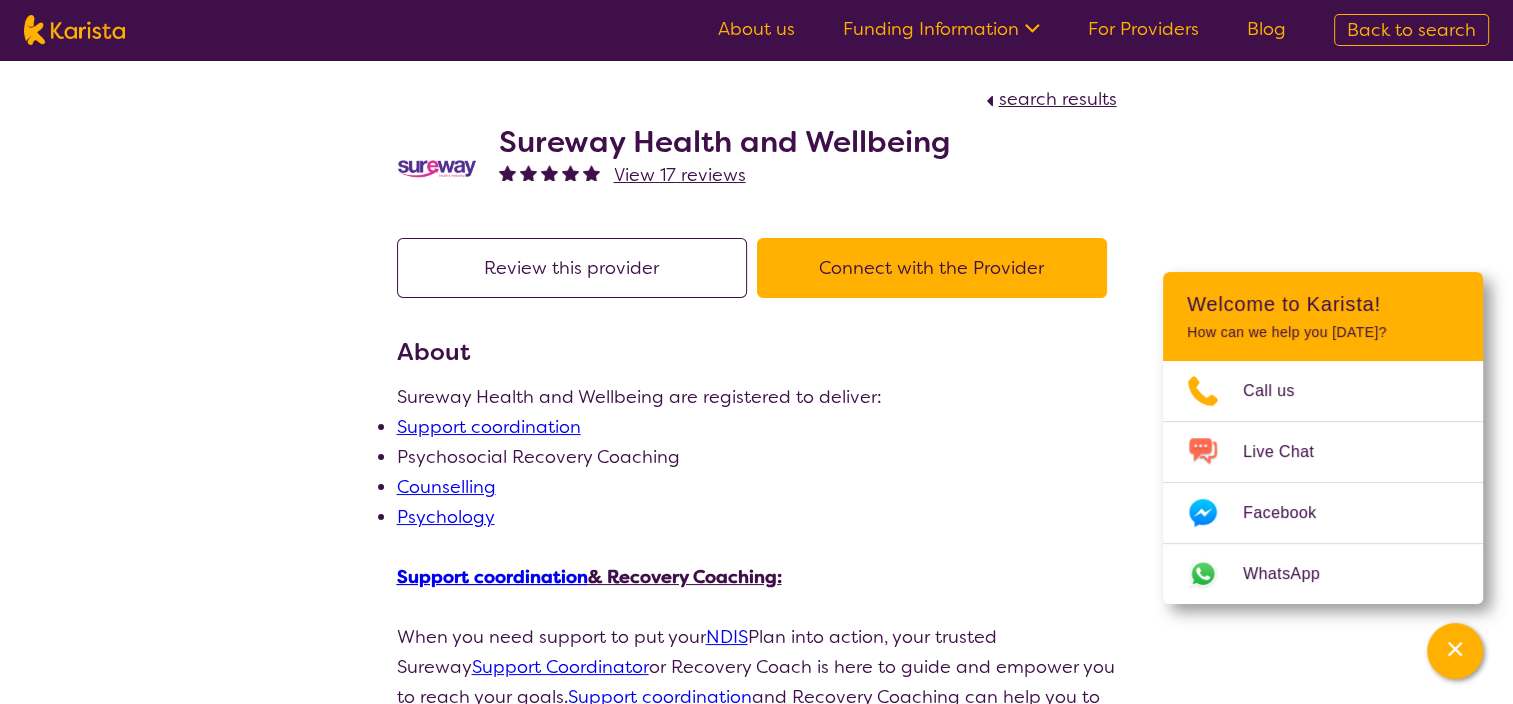 click on "Connect with the Provider" at bounding box center [932, 268] 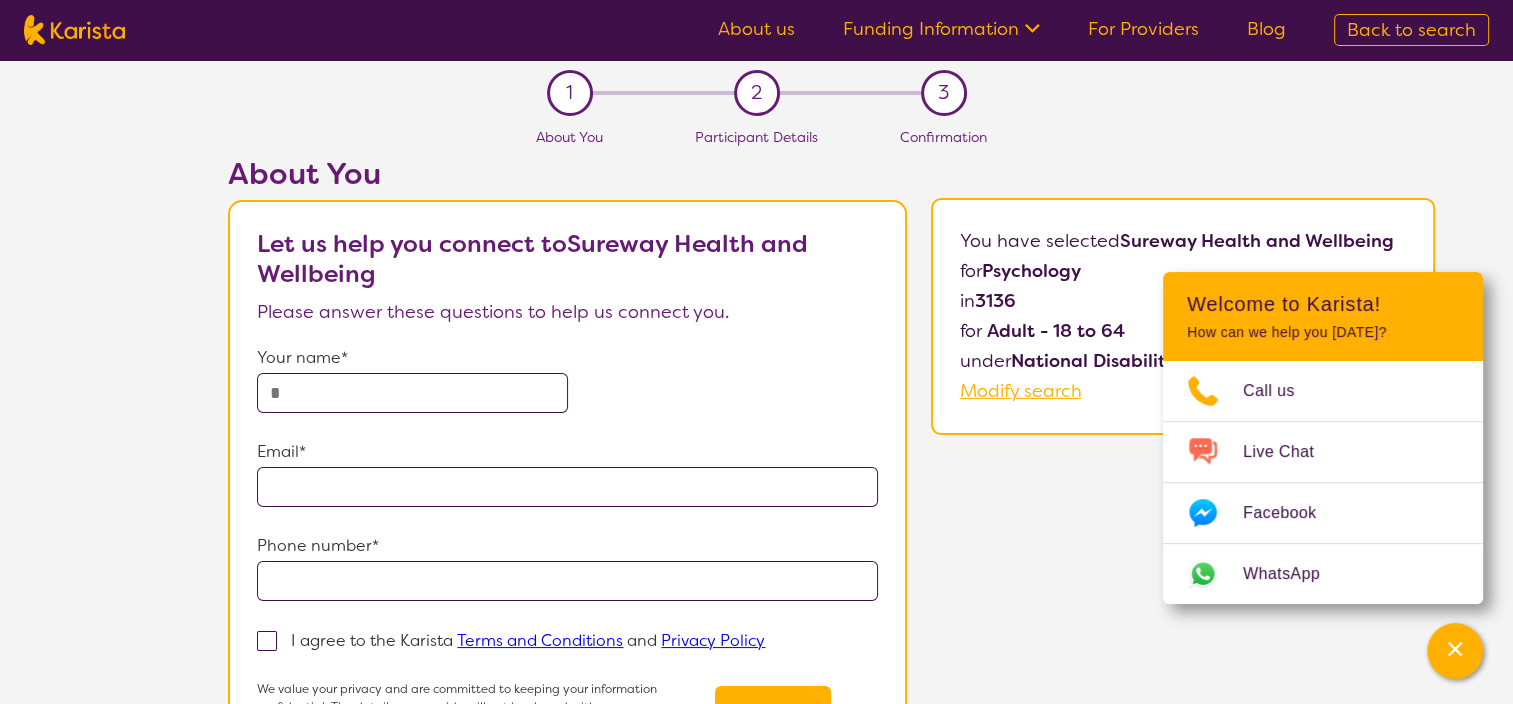 click at bounding box center [412, 393] 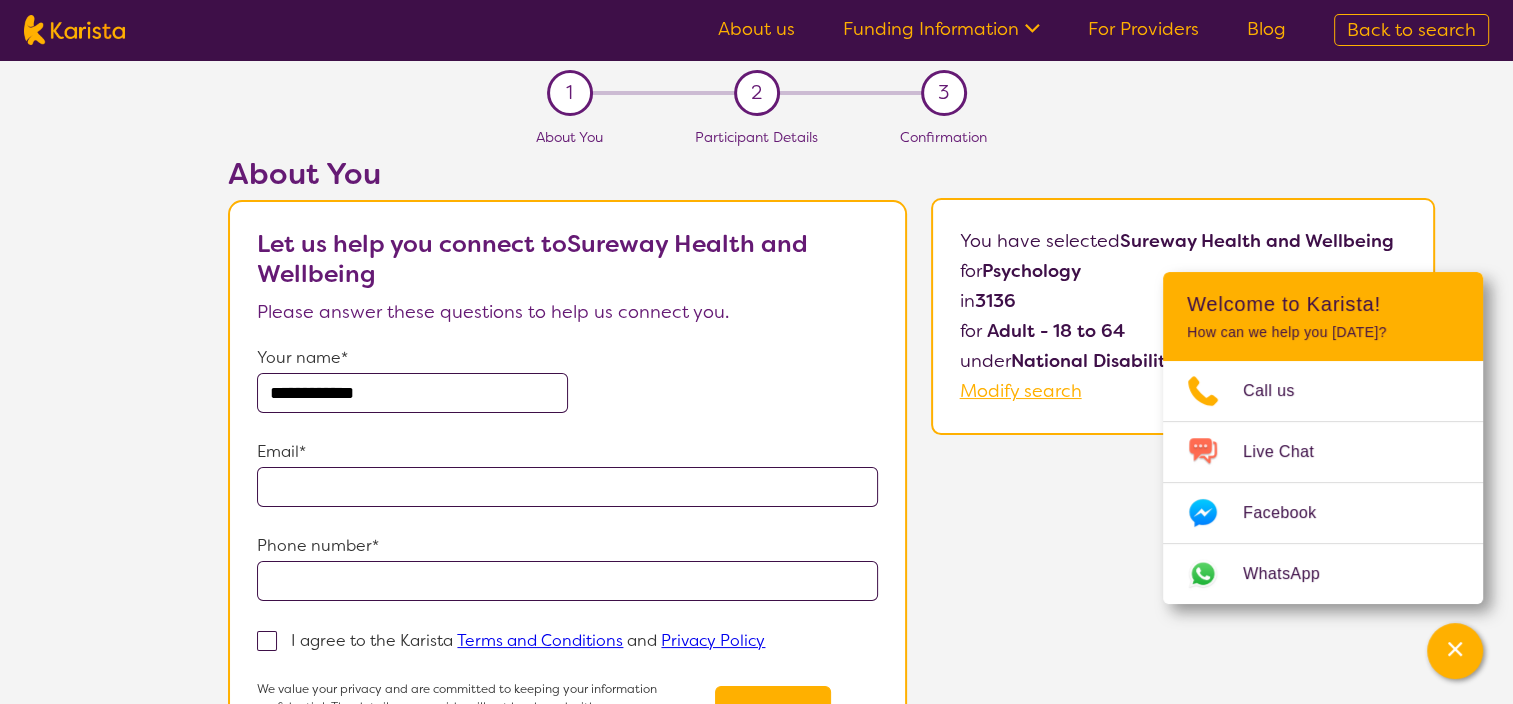 type on "**********" 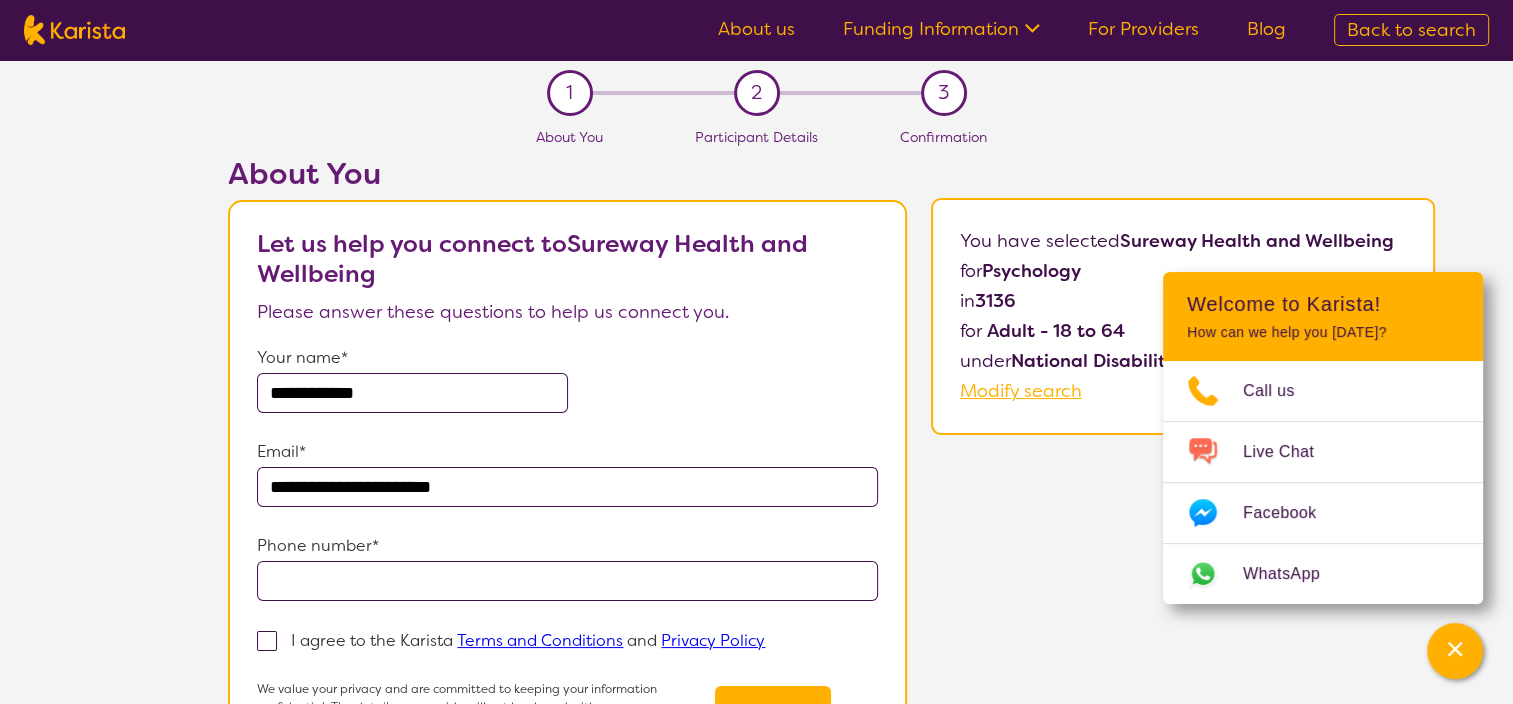 type on "**********" 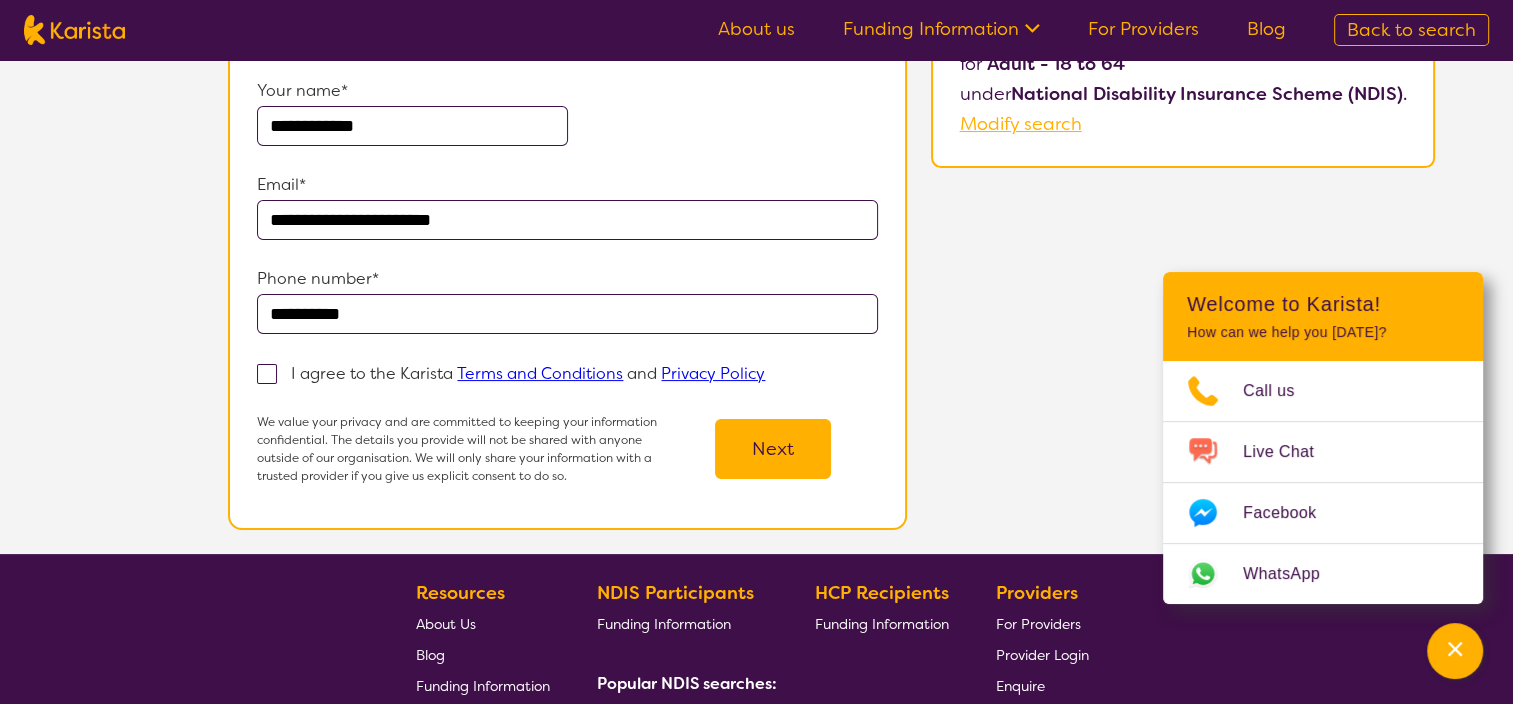 scroll, scrollTop: 294, scrollLeft: 0, axis: vertical 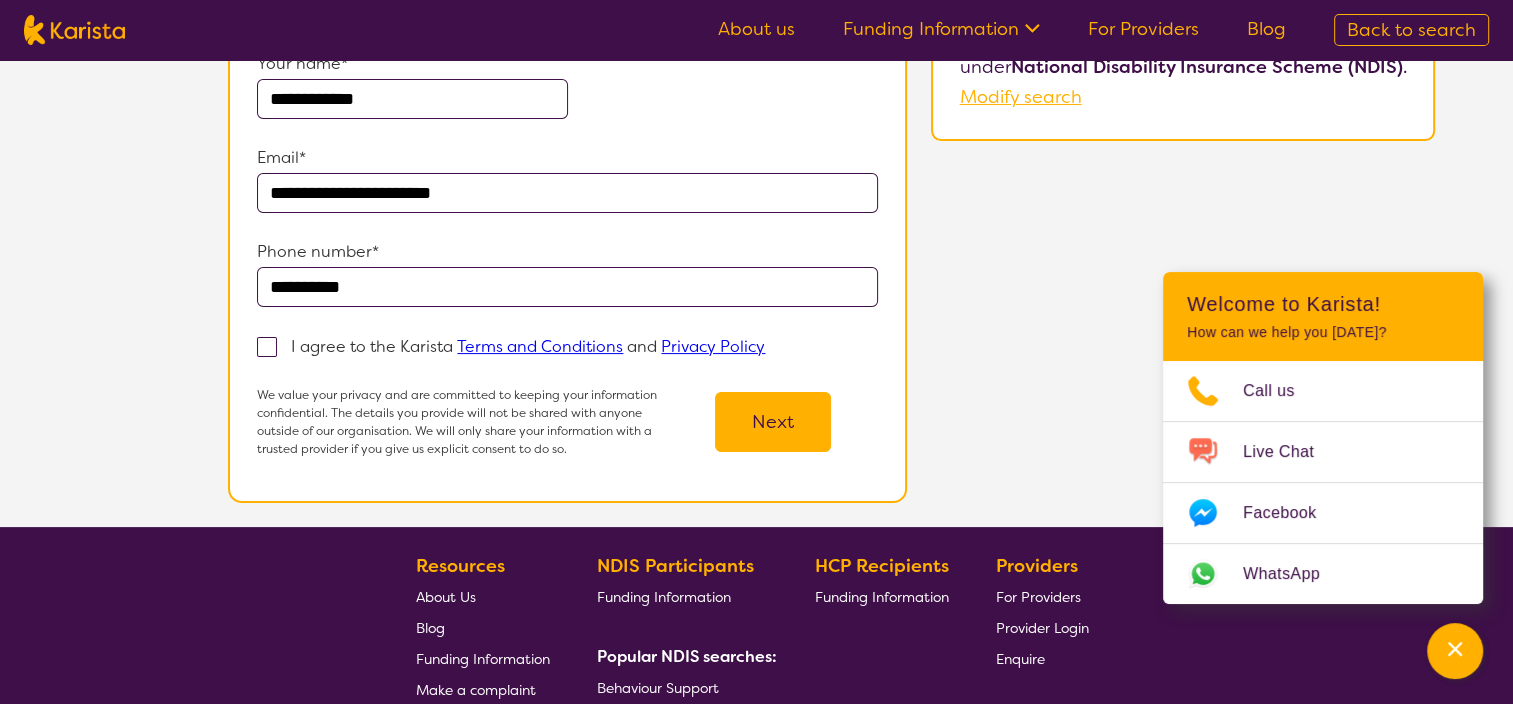 click at bounding box center [267, 347] 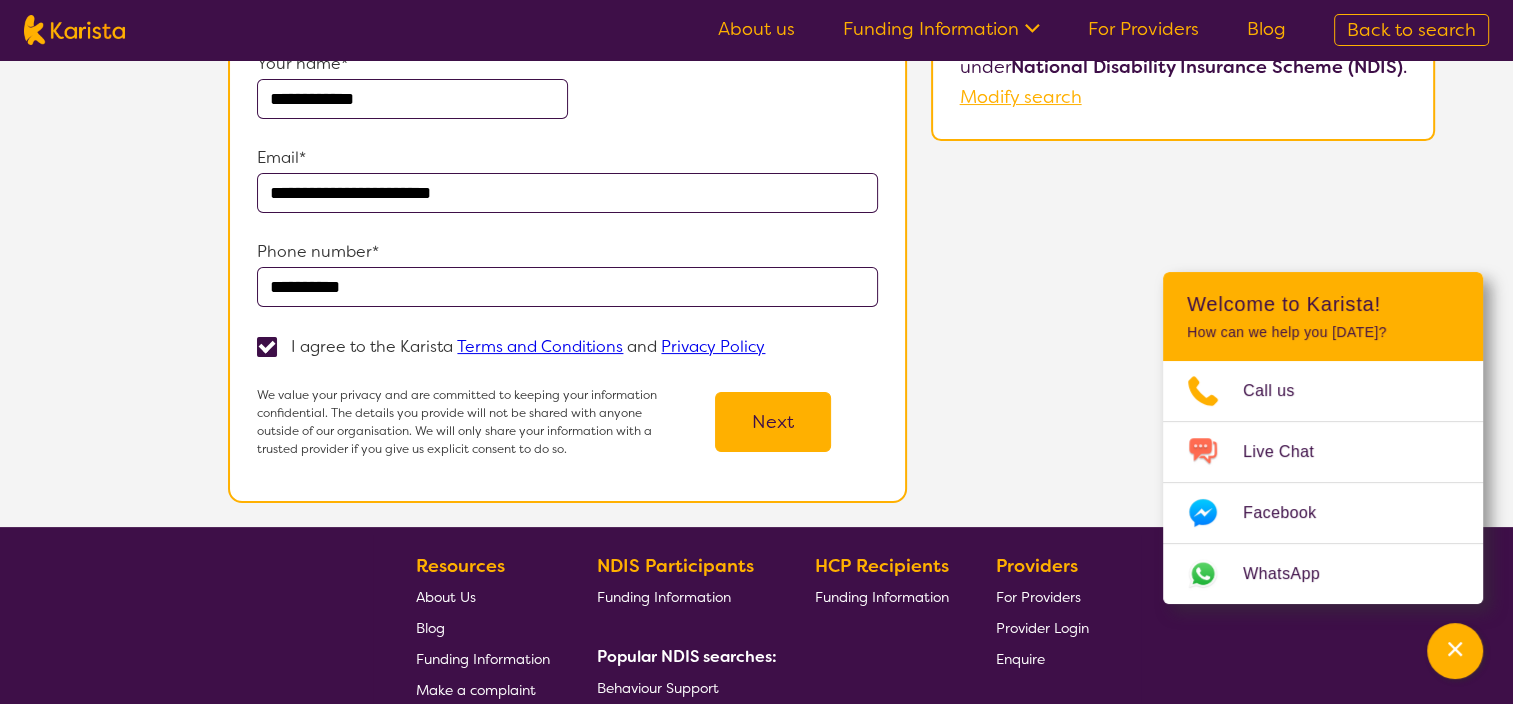 click on "Next" at bounding box center [773, 422] 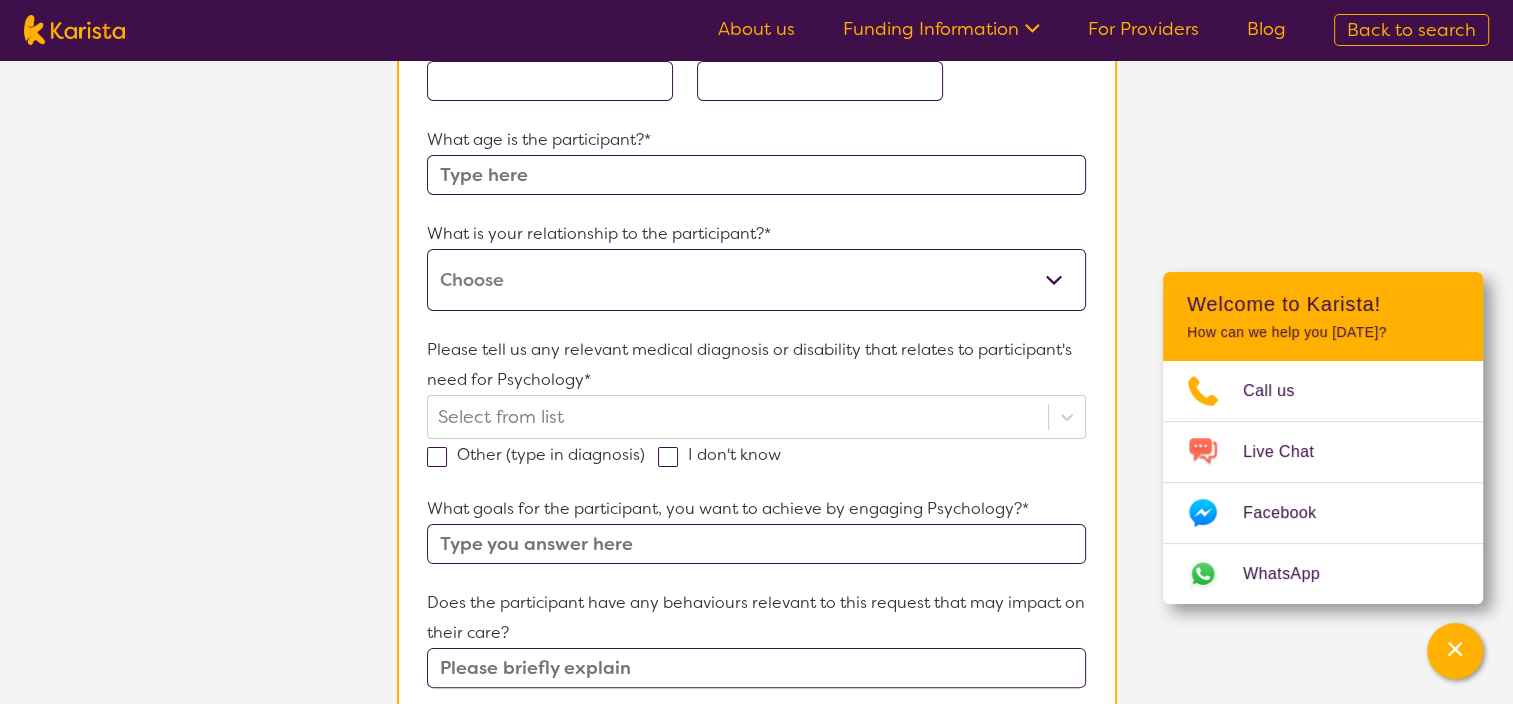 scroll, scrollTop: 0, scrollLeft: 0, axis: both 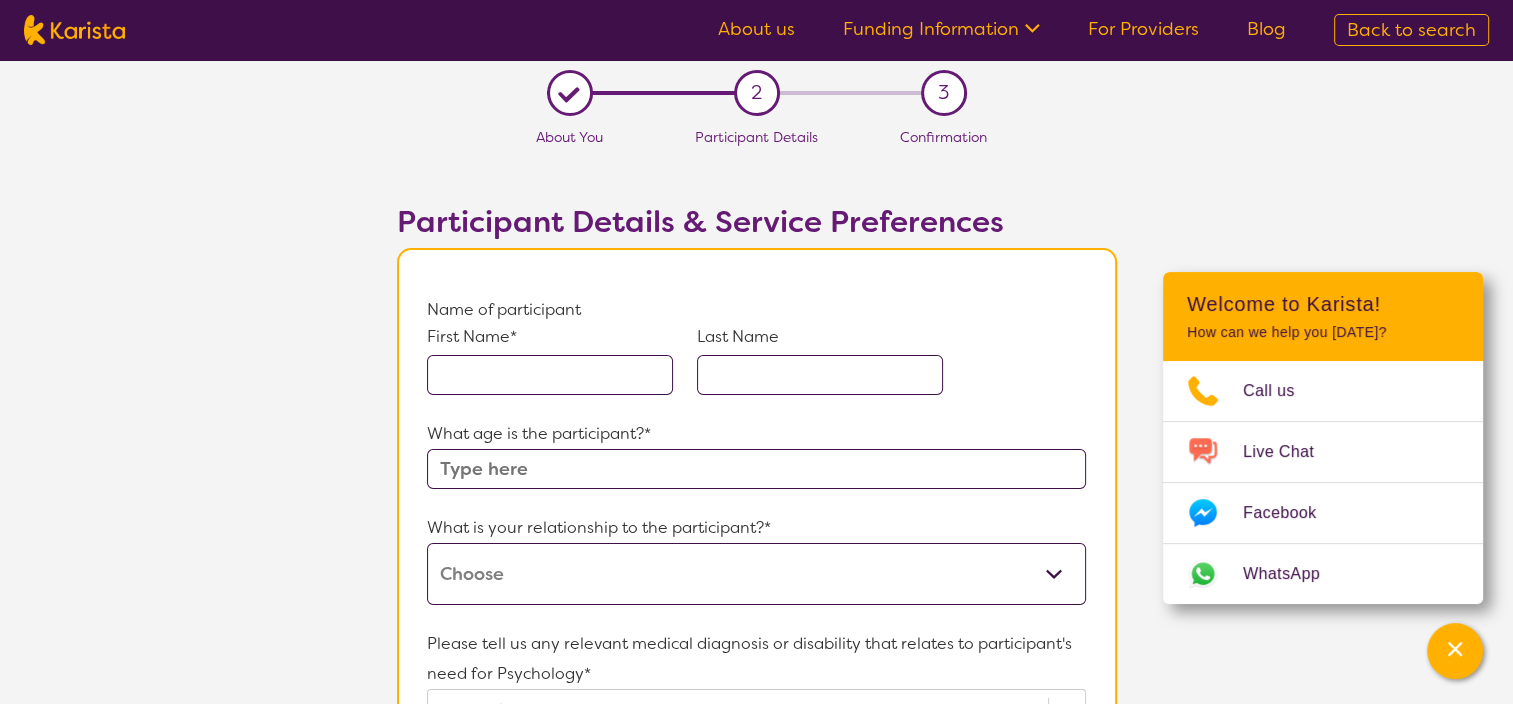 click at bounding box center [550, 375] 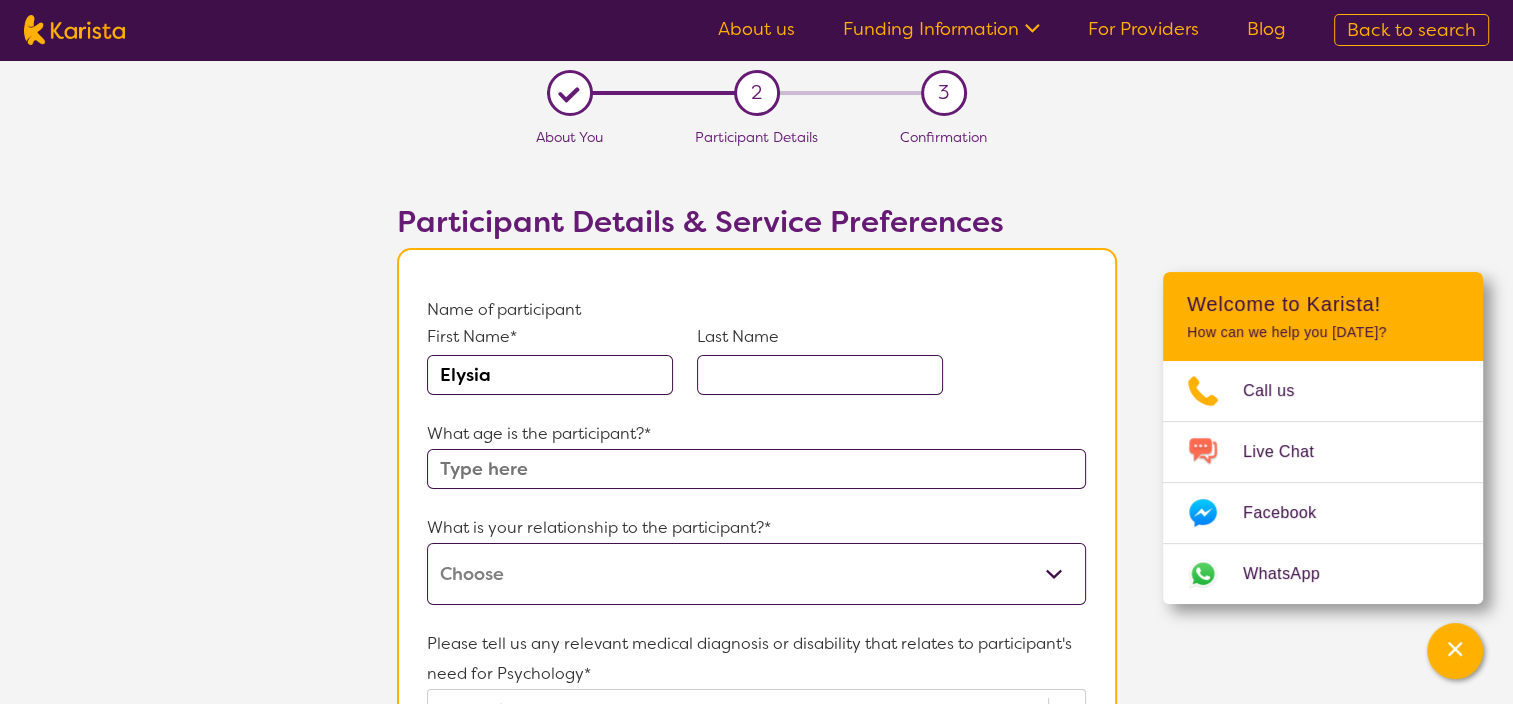 type on "[PERSON_NAME]" 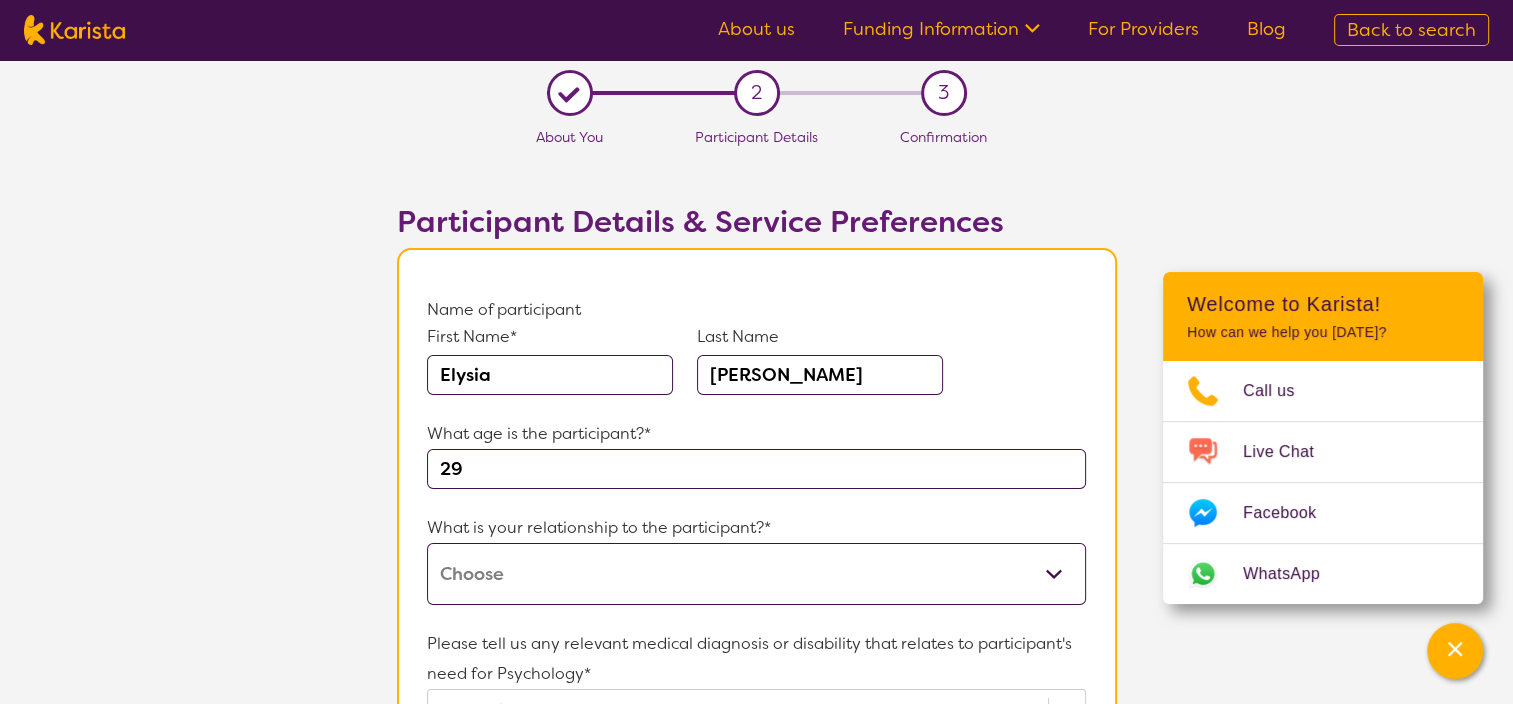 type on "[MEDICAL_DATA]" 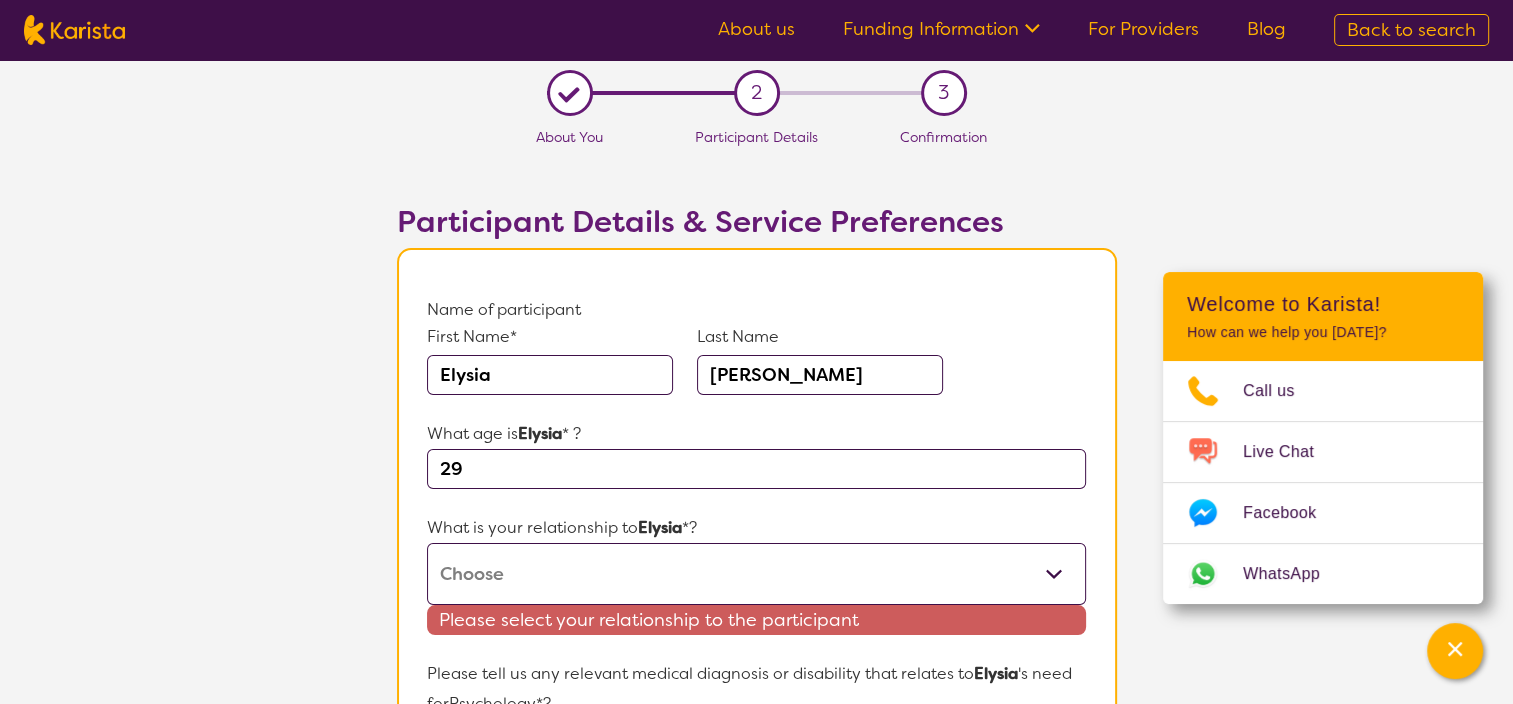 click on "This request is for myself I am their parent I am their child I am their spouse/partner I am their carer I am their Support Coordinator I am their Local Area Coordinator I am their Child Safety Officer I am their Aged Care Case Worker Other" at bounding box center (756, 574) 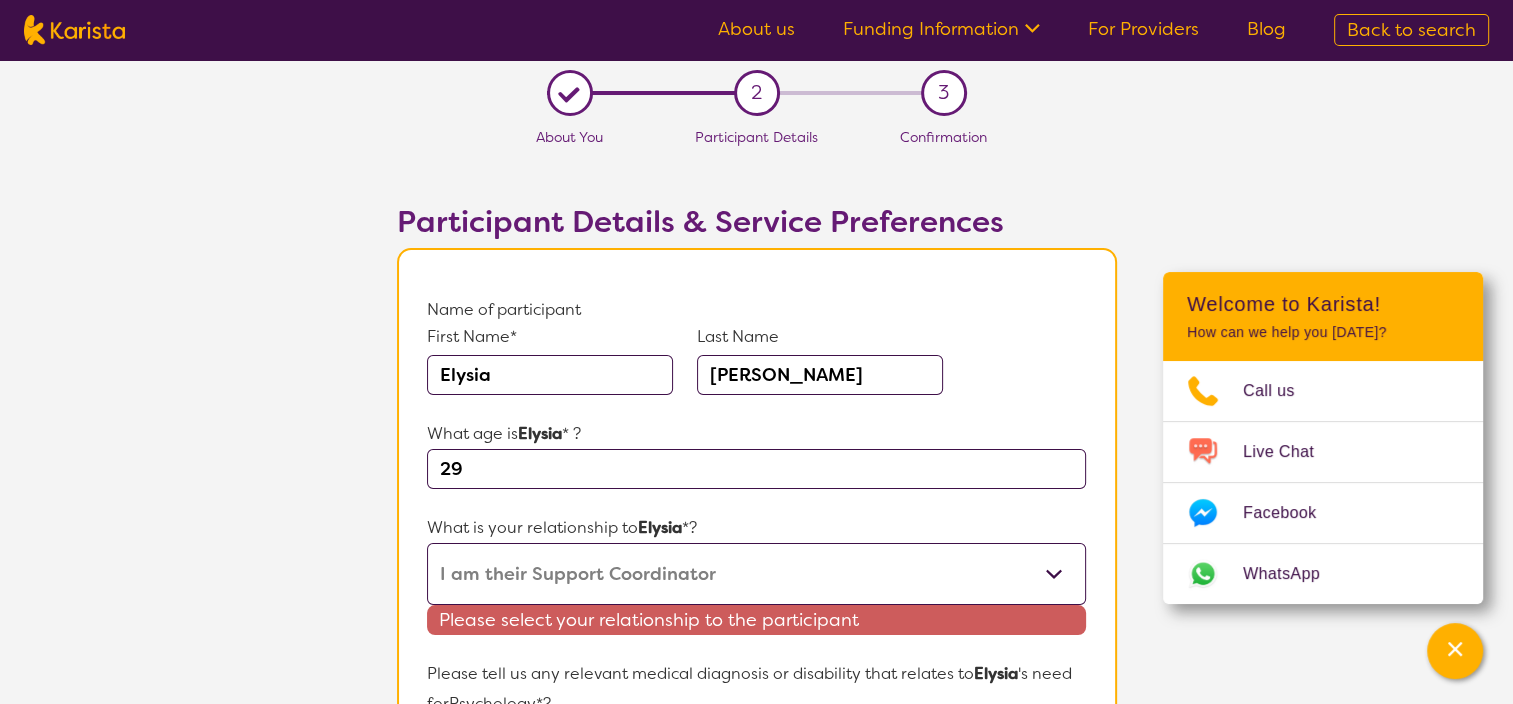 click on "This request is for myself I am their parent I am their child I am their spouse/partner I am their carer I am their Support Coordinator I am their Local Area Coordinator I am their Child Safety Officer I am their Aged Care Case Worker Other" at bounding box center [756, 574] 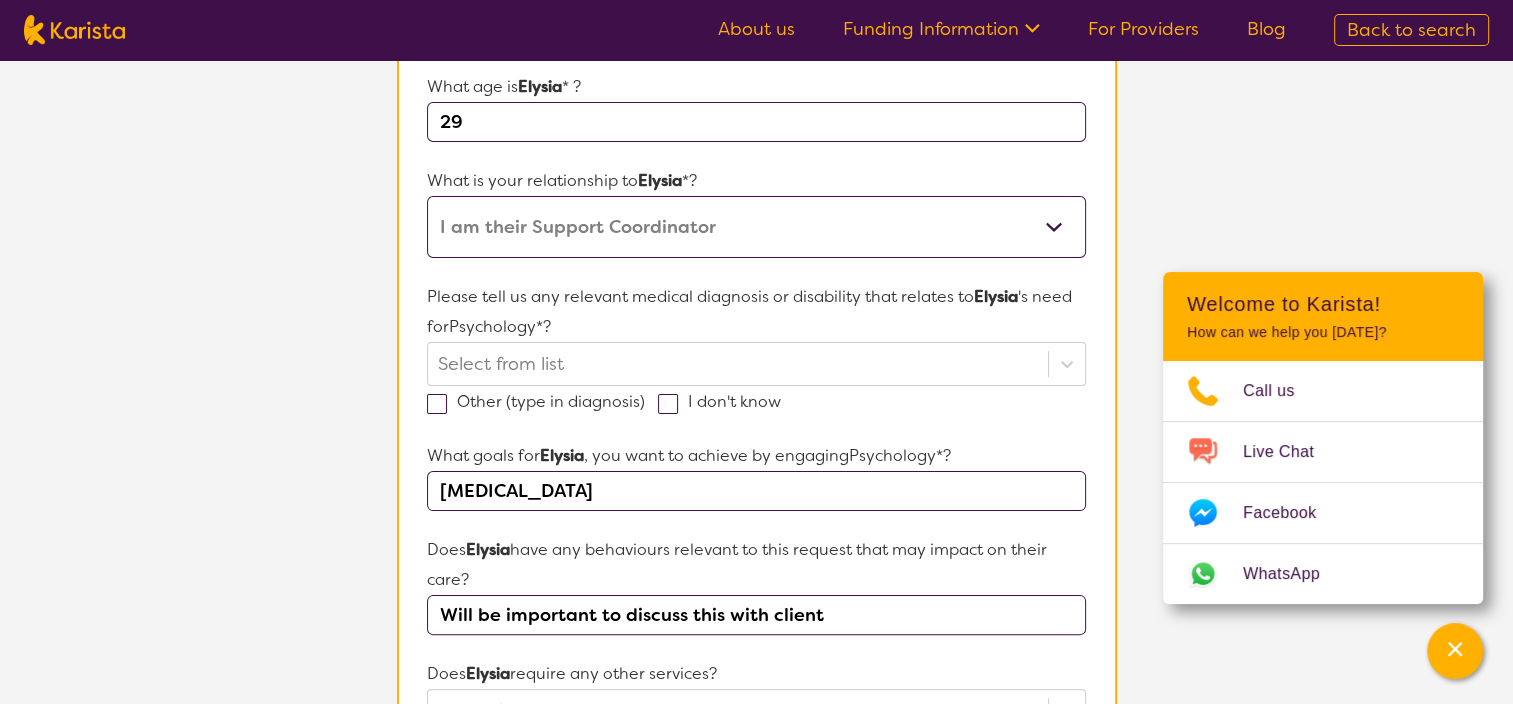 scroll, scrollTop: 350, scrollLeft: 0, axis: vertical 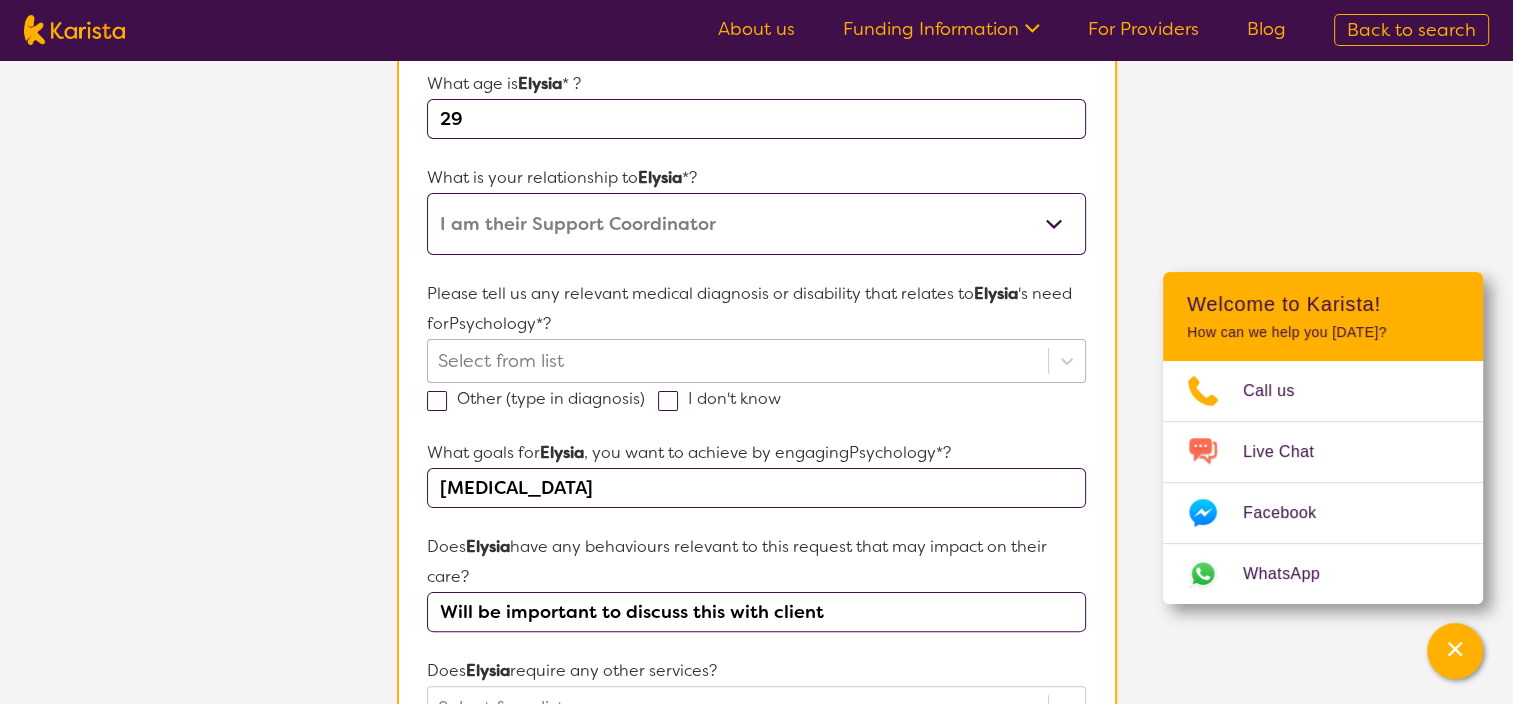 click at bounding box center (737, 361) 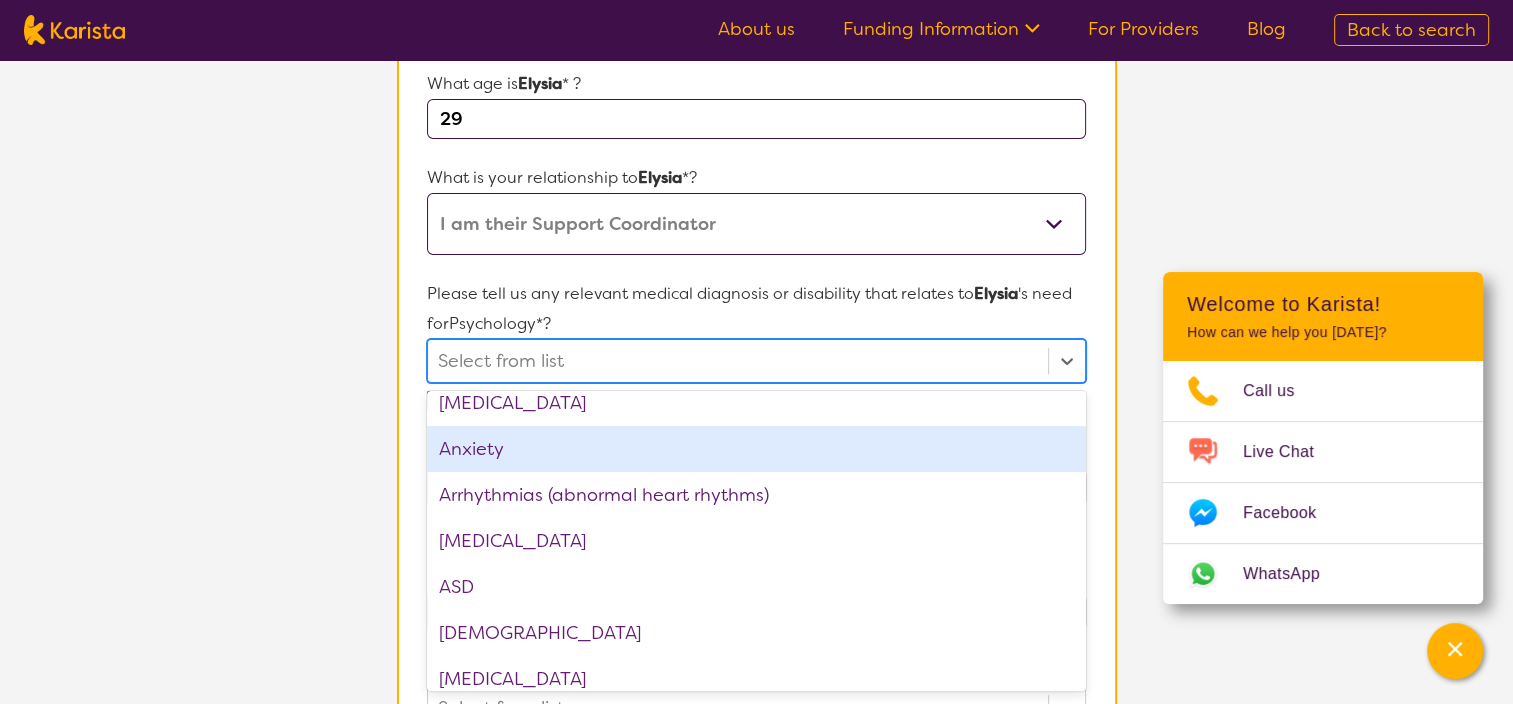 scroll, scrollTop: 200, scrollLeft: 0, axis: vertical 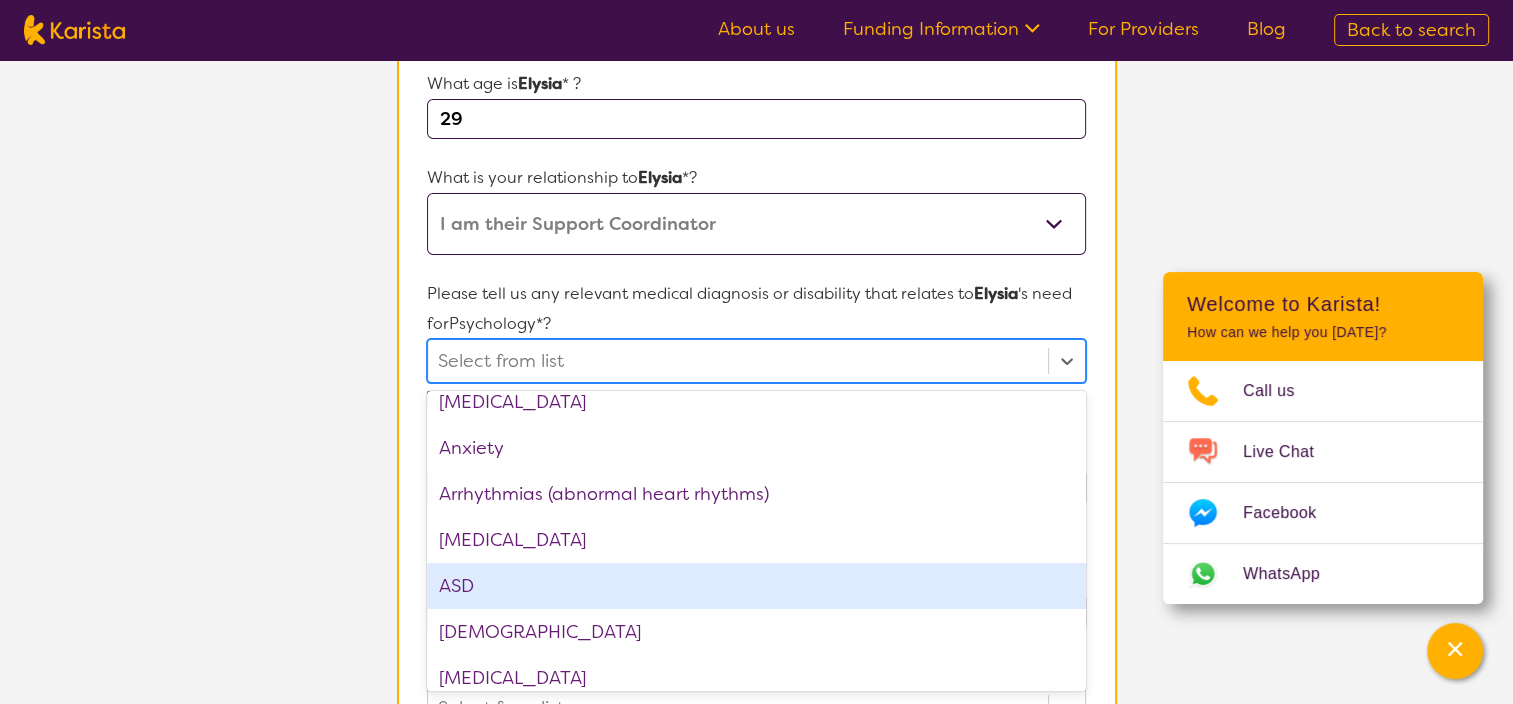 click on "ASD" at bounding box center [756, 586] 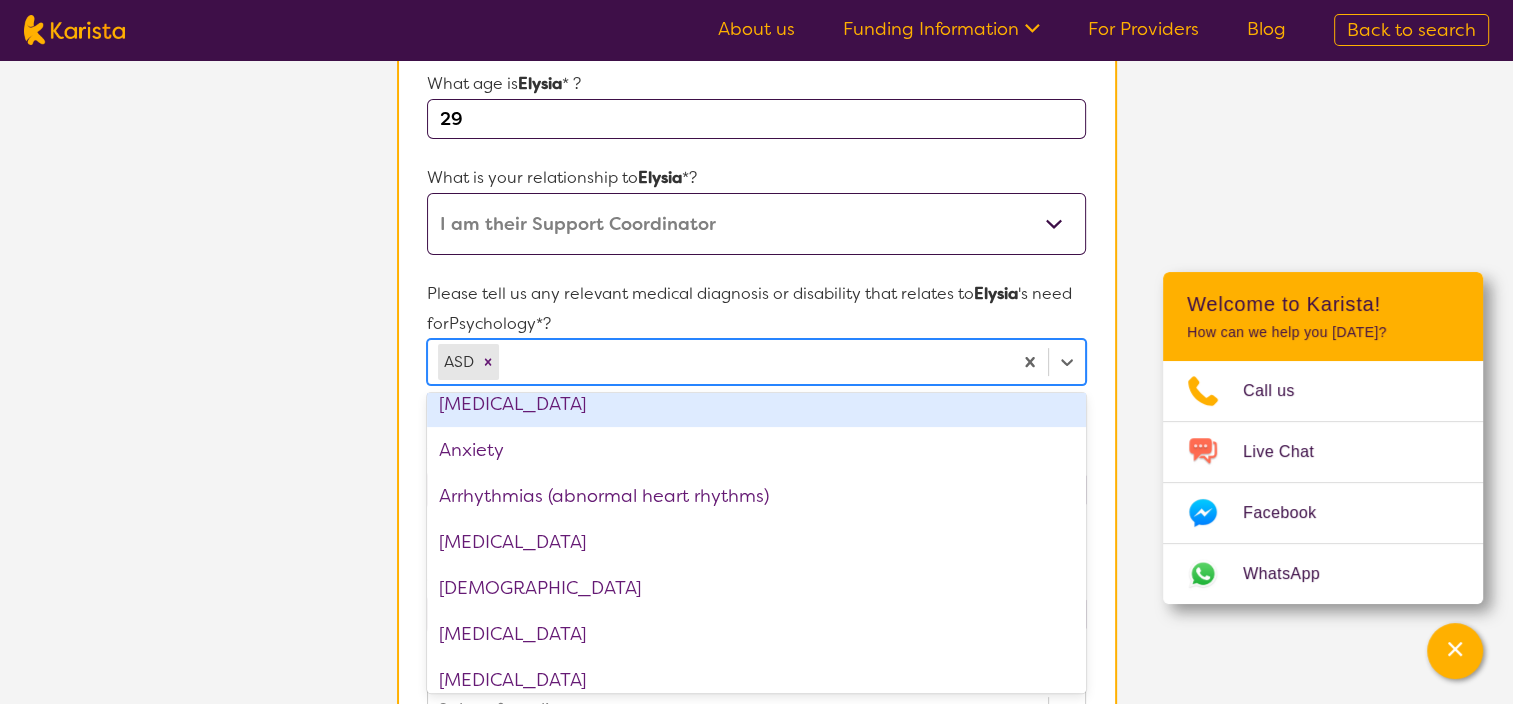 click on "Participant Details & Service Preferences Name of participant First Name* Elysia Last Name chambers What age is  Elysia * ? 29 What is your relationship to  Elysia *? This request is for myself I am their parent I am their child I am their spouse/partner I am their carer I am their Support Coordinator I am their Local Area Coordinator I am their Child Safety Officer I am their Aged Care Case Worker Other Please tell us any relevant medical diagnosis or disability that relates to  Elysia 's need for  Psychology *? option ASD, selected. option Anemia focused, 5 of 74. 74 results available. Use Up and Down to choose options, press Enter to select the currently focused option, press Escape to exit the menu, press Tab to select the option and exit the menu. ASD Acquired brain injury (ABI) ADHD Alzheimer’s Disease Amputee Anemia Anxiety Arrhythmias (abnormal heart rhythms) Arthritis Asthma Autism Spectrum Disorder Bipolar disorder Bowel issues Brain Injury Cancer Cataracts Cerebral Palsy Chronic kidney disease *?" at bounding box center (757, 640) 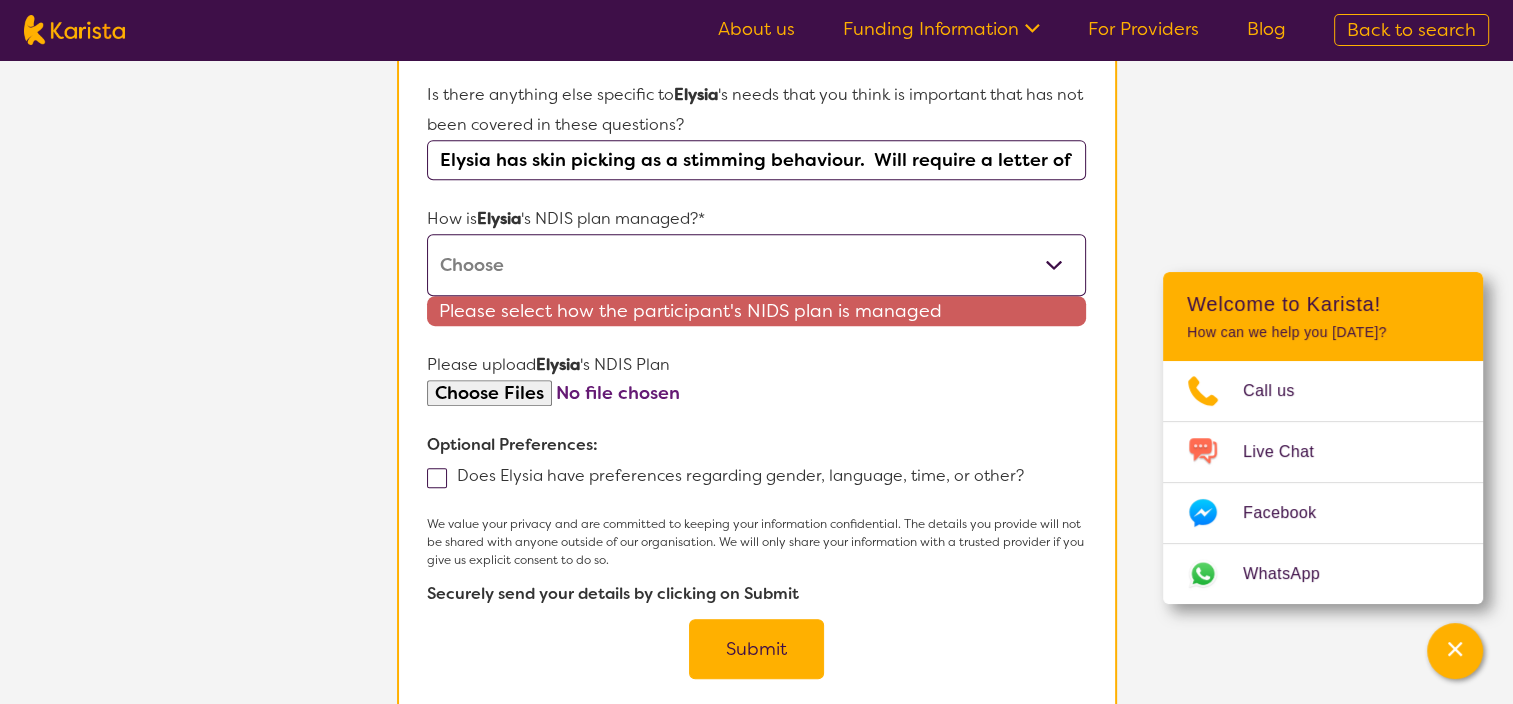 scroll, scrollTop: 1051, scrollLeft: 0, axis: vertical 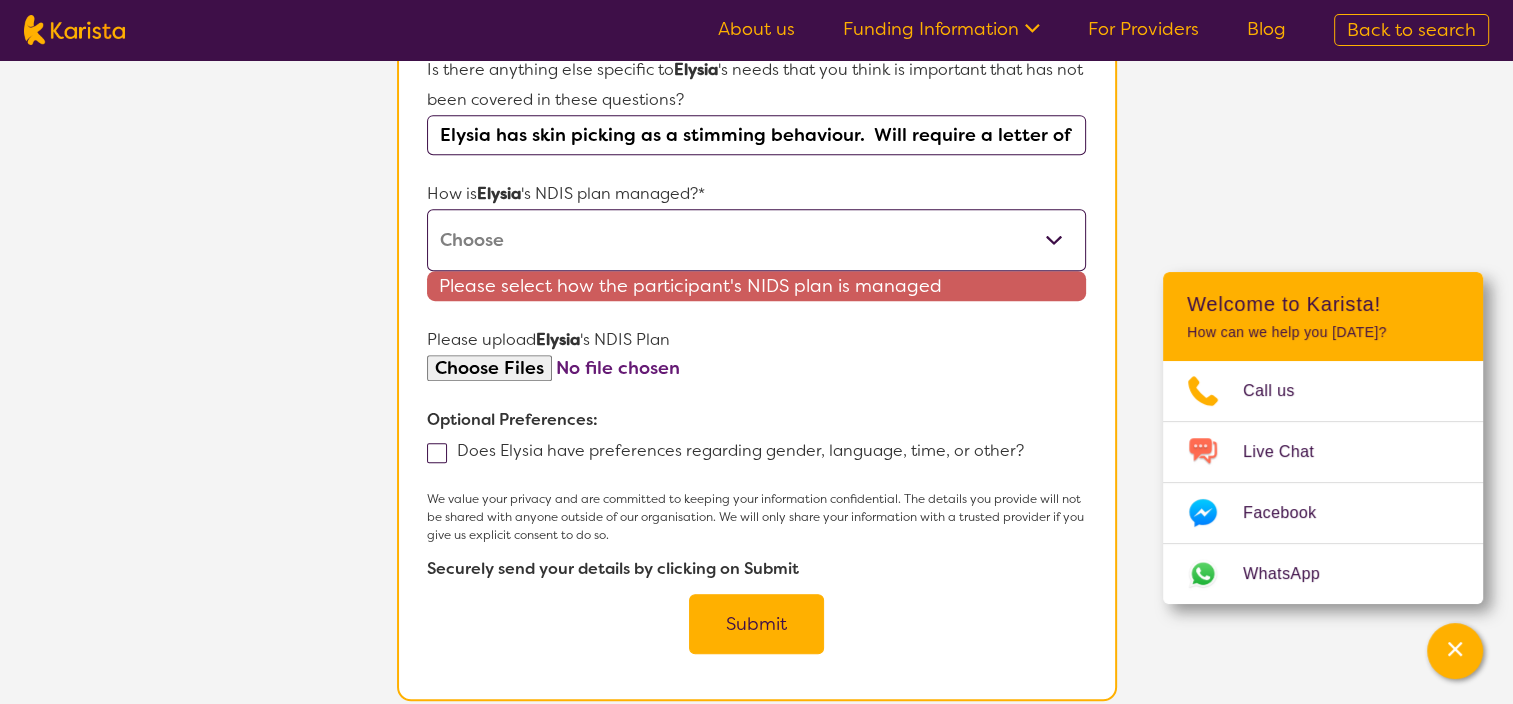 click on "Self-managed NDIS plan Managed by a registered plan management provider (not the NDIA) Agency-managed (by the NDIA) I'm not sure" at bounding box center [756, 240] 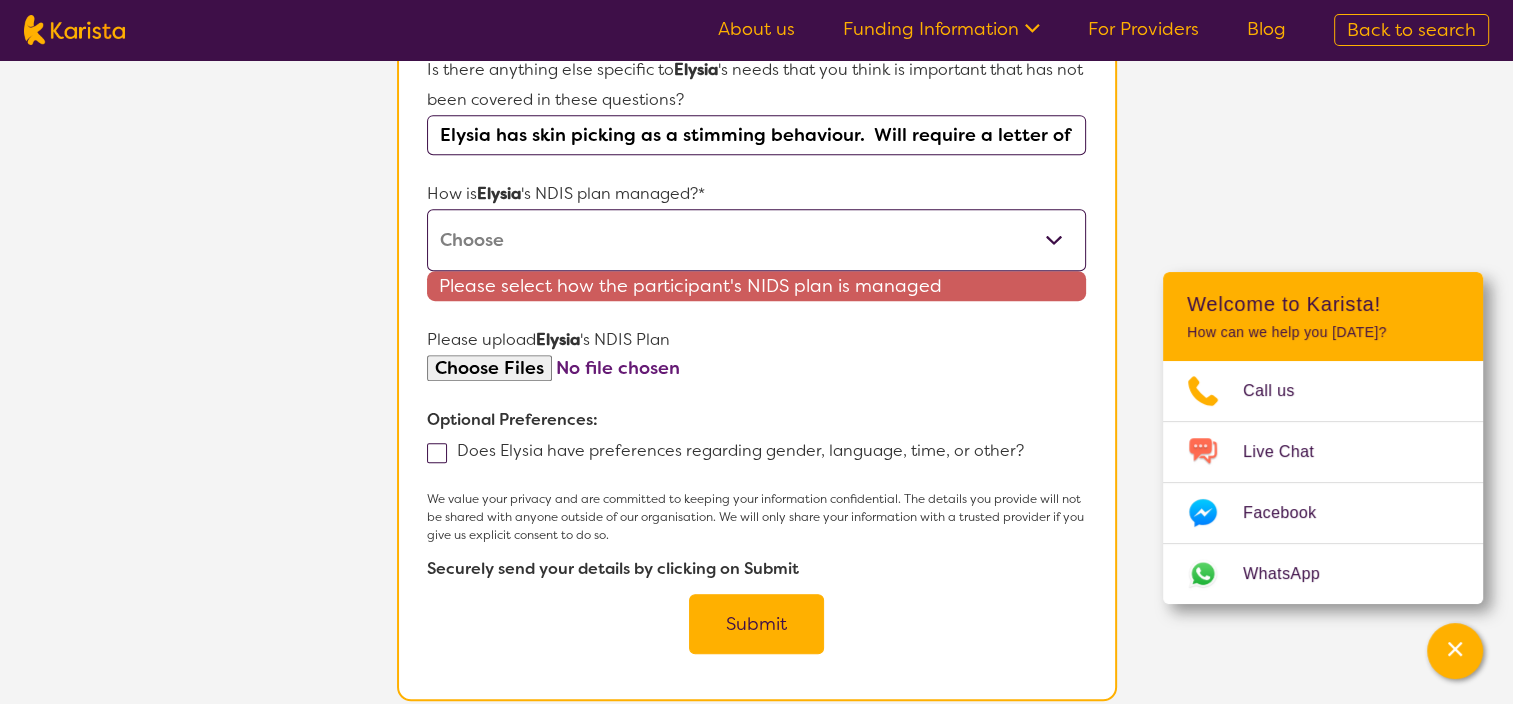 select on "Agency Managed" 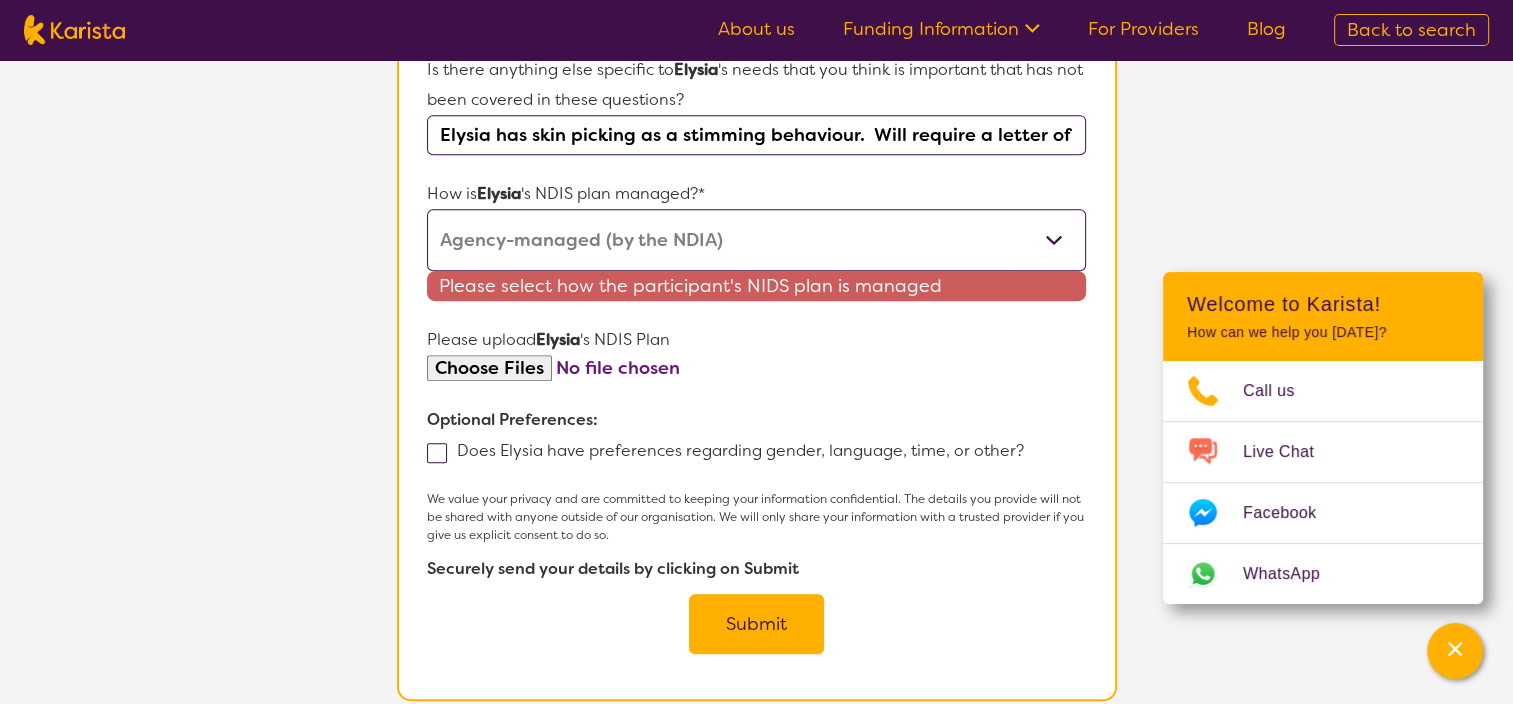 click on "Self-managed NDIS plan Managed by a registered plan management provider (not the NDIA) Agency-managed (by the NDIA) I'm not sure" at bounding box center (756, 240) 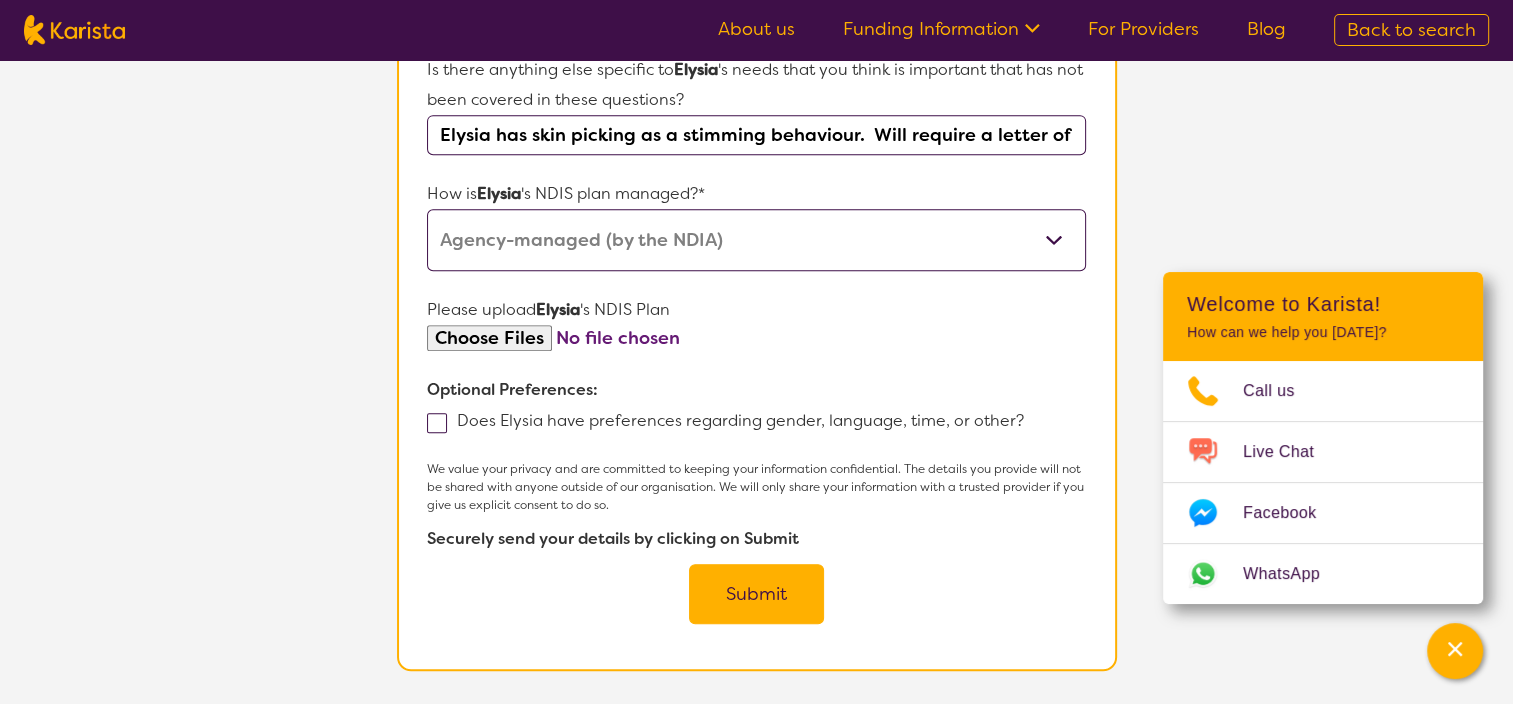 click on "Name of participant First Name* Elysia Last Name chambers What age is  Elysia * ? 29 What is your relationship to  Elysia *? This request is for myself I am their parent I am their child I am their spouse/partner I am their carer I am their Support Coordinator I am their Local Area Coordinator I am their Child Safety Officer I am their Aged Care Case Worker Other Please tell us any relevant medical diagnosis or disability that relates to  Elysia 's need for  Psychology *? ASD Other (type in diagnosis) I don't know What goals for  Elysia , you want to achieve by engaging  Psychology *? Stress management Does  Elysia  have any behaviours relevant to this request that may impact on their care? Will be important to discuss this with client Does  Elysia  require any other services? Select from list Is there anything else specific to  Elysia 's needs that you think is important that has not been covered in these questions? How is  Elysia 's NDIS plan managed?* Self-managed NDIS plan Agency-managed (by the NDIA)" at bounding box center [756, -66] 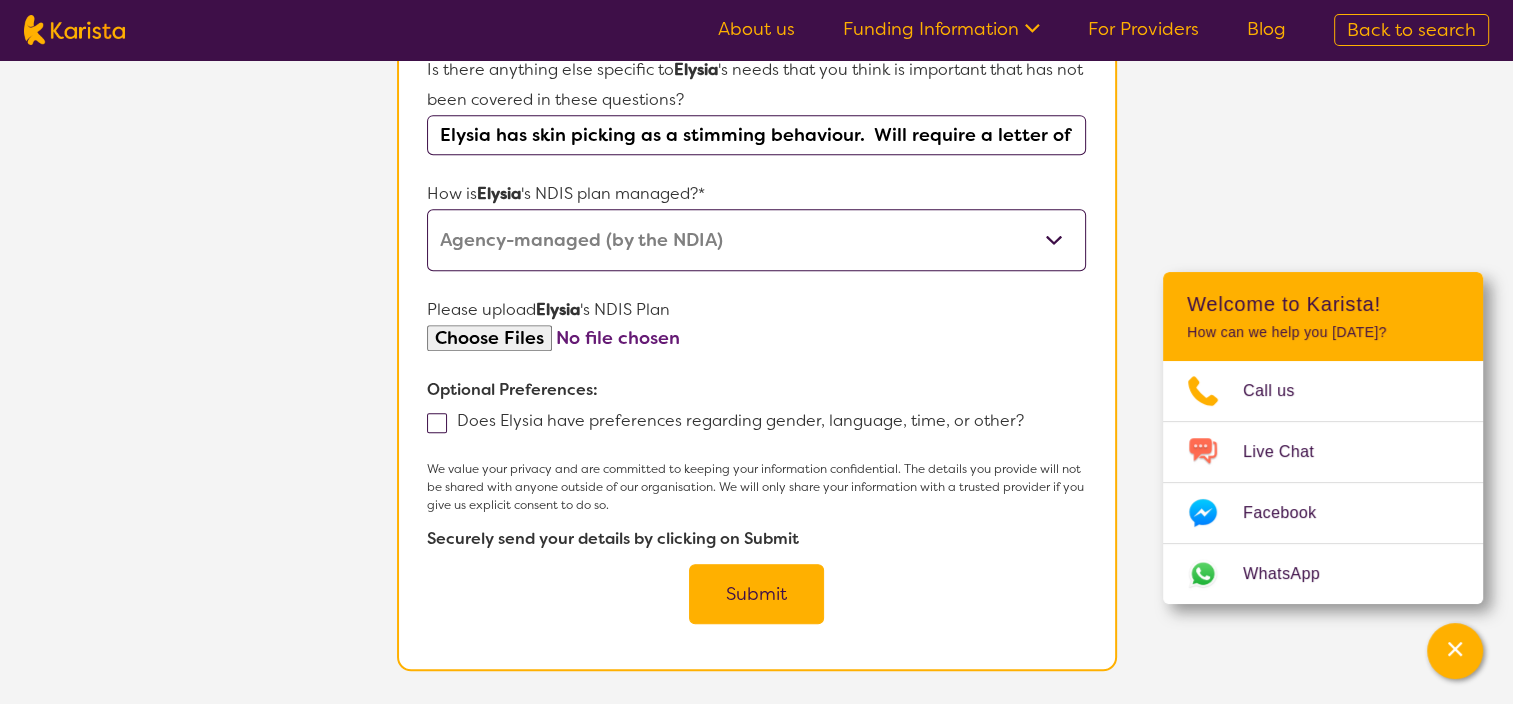 click at bounding box center [437, 423] 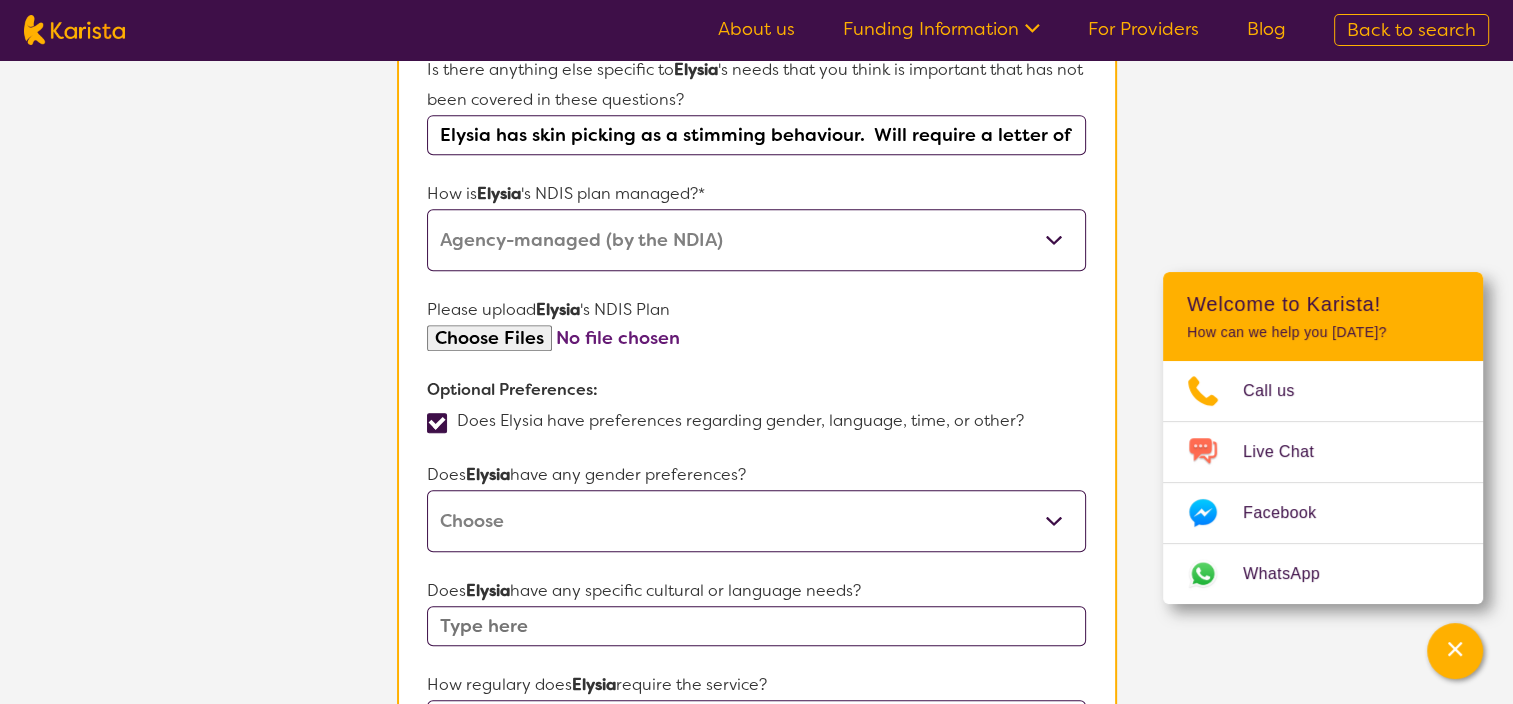click on "[DEMOGRAPHIC_DATA] [DEMOGRAPHIC_DATA] Other No Preference" at bounding box center [756, 521] 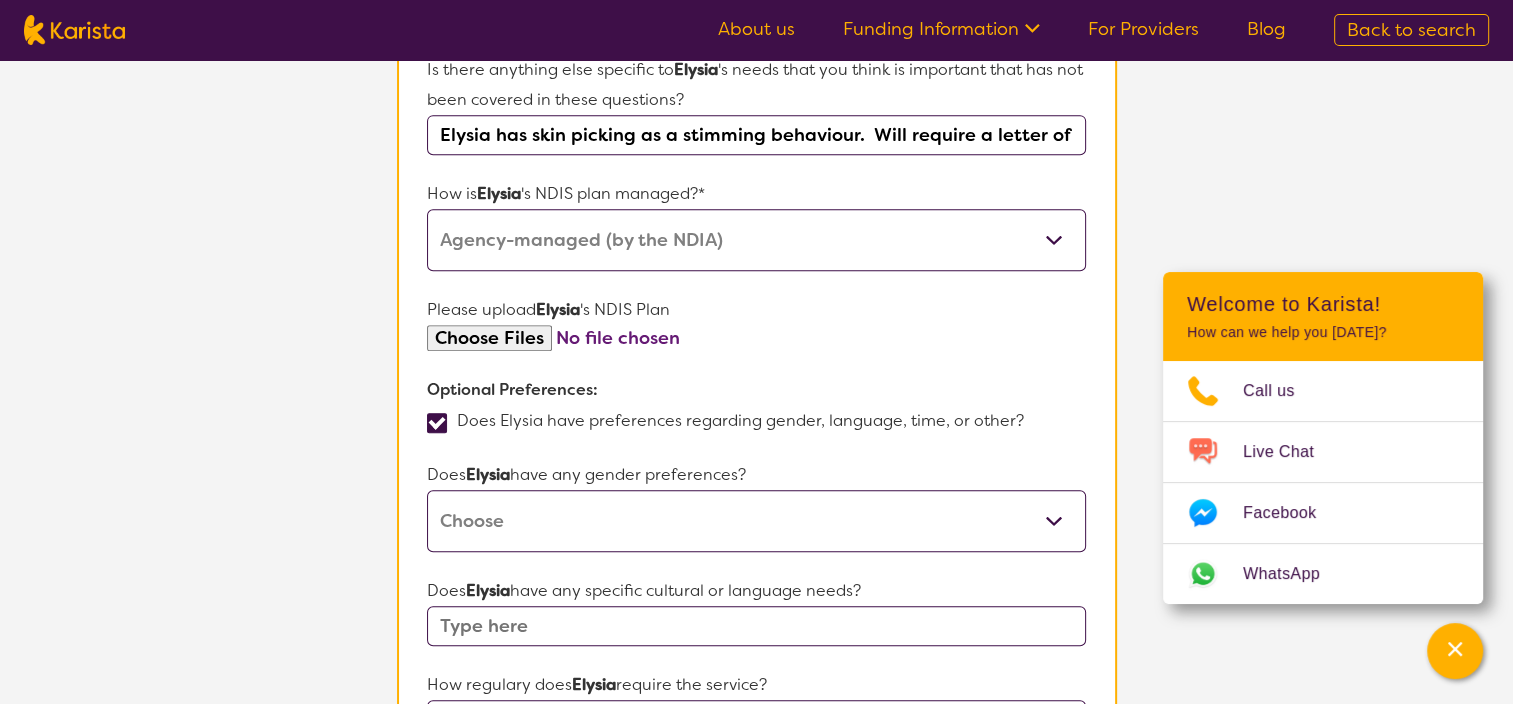 click on "[DEMOGRAPHIC_DATA] [DEMOGRAPHIC_DATA] Other No Preference" at bounding box center (756, 521) 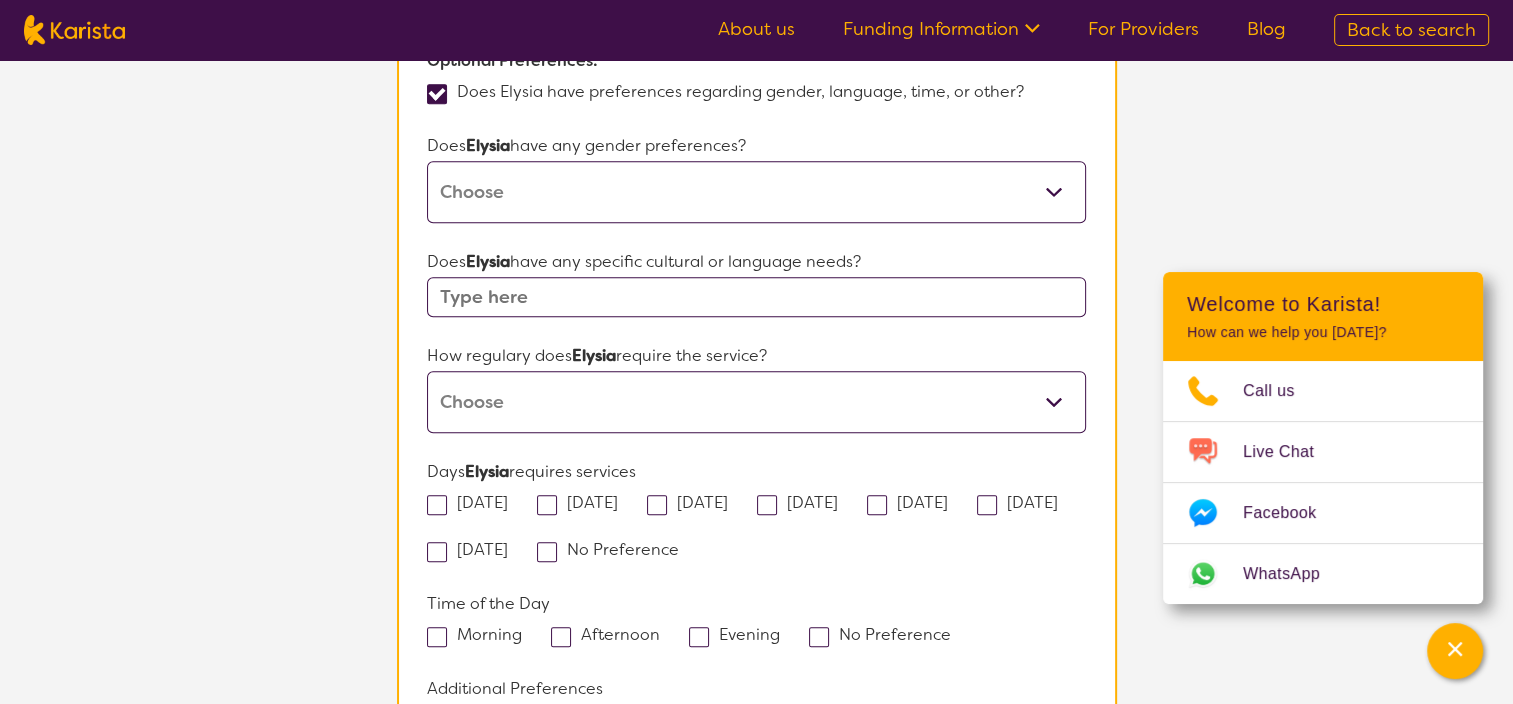 scroll, scrollTop: 1395, scrollLeft: 0, axis: vertical 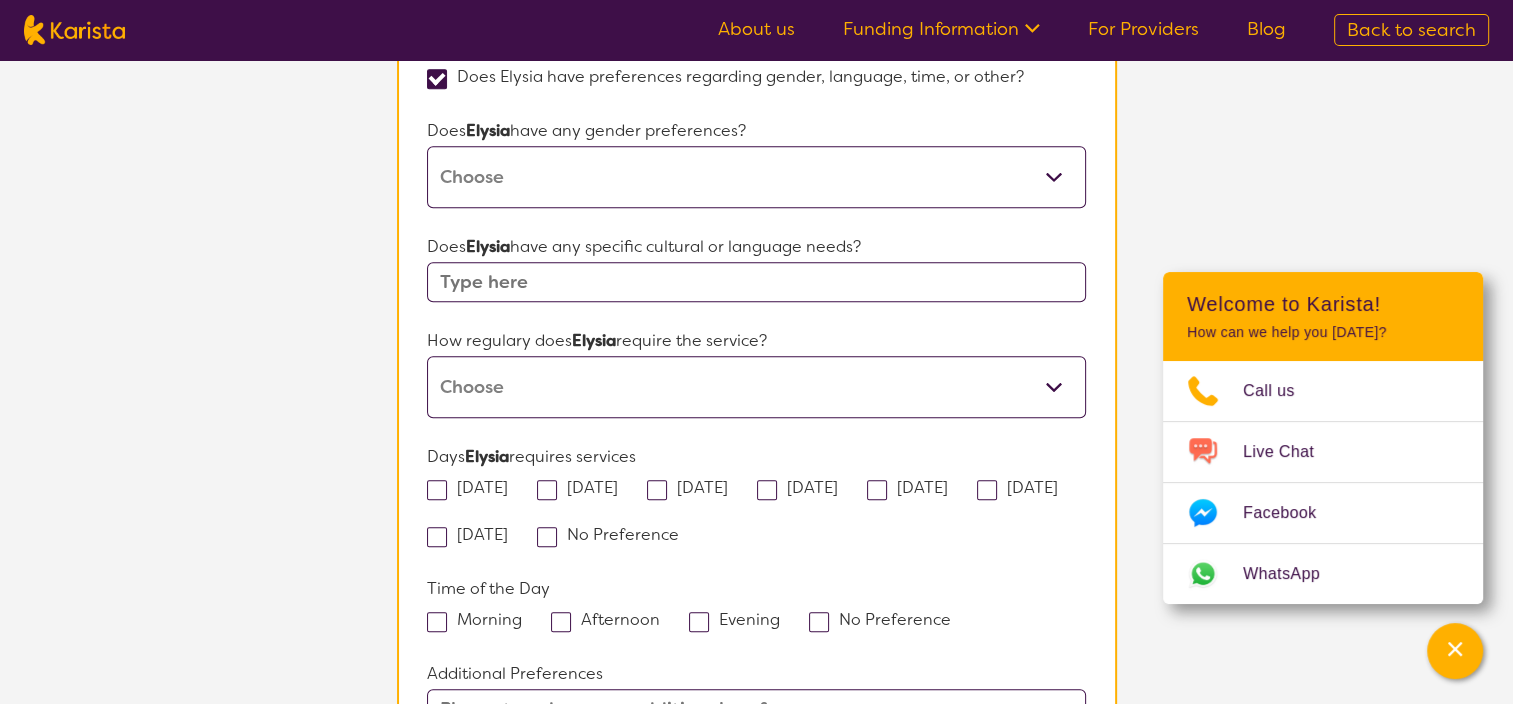 click on "Daily Twice a week Weekly Every fortnight Monthly Other" at bounding box center [756, 387] 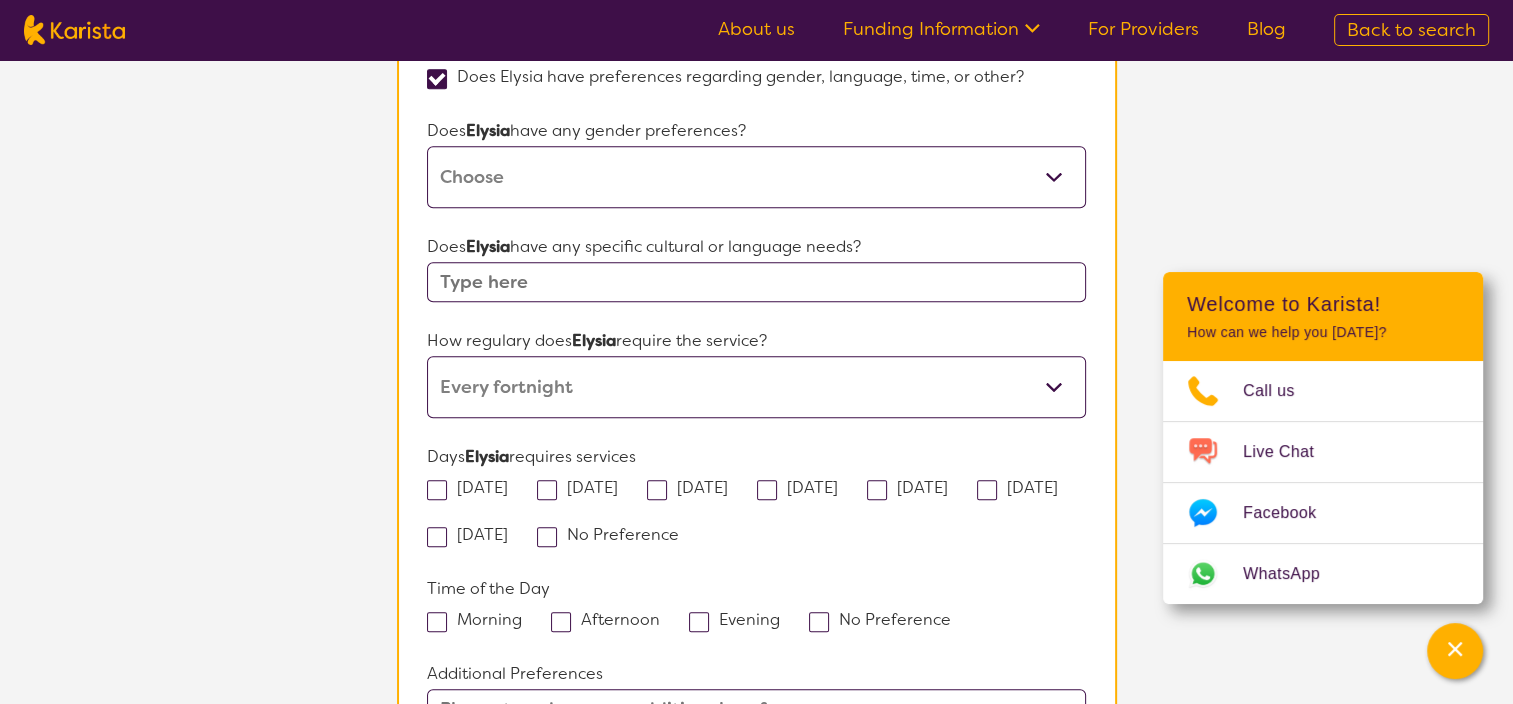 click on "Daily Twice a week Weekly Every fortnight Monthly Other" at bounding box center (756, 387) 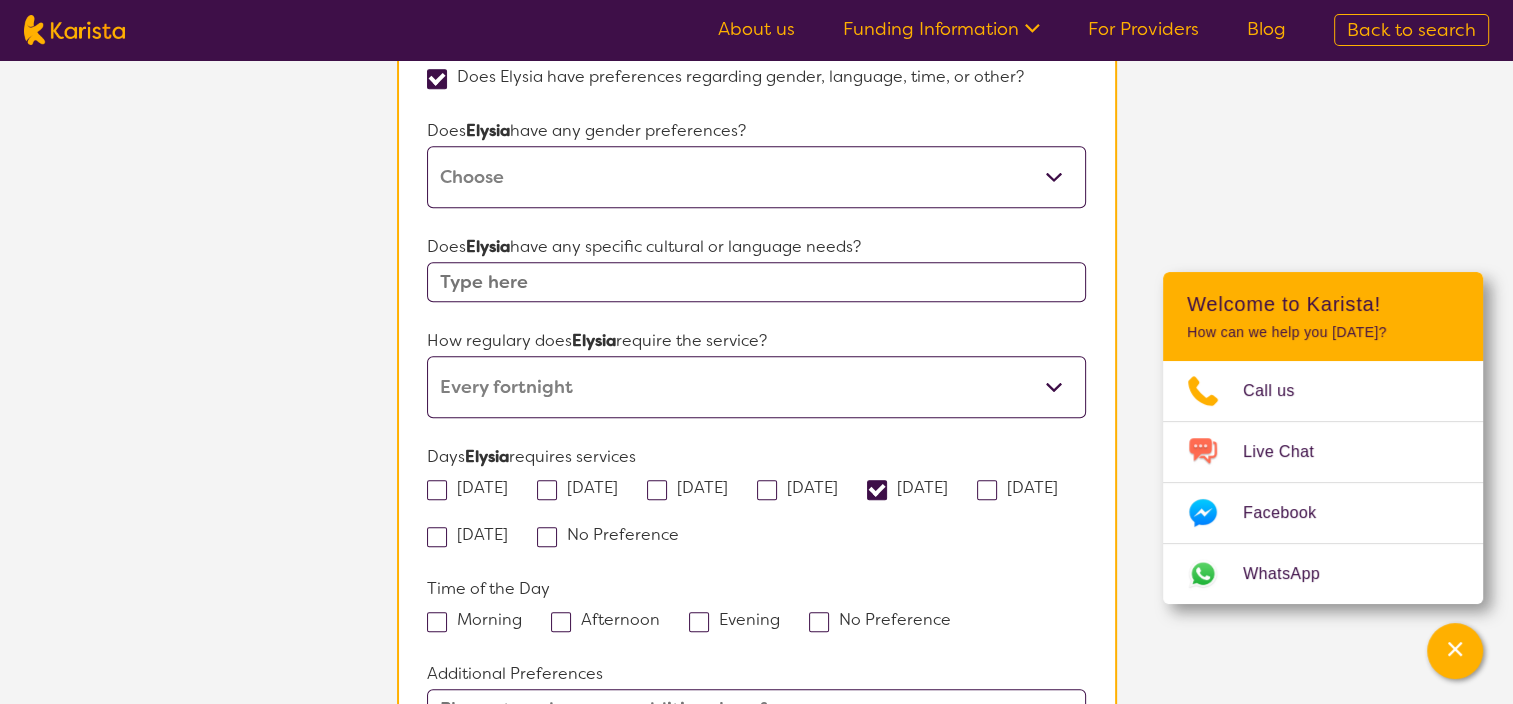 click on "Morning" at bounding box center (481, 619) 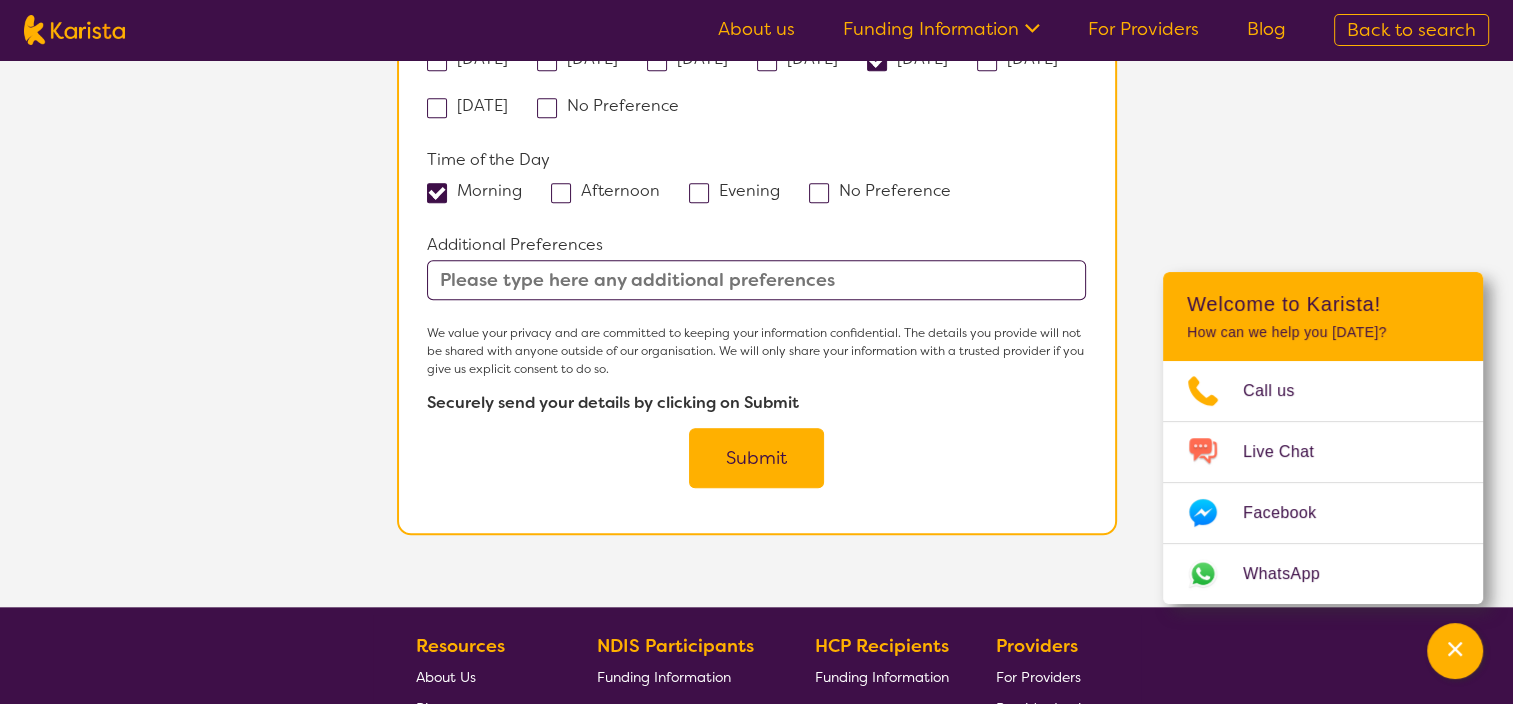 scroll, scrollTop: 1848, scrollLeft: 0, axis: vertical 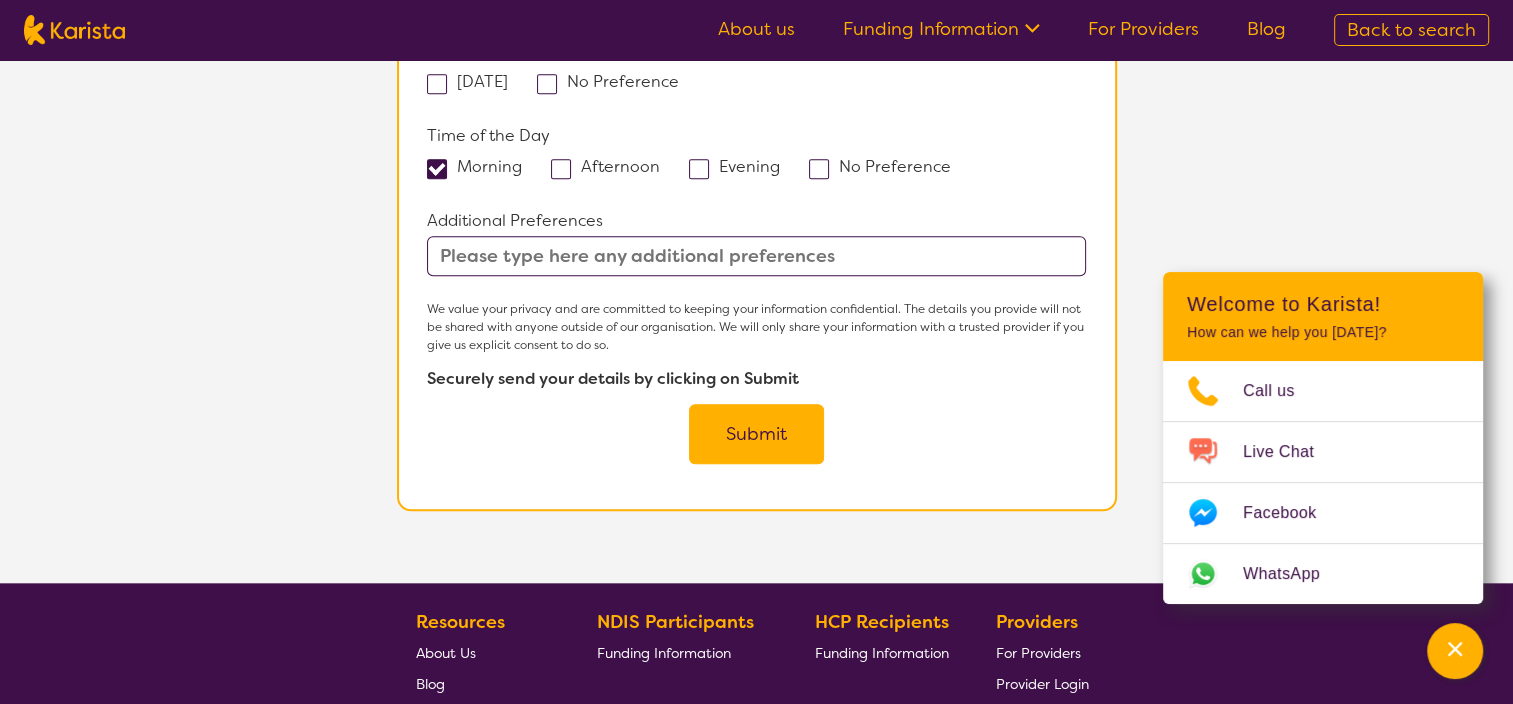 click on "Submit" at bounding box center [756, 434] 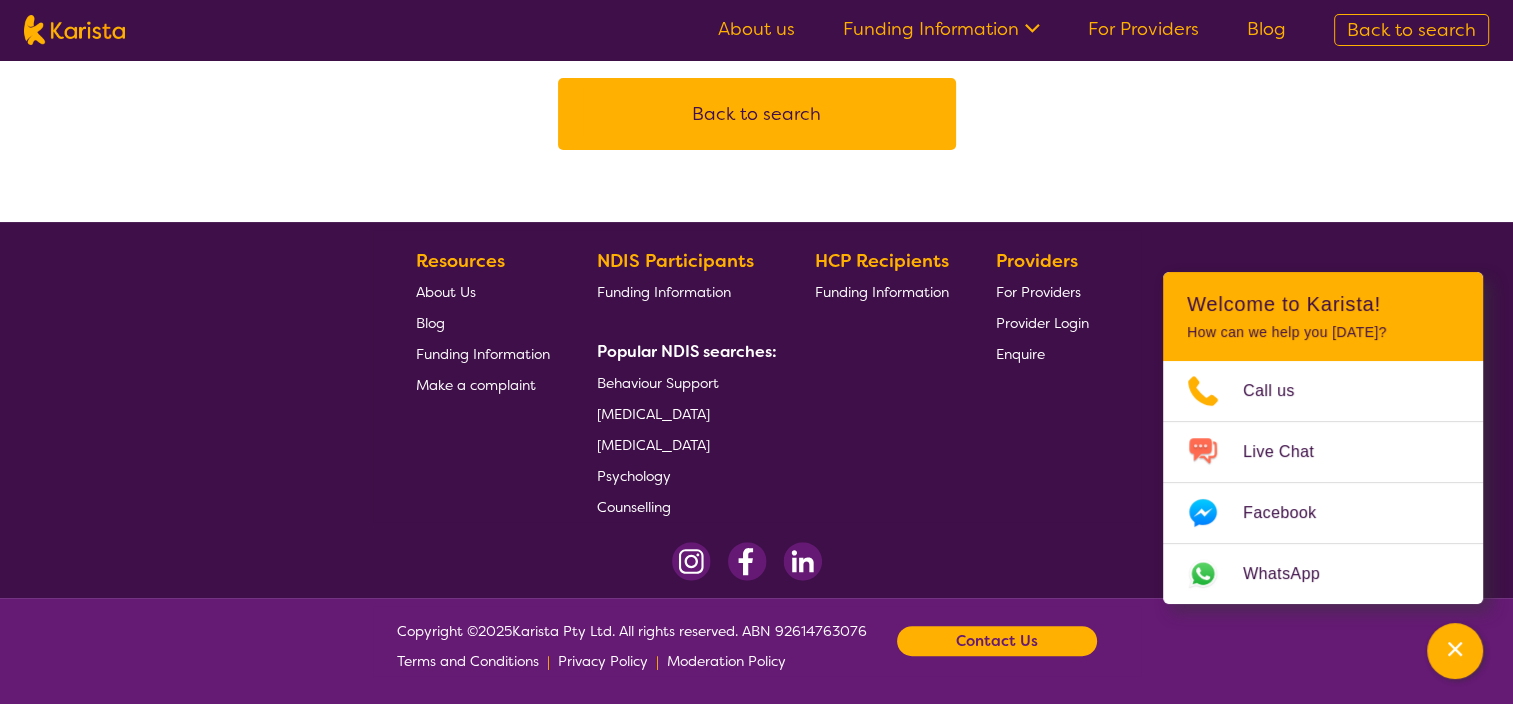 scroll, scrollTop: 0, scrollLeft: 0, axis: both 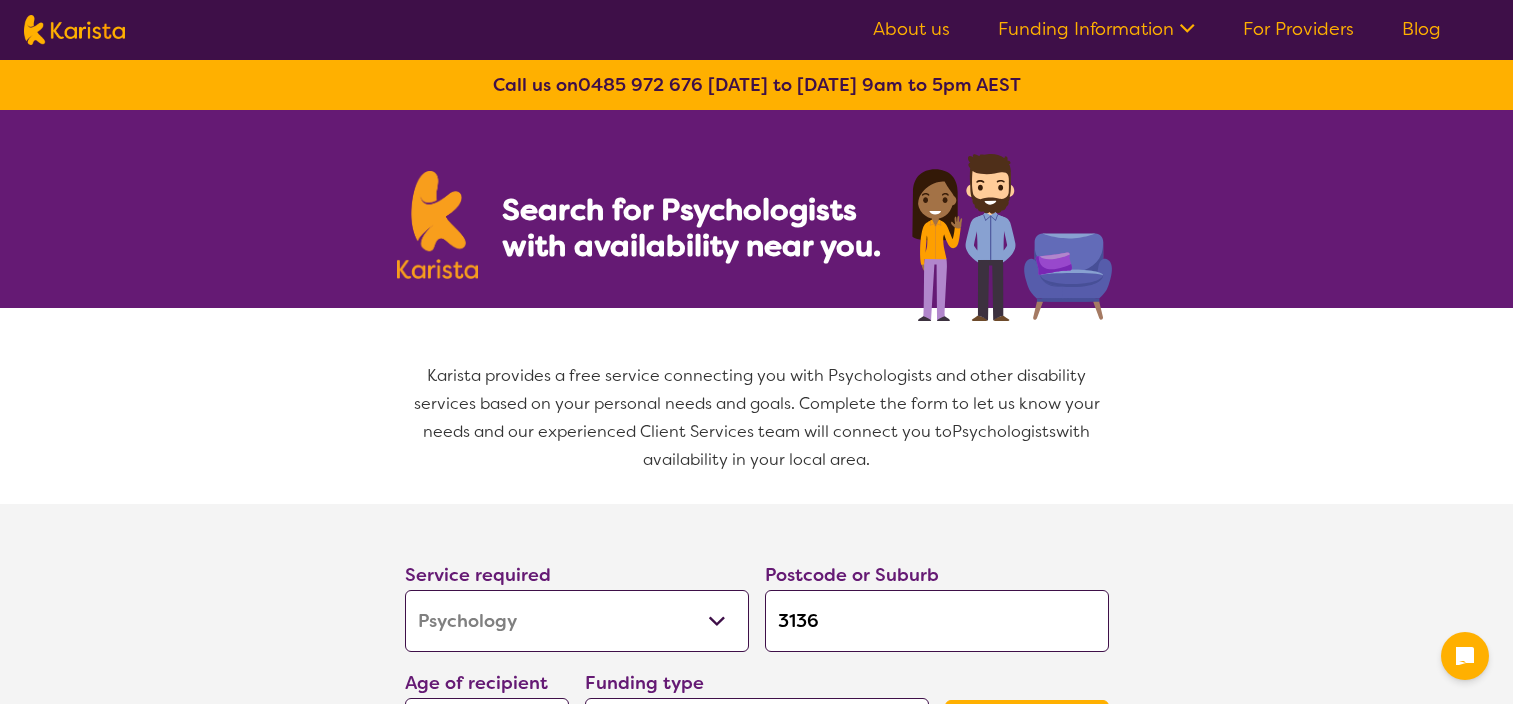 select on "Psychology" 